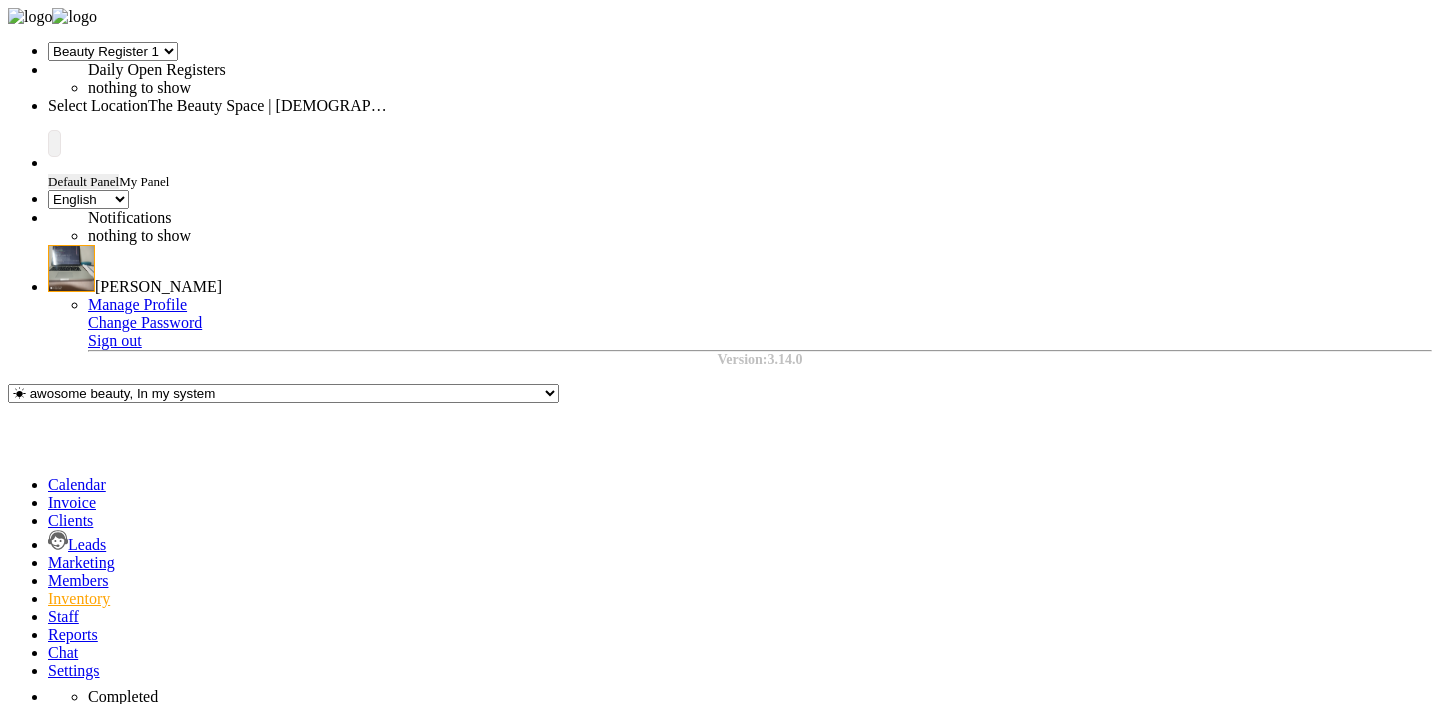 select on "26" 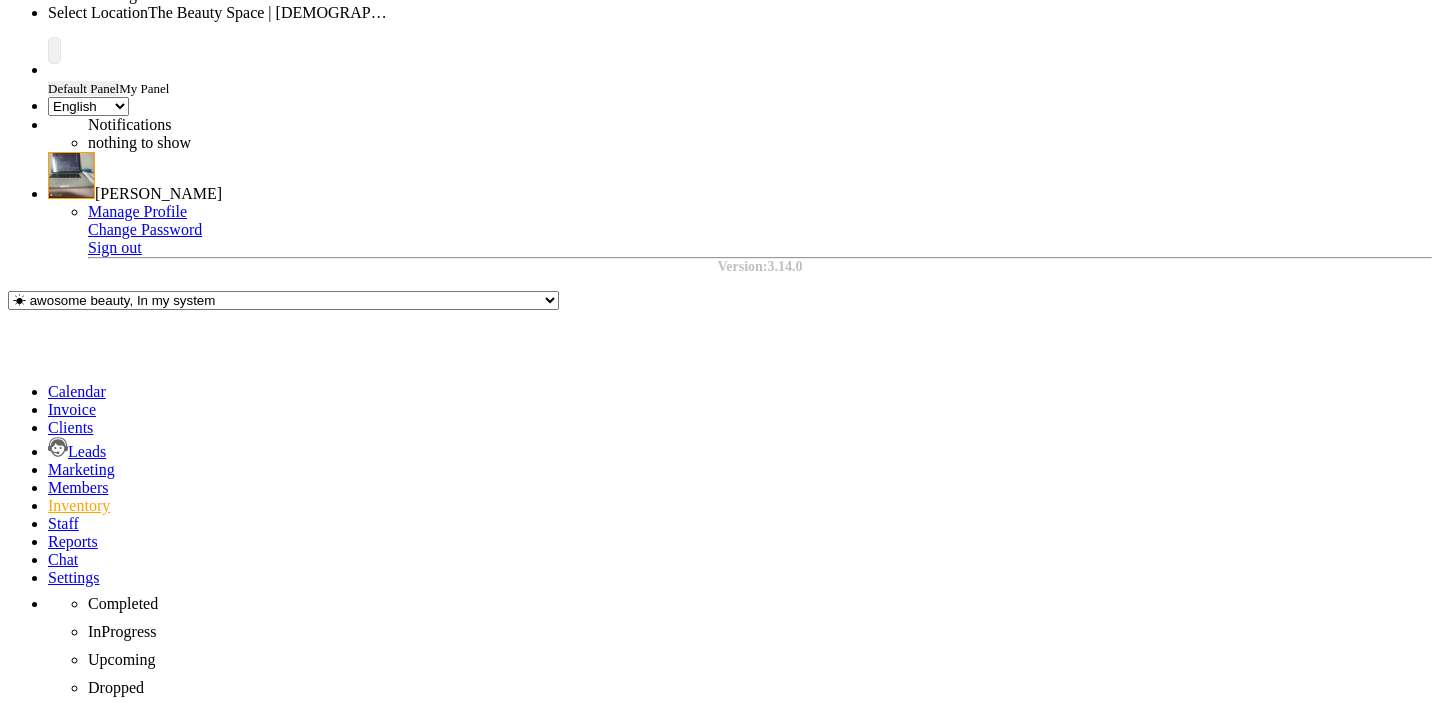 scroll, scrollTop: 0, scrollLeft: 0, axis: both 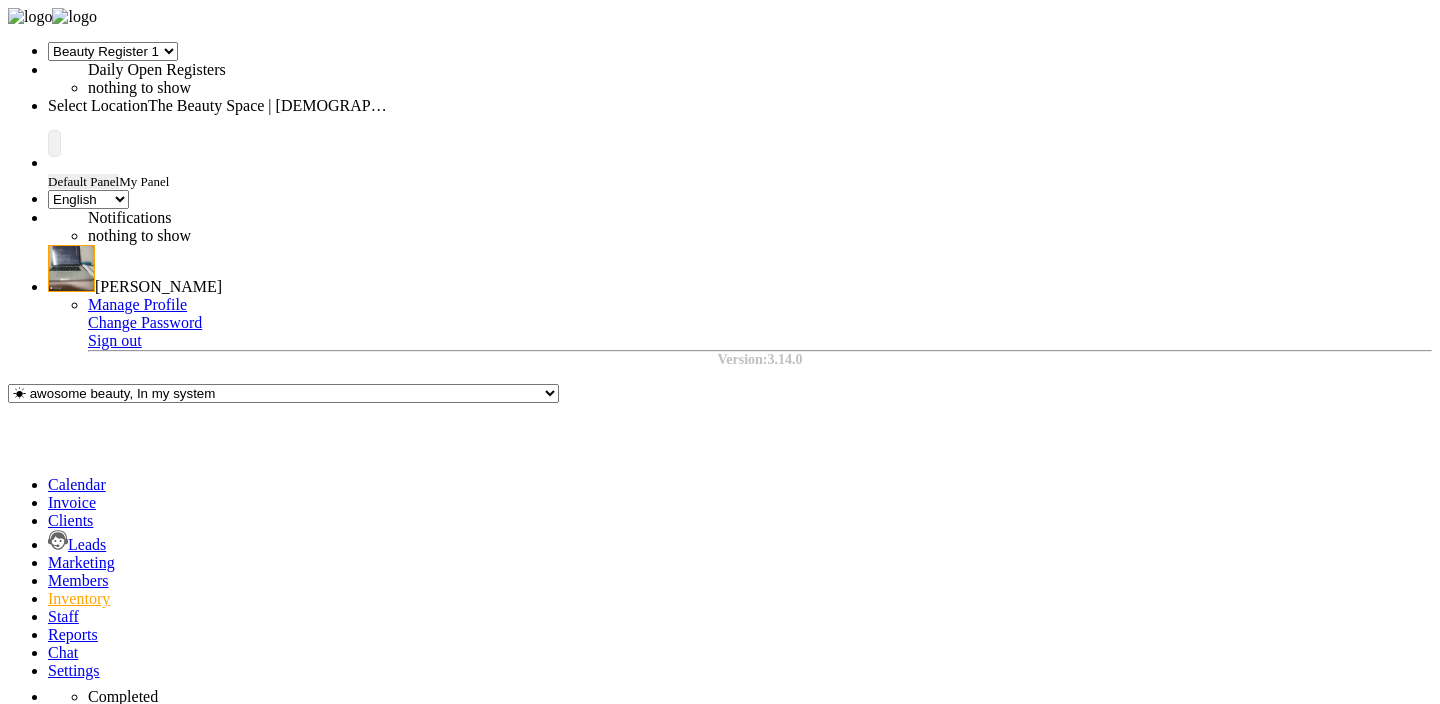 click on "ORDERS" 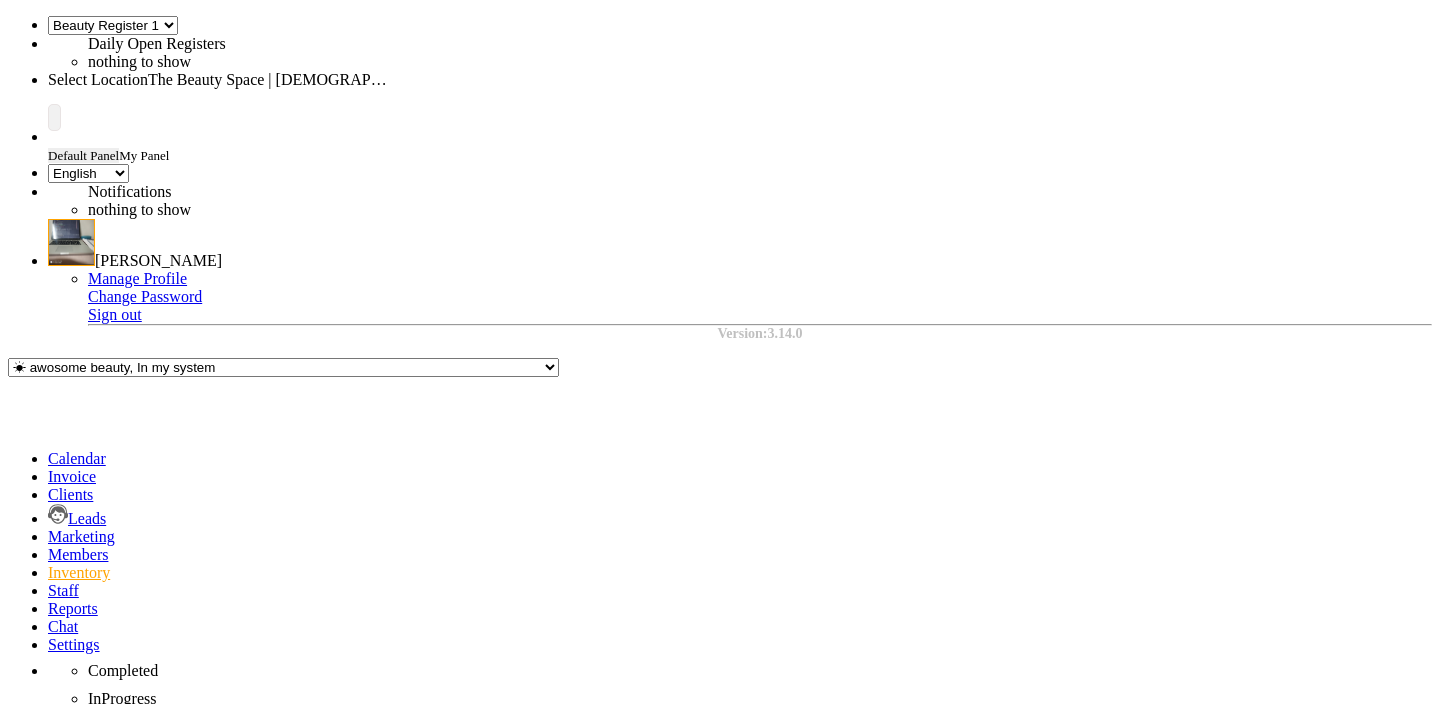 scroll, scrollTop: 30, scrollLeft: 0, axis: vertical 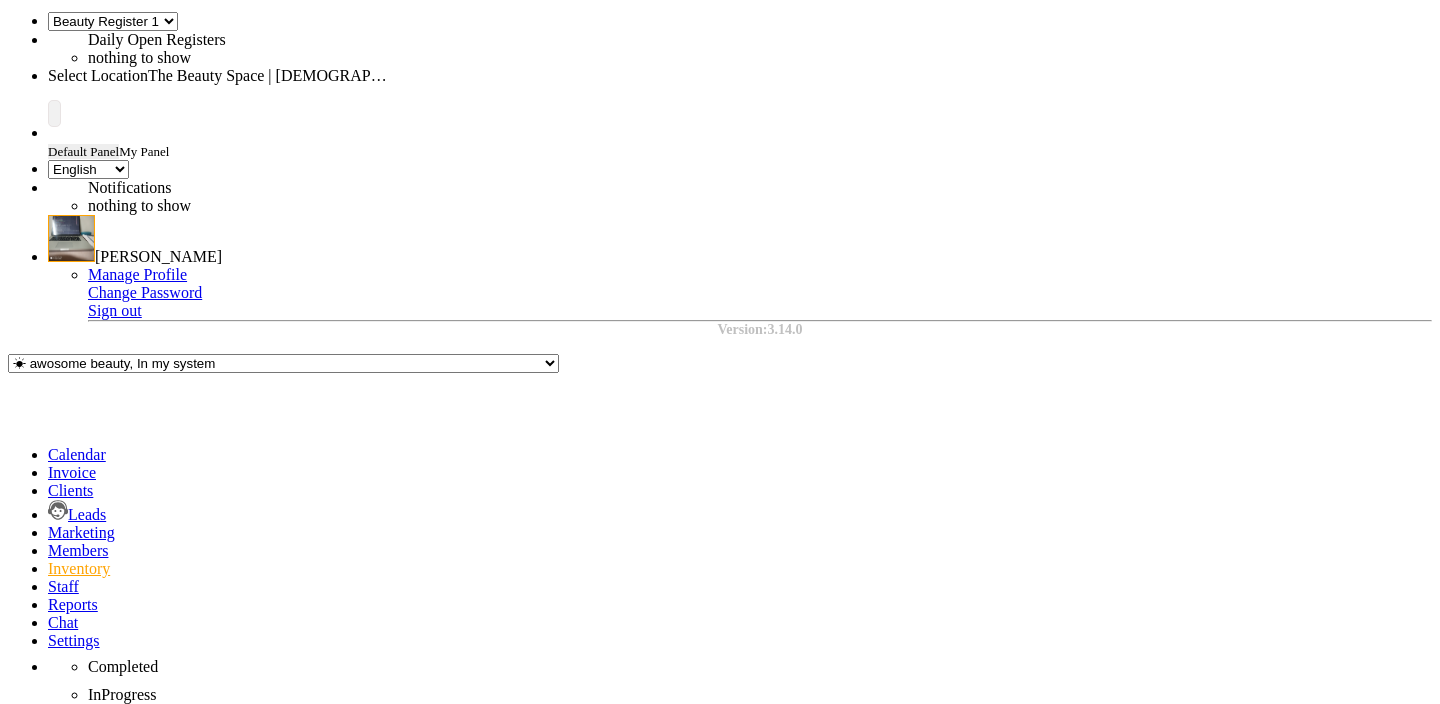 click on "﷼176.98" 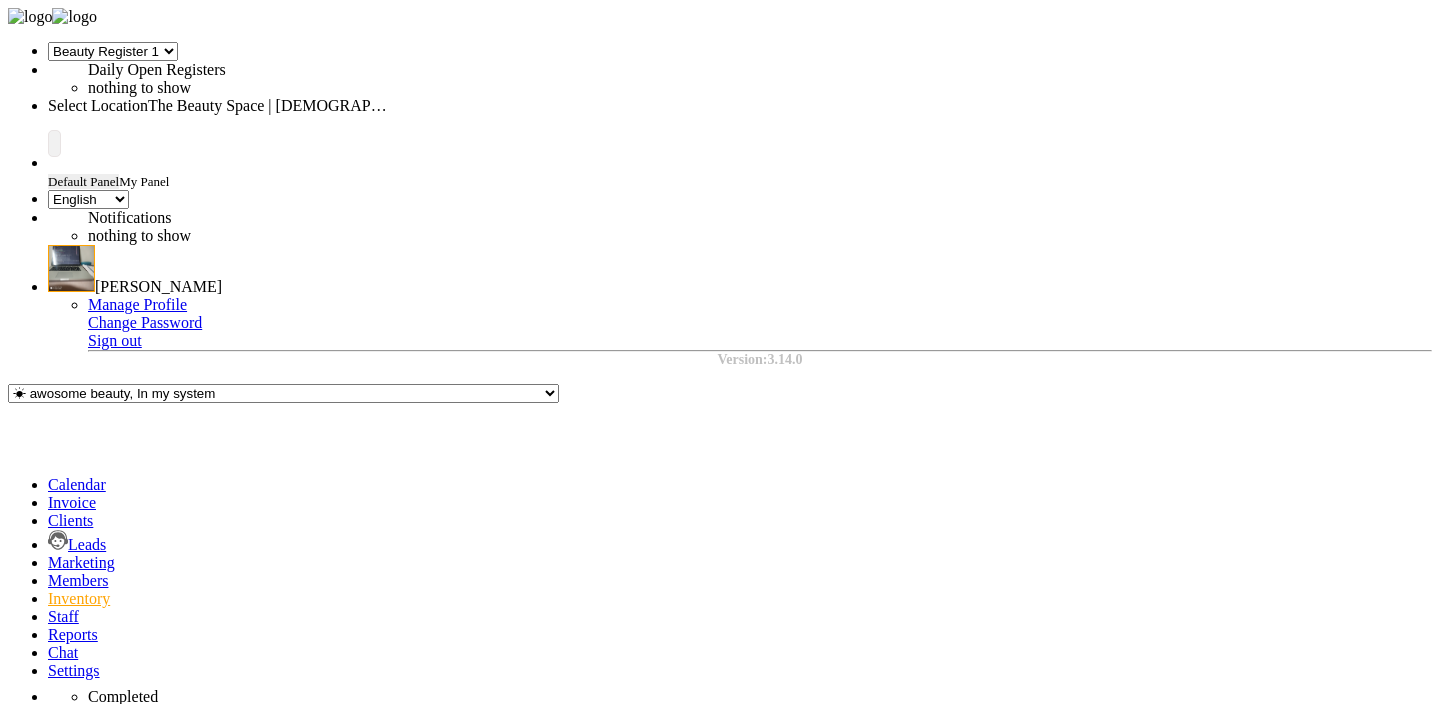 click on "All ORDERED PARTIAL-RECEIVED RECEIVED CANCELLED RETURNED" 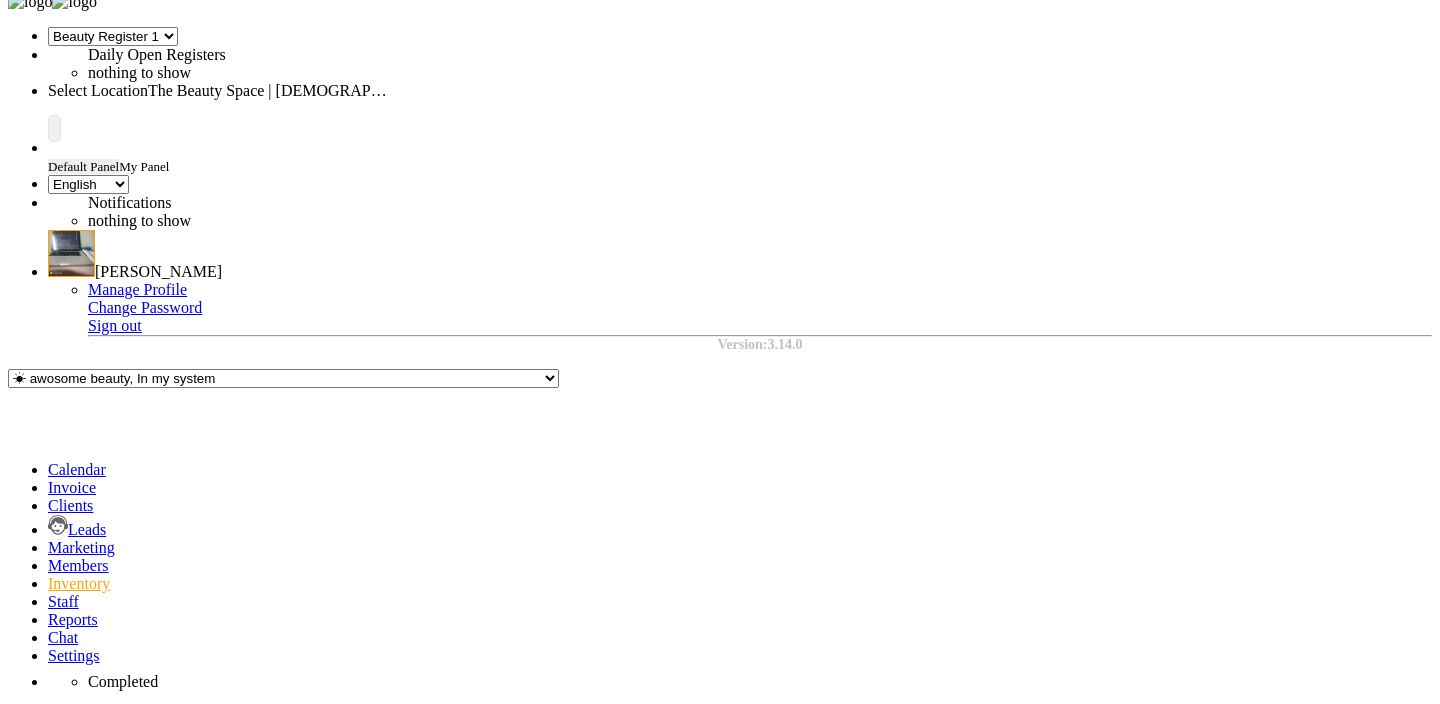scroll, scrollTop: 16, scrollLeft: 0, axis: vertical 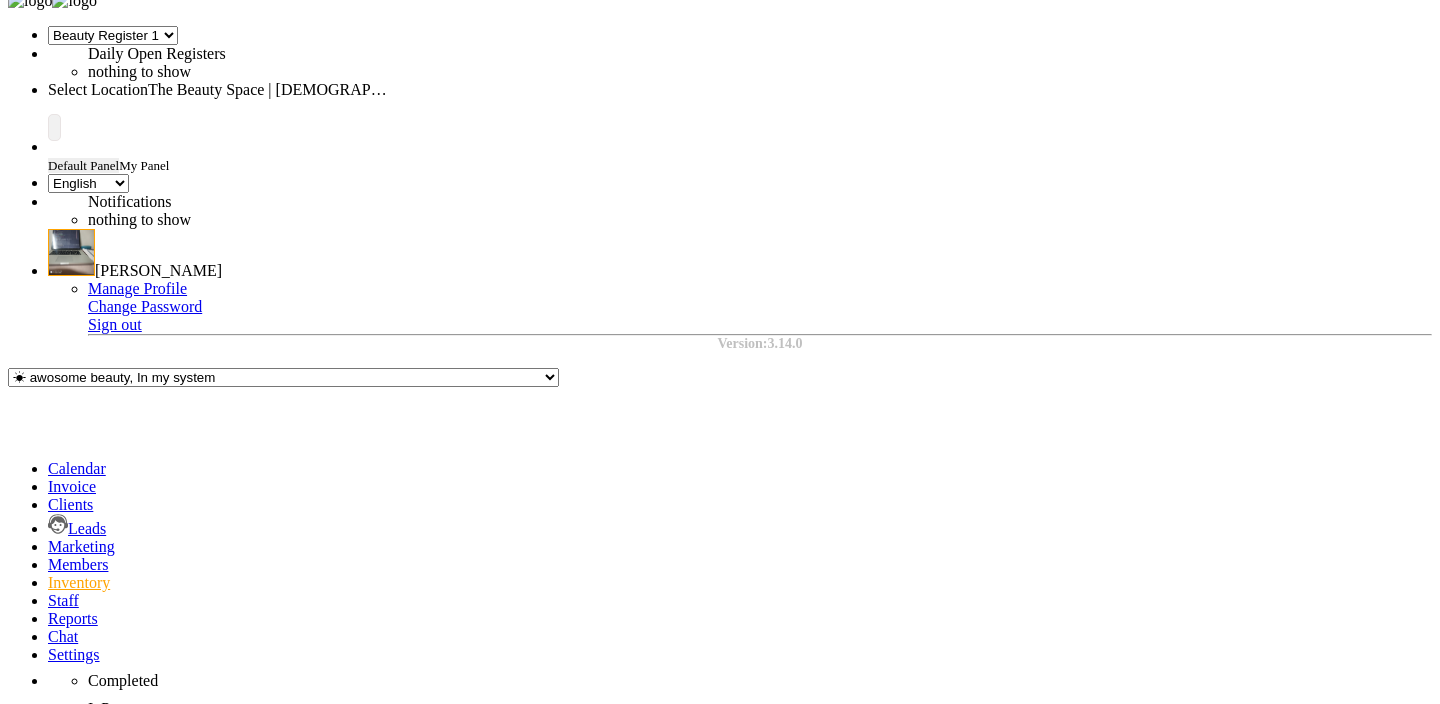click on "All ORDERED PARTIAL-RECEIVED RECEIVED CANCELLED RETURNED" 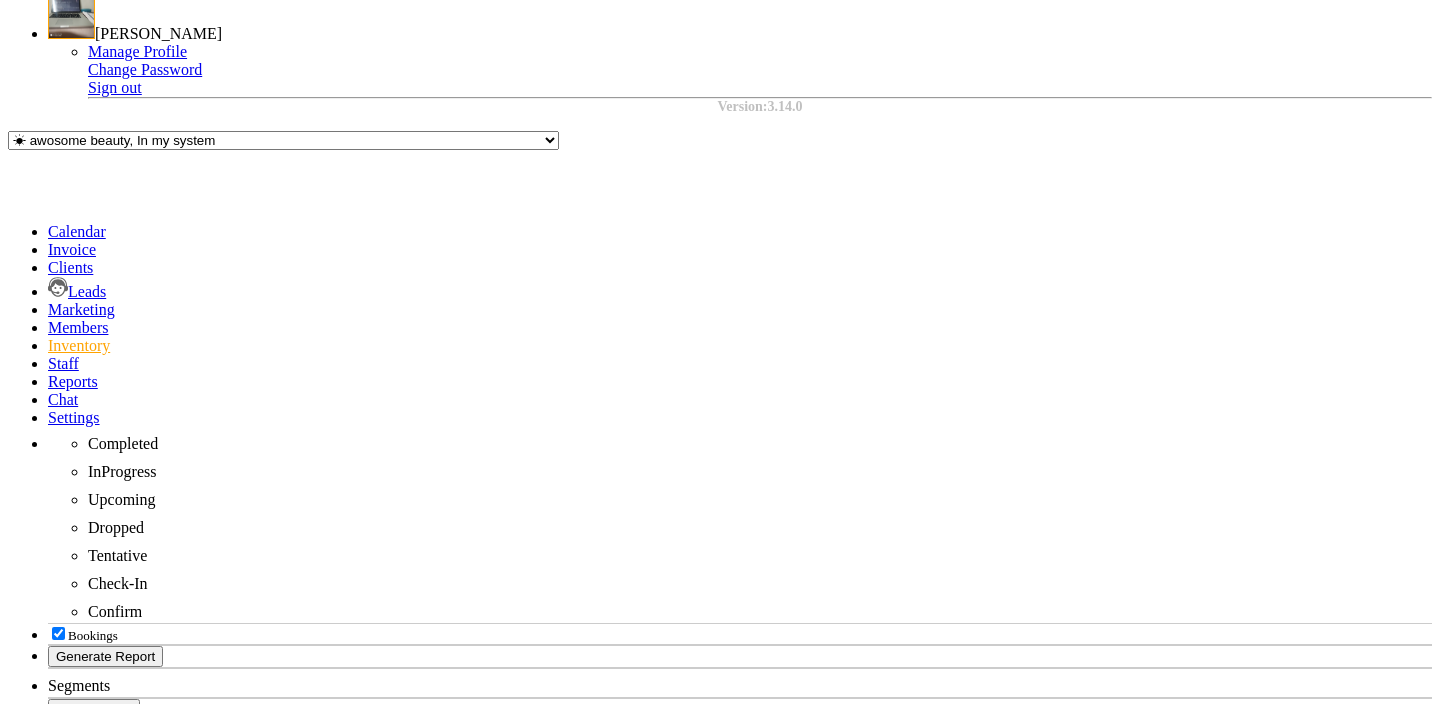scroll, scrollTop: 0, scrollLeft: 0, axis: both 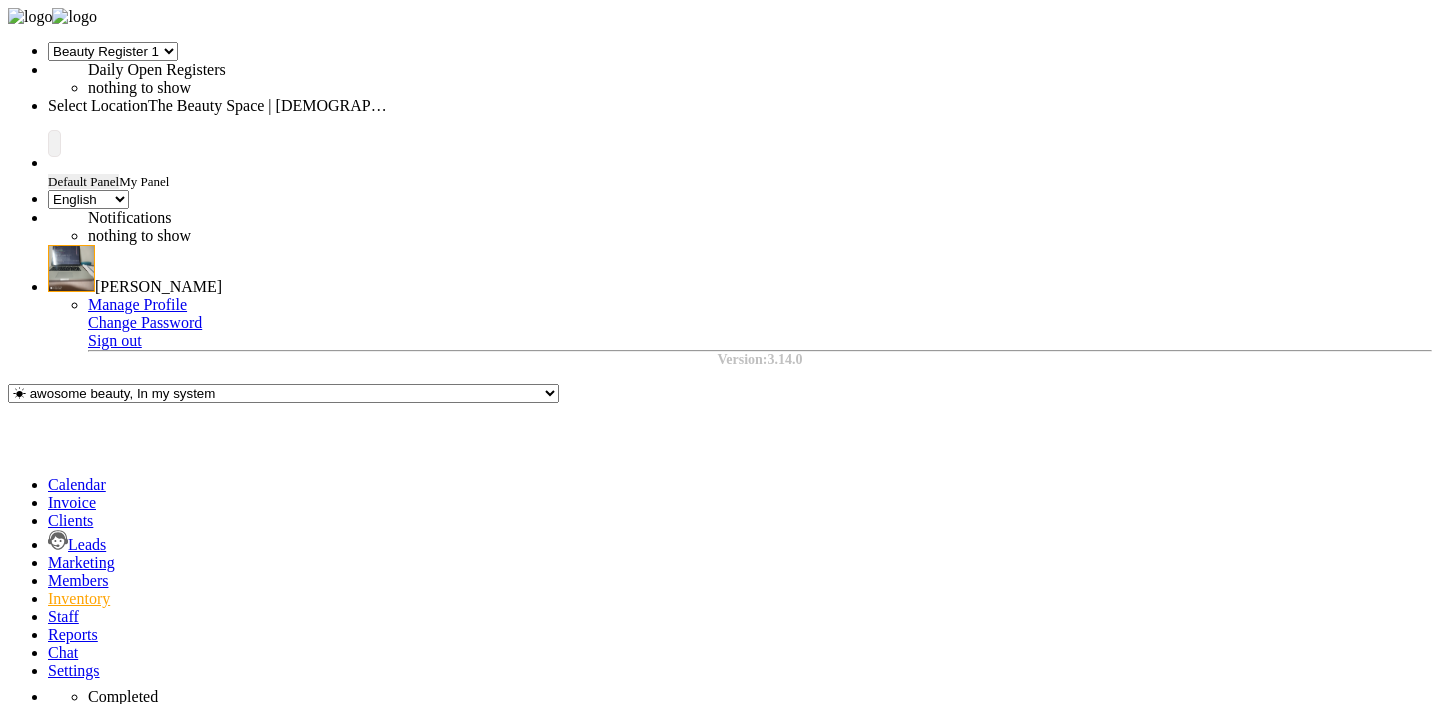 click on "Orders" 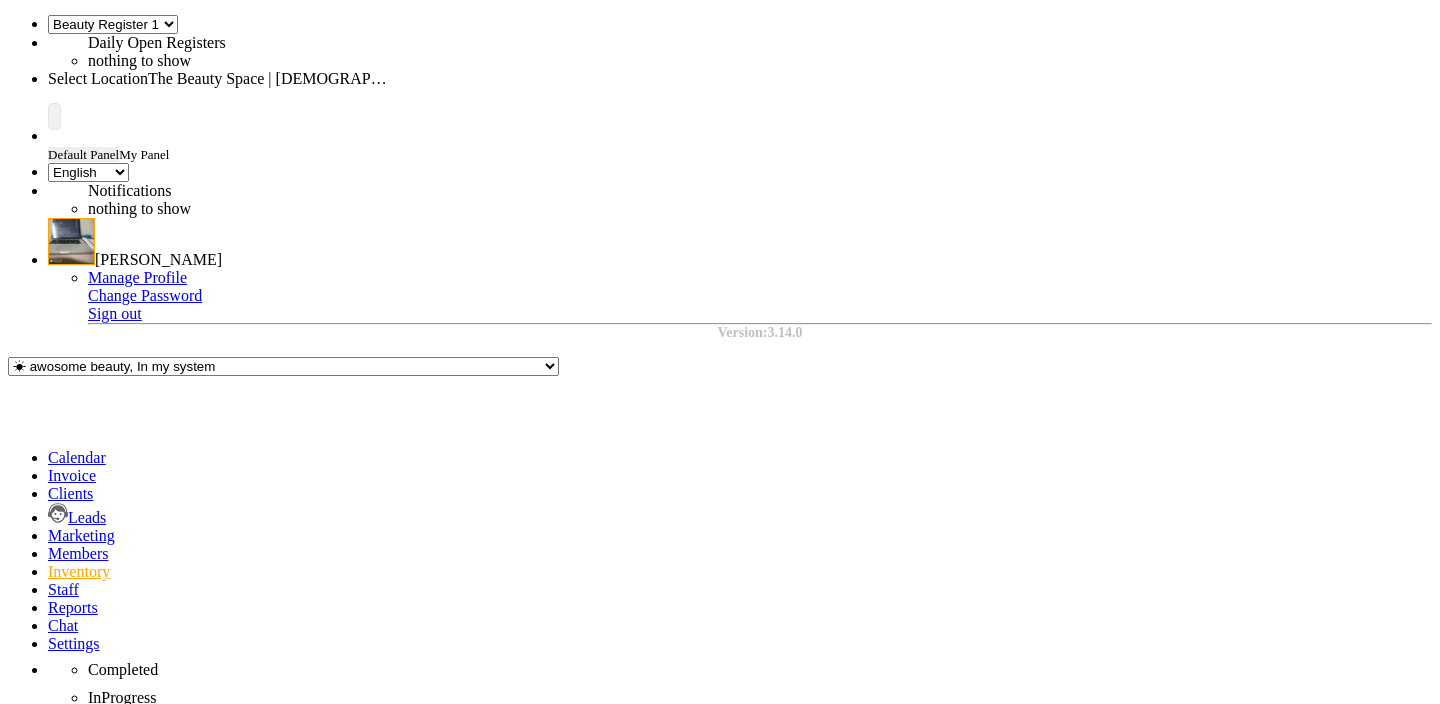 scroll, scrollTop: 37, scrollLeft: 0, axis: vertical 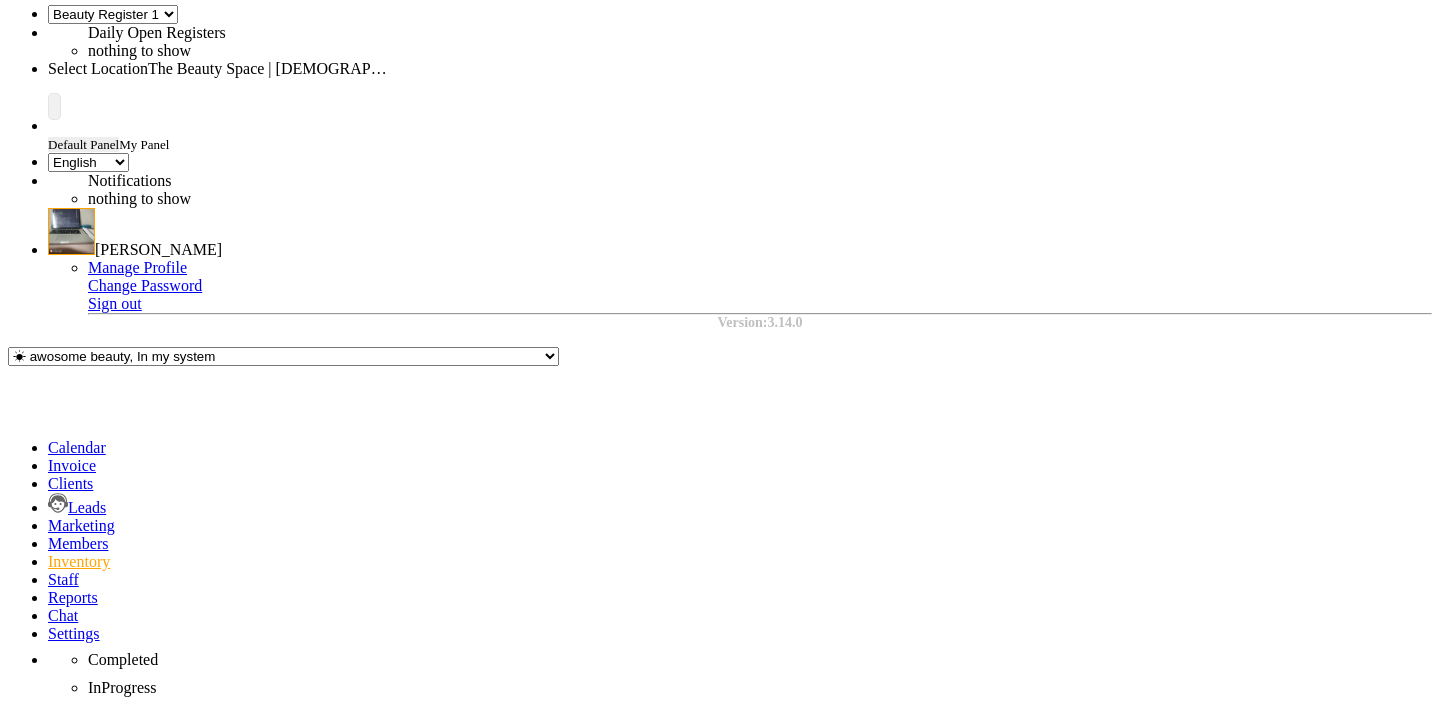 click on "25-06-2025" 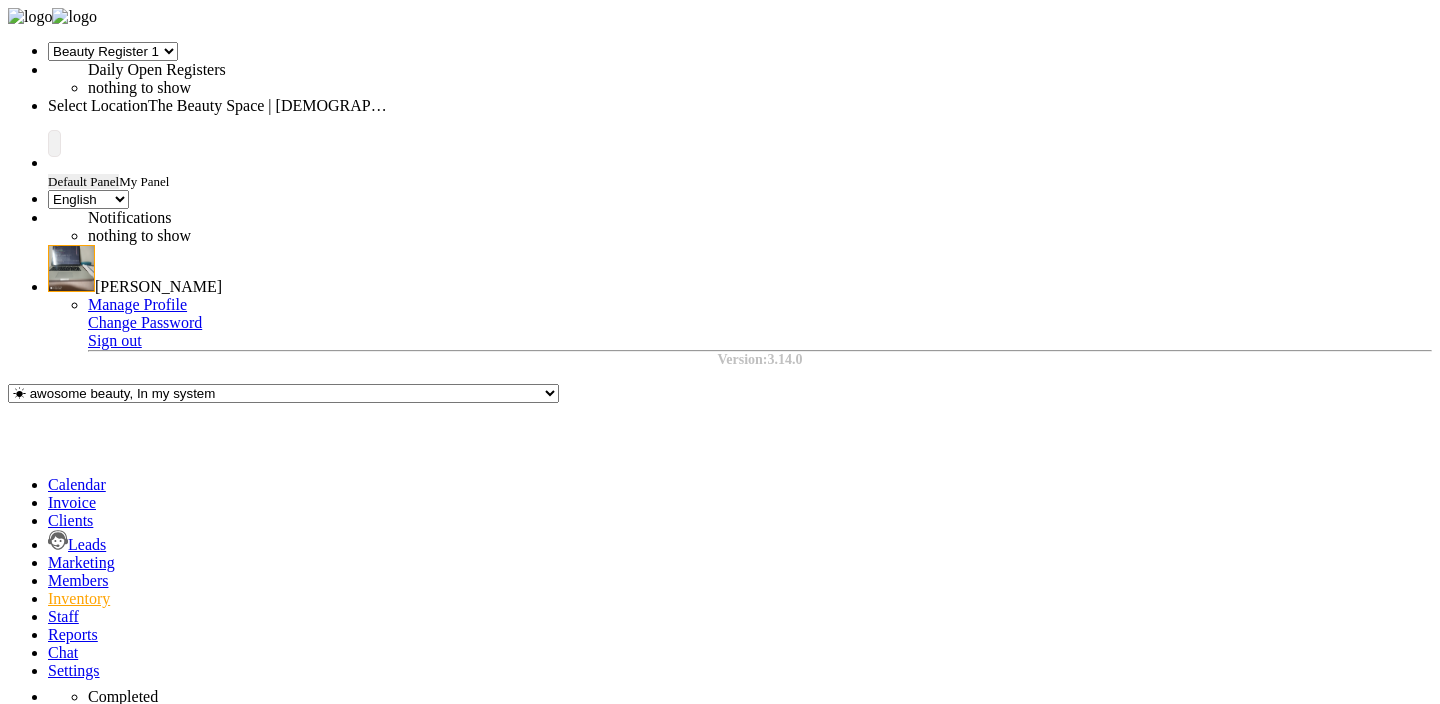 select on "26" 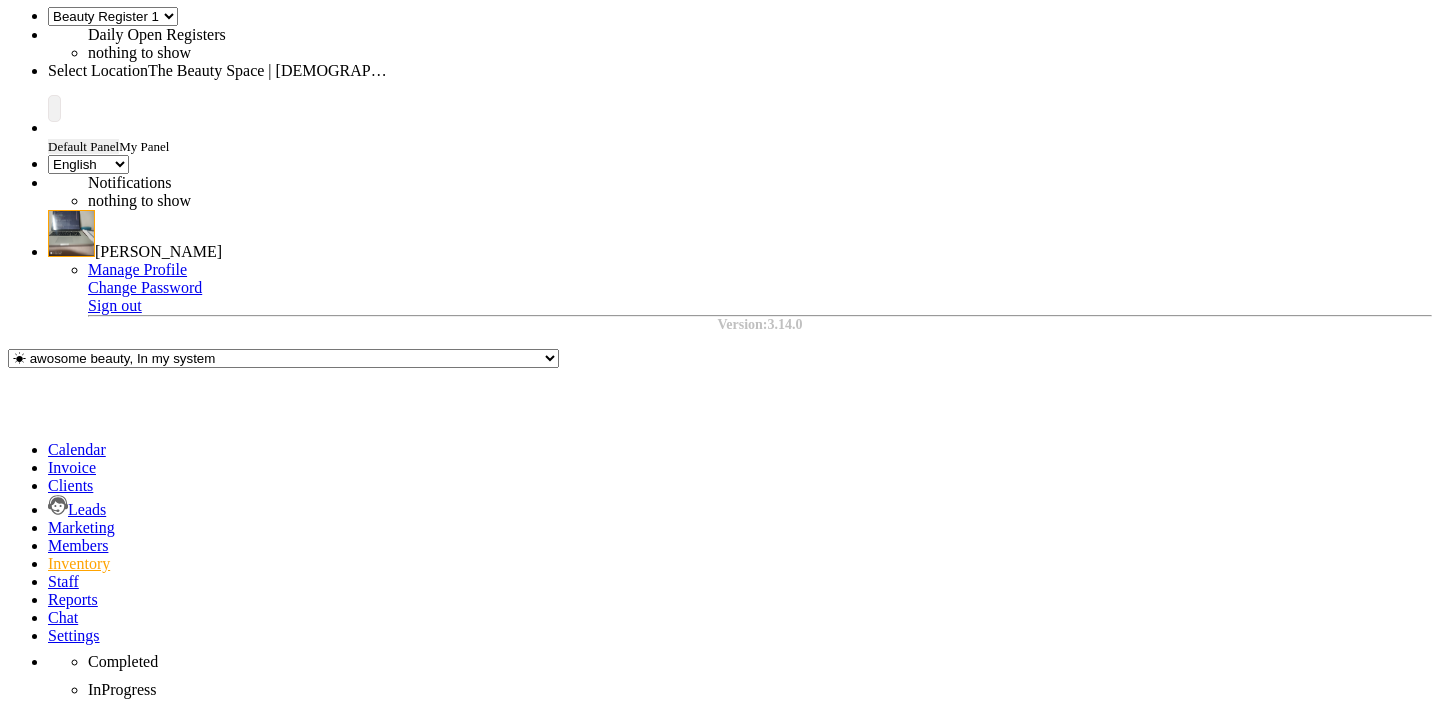 scroll, scrollTop: 0, scrollLeft: 0, axis: both 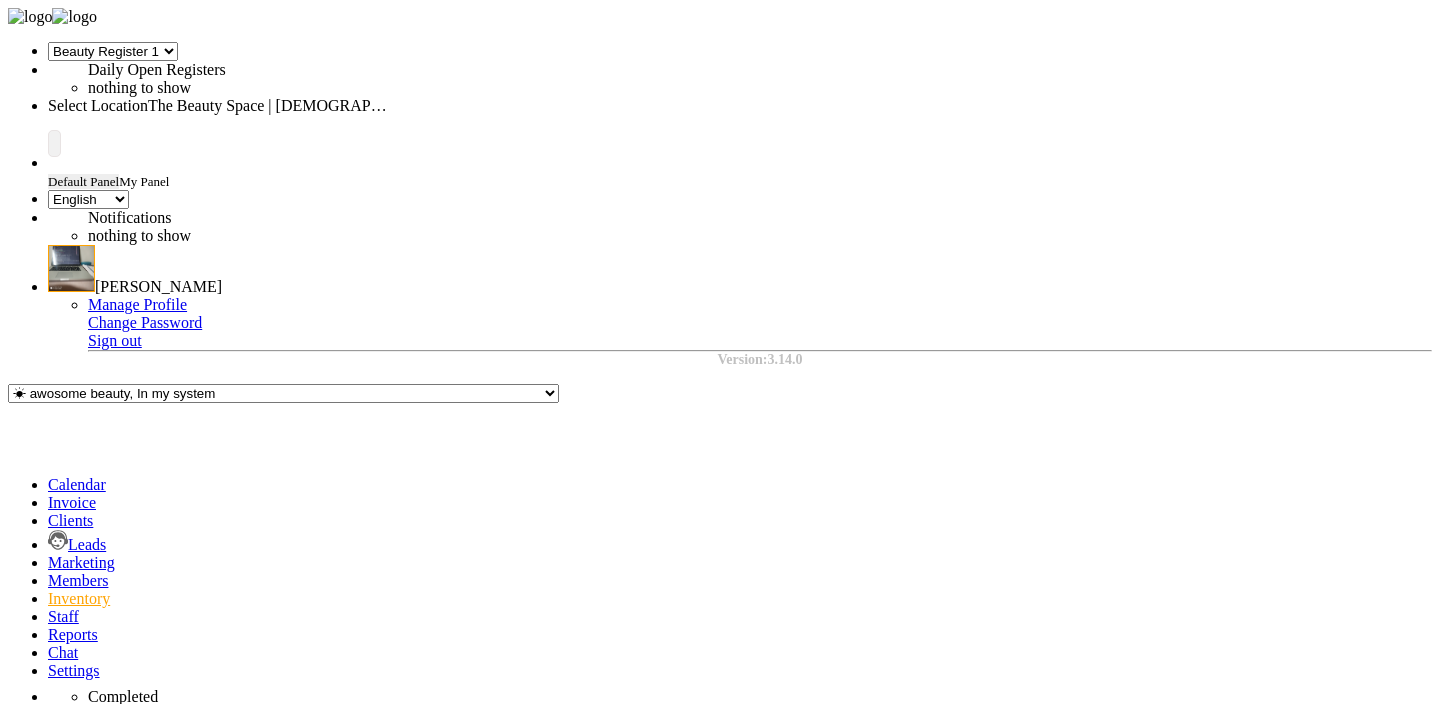 click on "Receive" 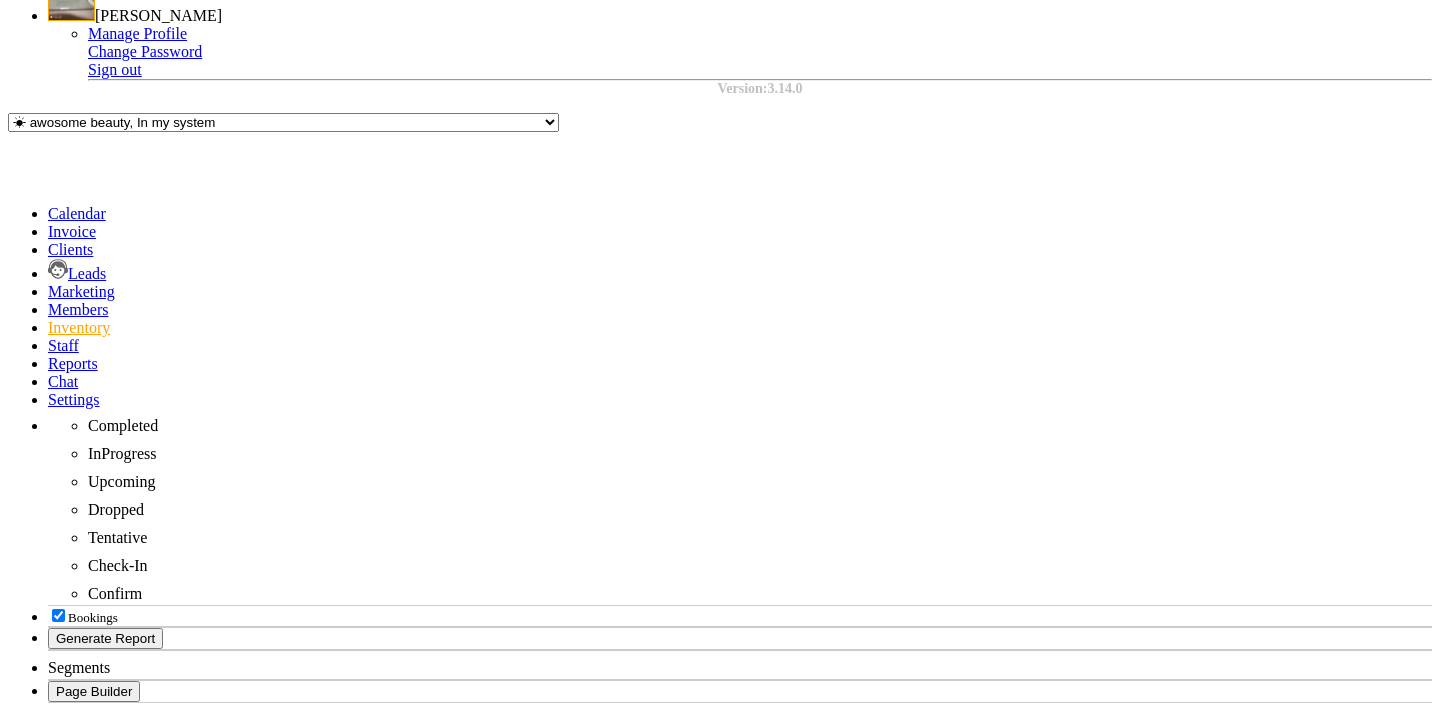 scroll, scrollTop: 277, scrollLeft: 0, axis: vertical 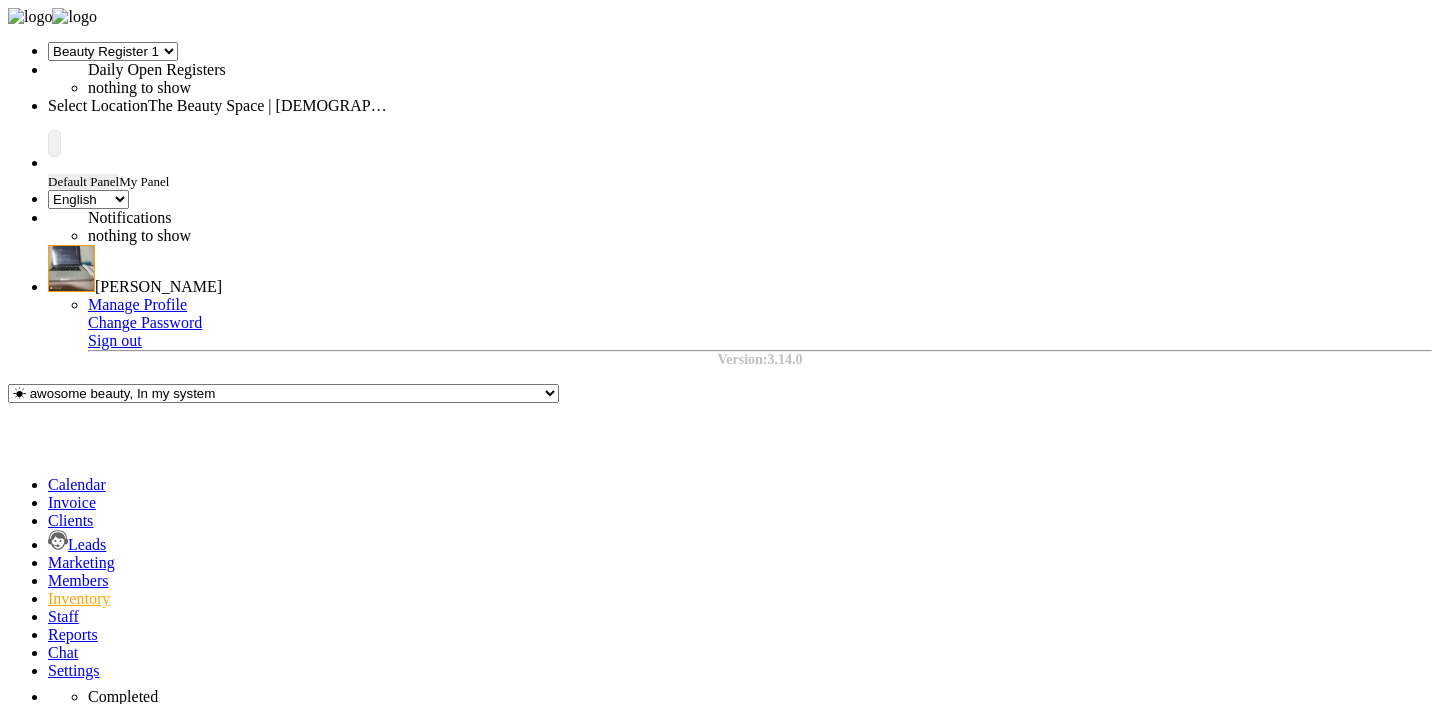 click on "Orders" 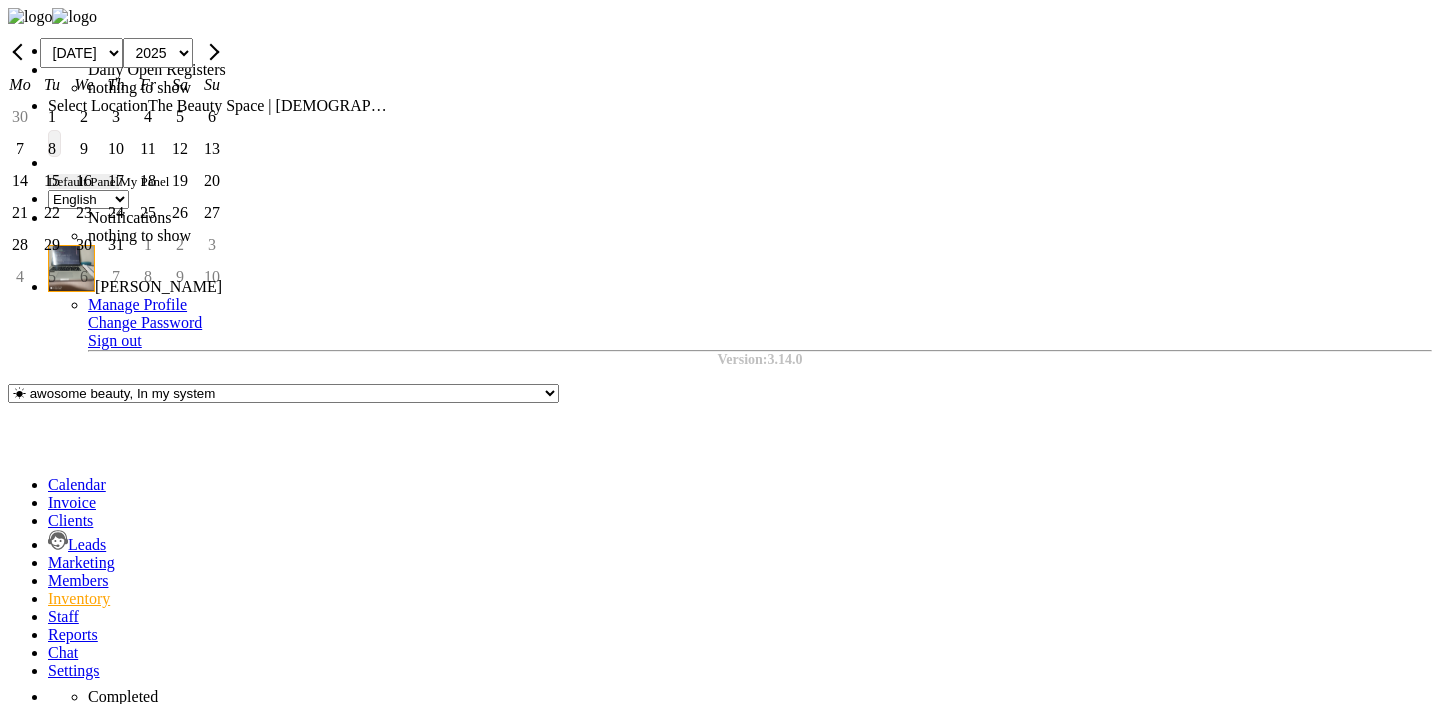 click on "Invoice End Date Jan Feb Mar Apr May Jun Jul Aug Sep Oct Nov Dec 2015 2016 2017 2018 2019 2020 2021 2022 2023 2024 2025 2026 2027 2028 2029 2030 2031 2032 2033 2034 2035 Mo Tu We Th Fr Sa Su 30 1 2 3 4 5 6 7 8 9 10 11 12 13 14 15 16 17 18 19 20 21 22 23 24 25 26 27 28 29 30 31 1 2 3 4 5 6 7 8 9 10" 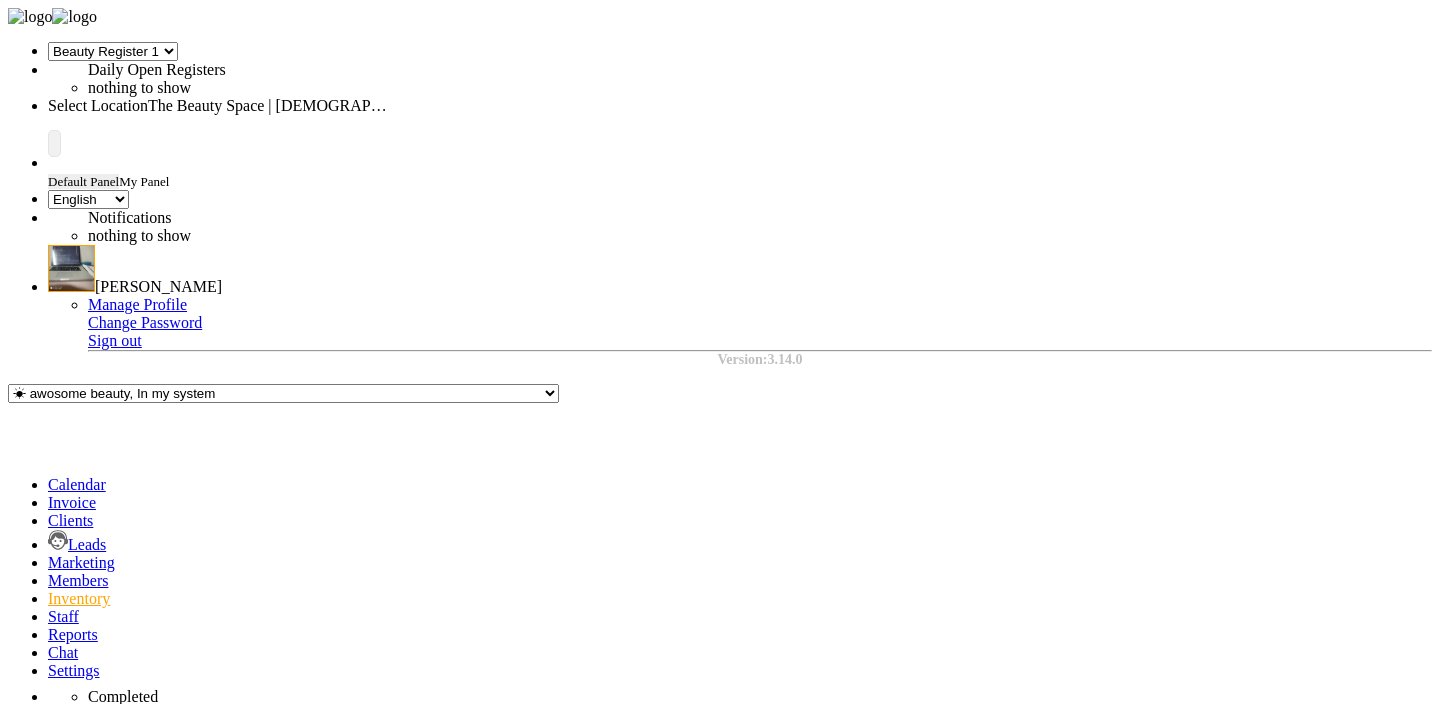 scroll, scrollTop: 121, scrollLeft: 0, axis: vertical 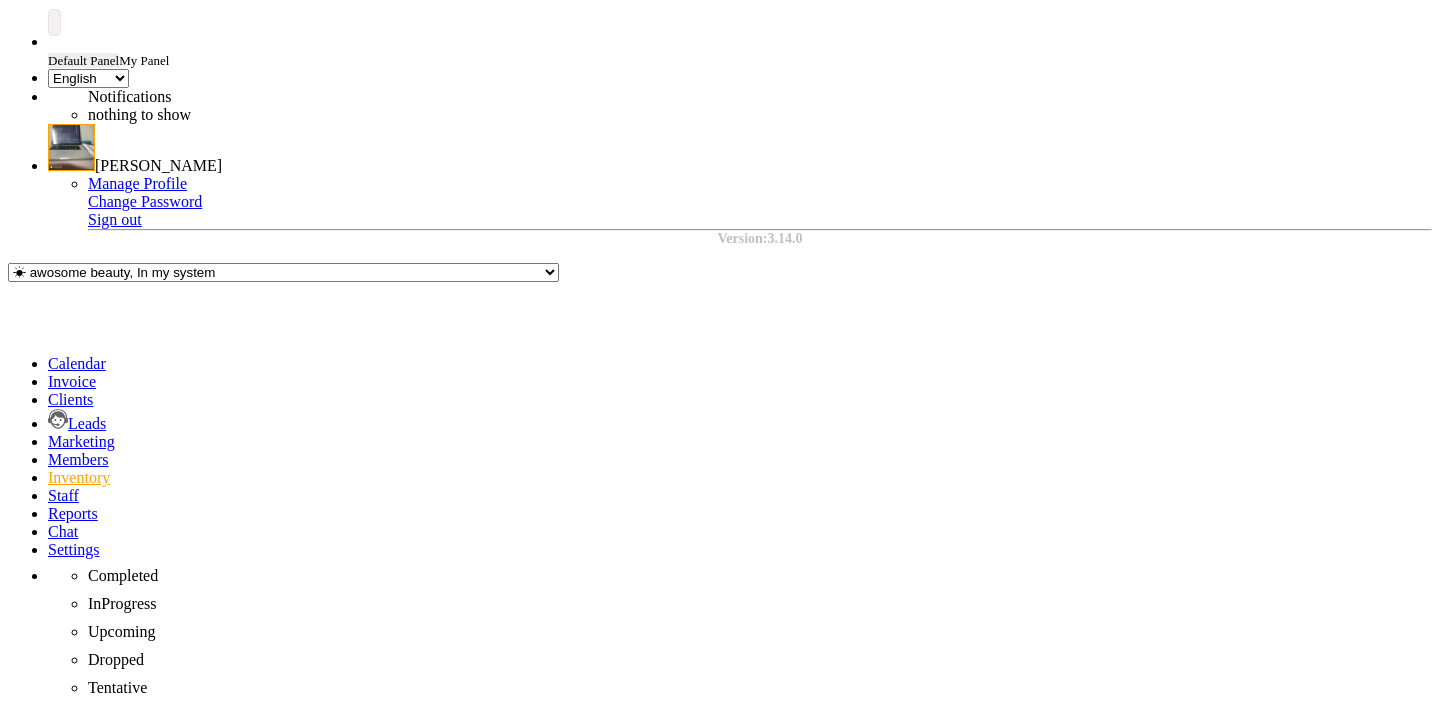 click on "RETURNED" 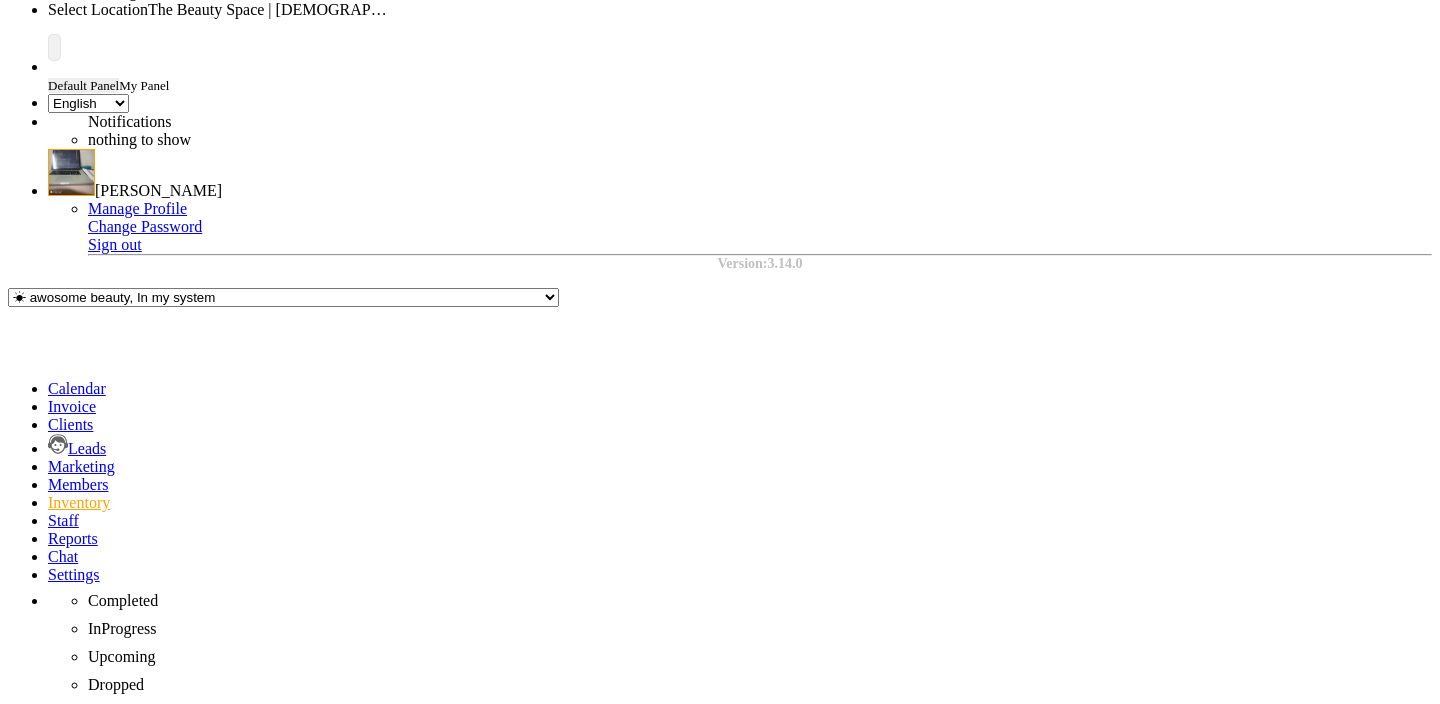 scroll, scrollTop: 0, scrollLeft: 0, axis: both 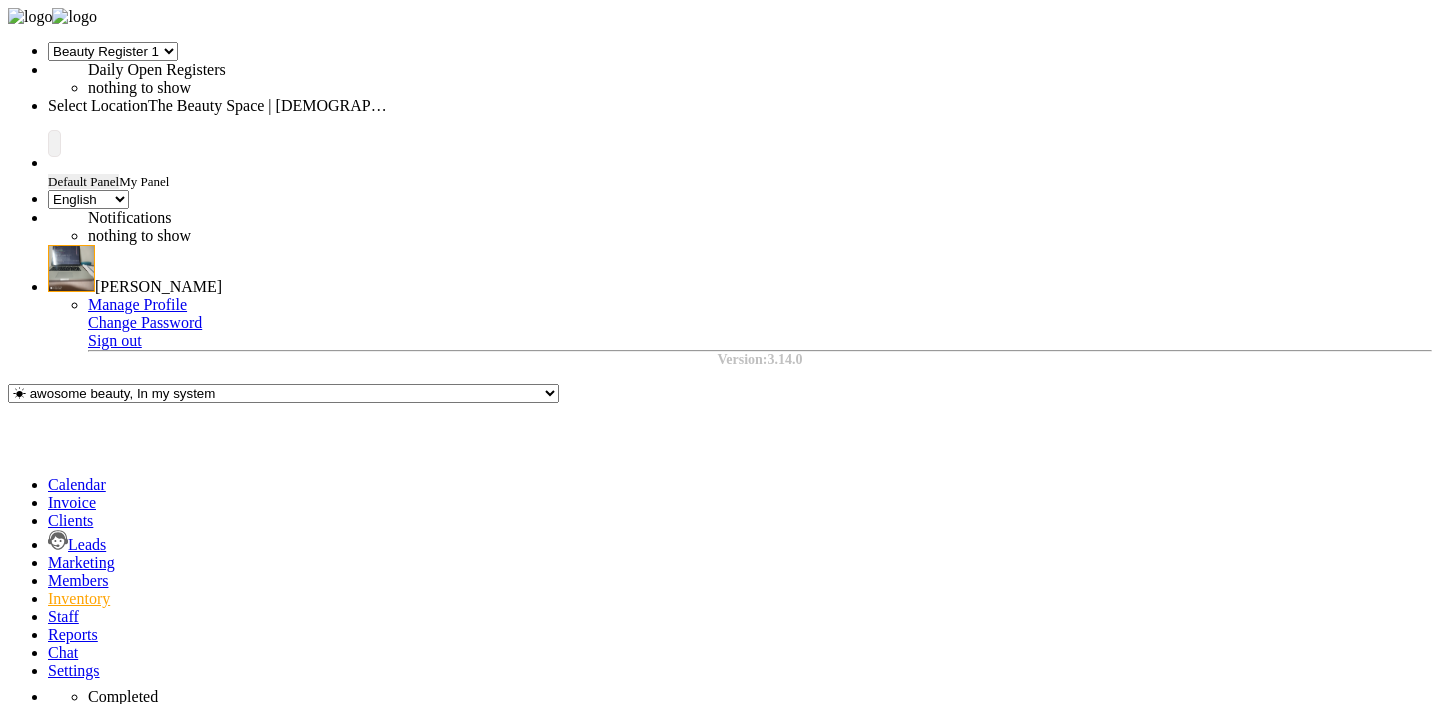 click on "Orders" 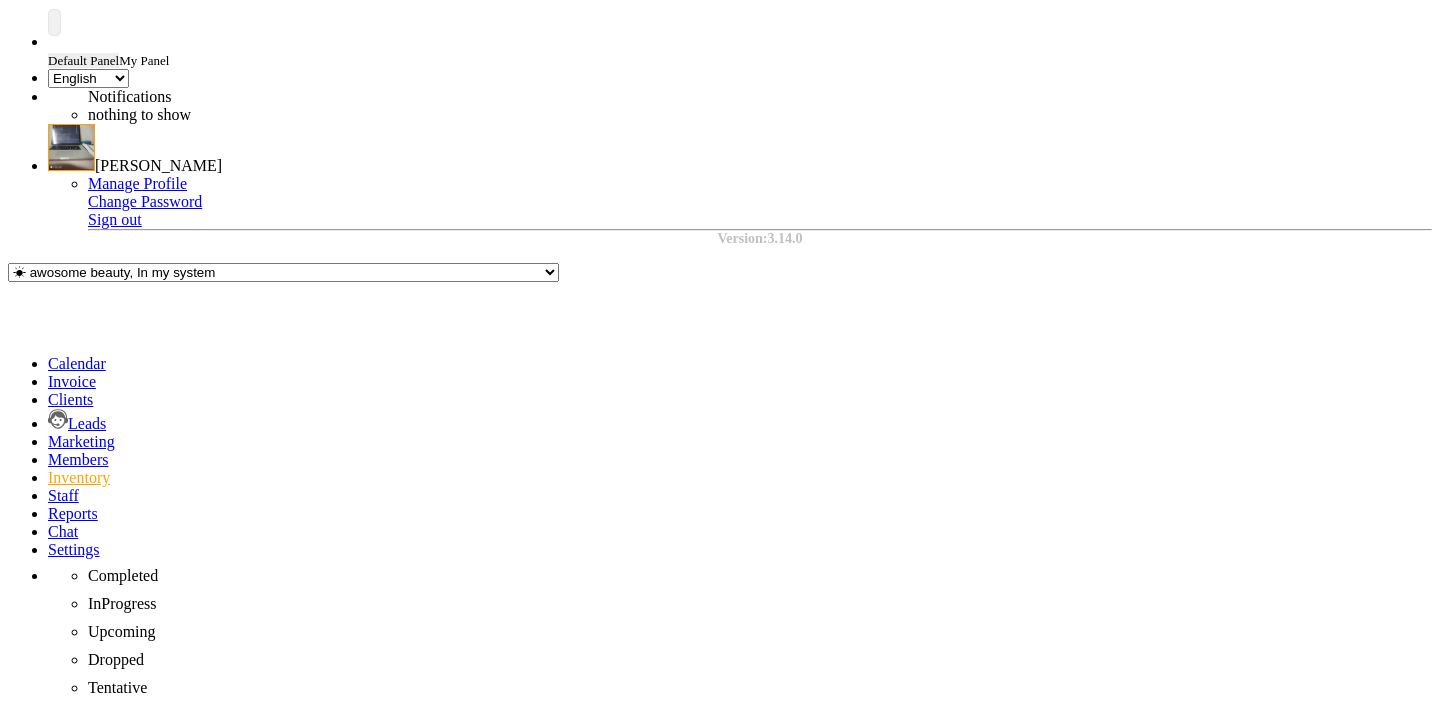 scroll, scrollTop: 0, scrollLeft: 0, axis: both 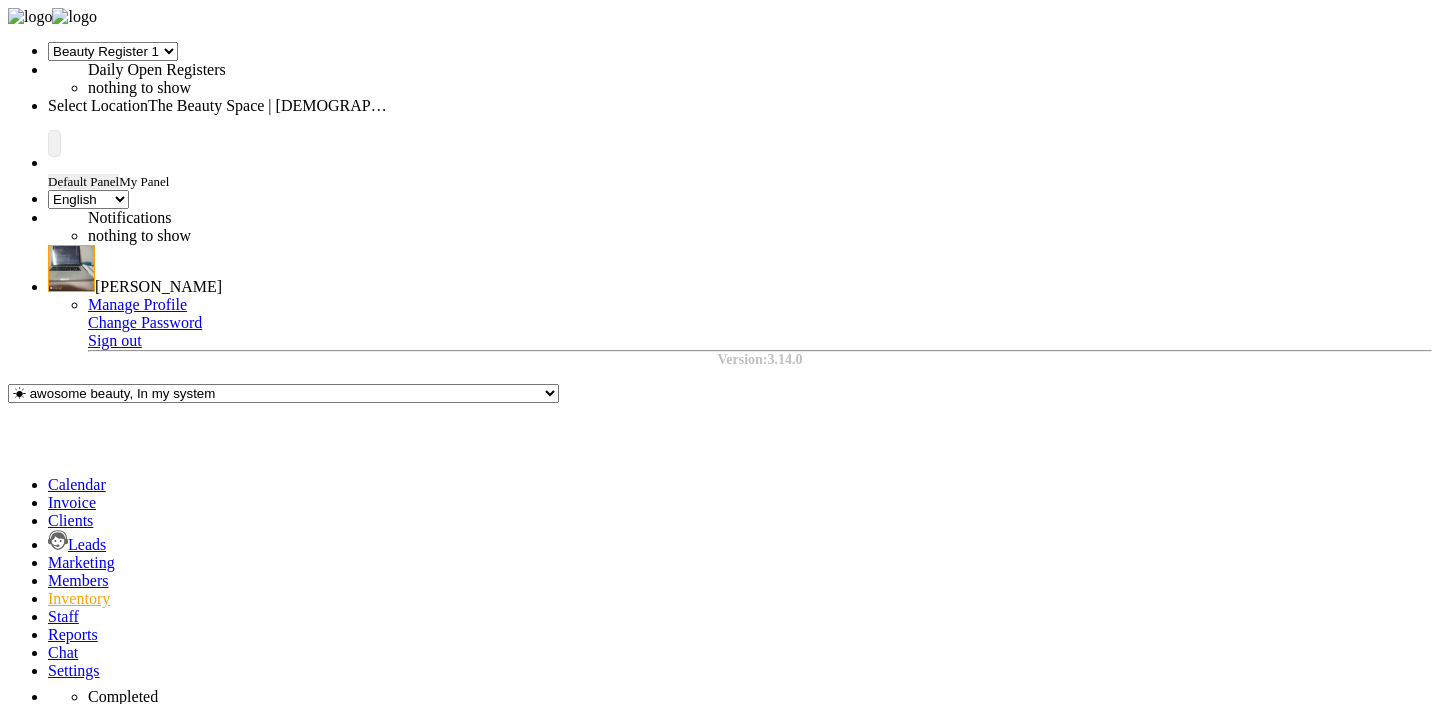 click on "All Product Supplier Denesik Group - Bria Harber Muller, Kertzmann and Cole - Nicholas Rogahn" 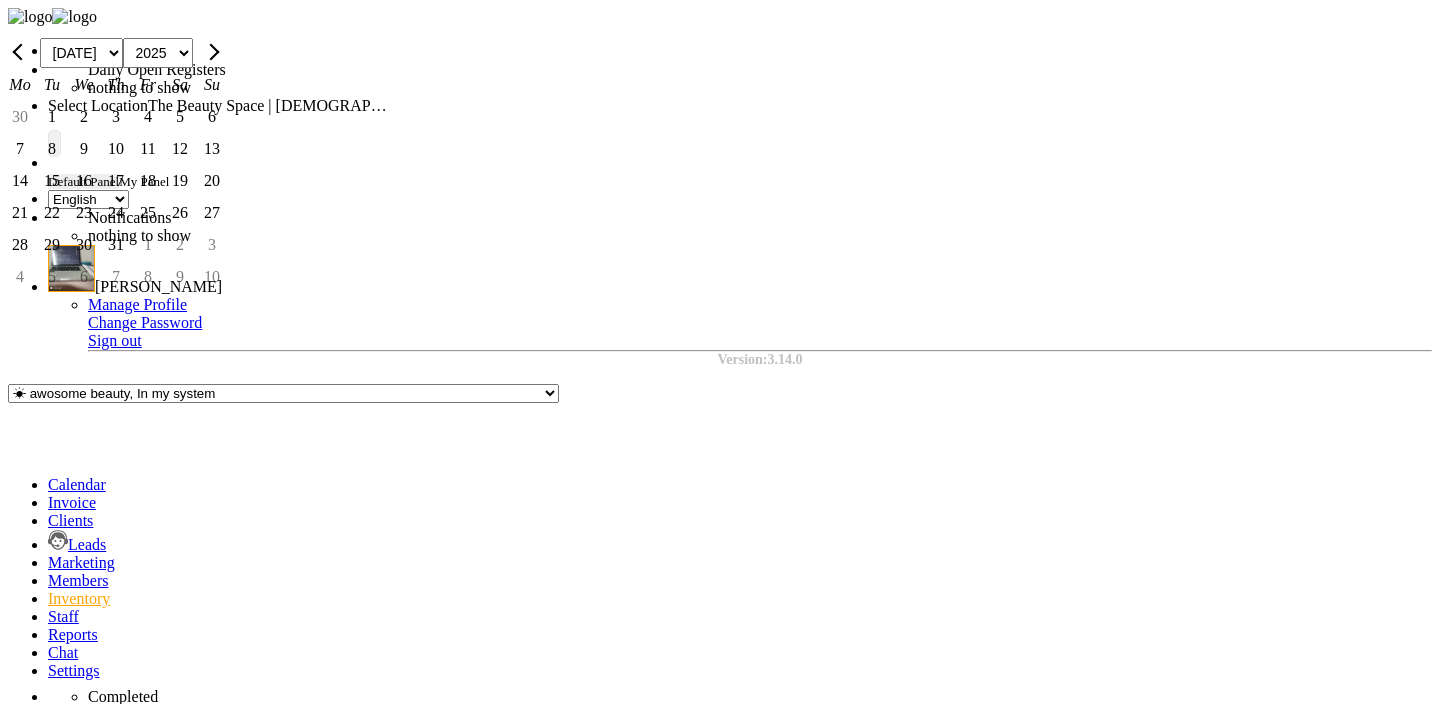 click on "Invoice Start Date Jan Feb Mar Apr May Jun Jul Aug Sep Oct Nov Dec 2015 2016 2017 2018 2019 2020 2021 2022 2023 2024 2025 2026 2027 2028 2029 2030 2031 2032 2033 2034 2035 Mo Tu We Th Fr Sa Su 30 1 2 3 4 5 6 7 8 9 10 11 12 13 14 15 16 17 18 19 20 21 22 23 24 25 26 27 28 29 30 31 1 2 3 4 5 6 7 8 9 10" 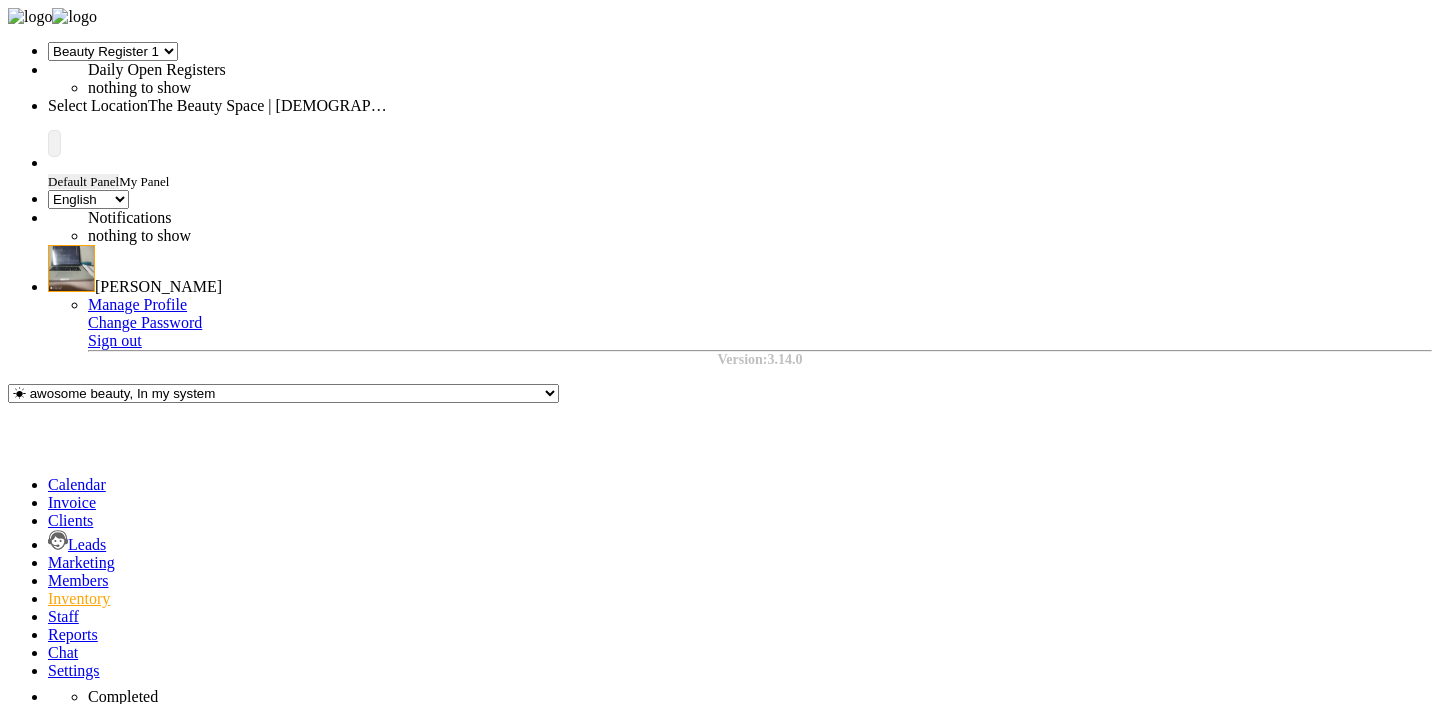 click on "Invoice End Date" 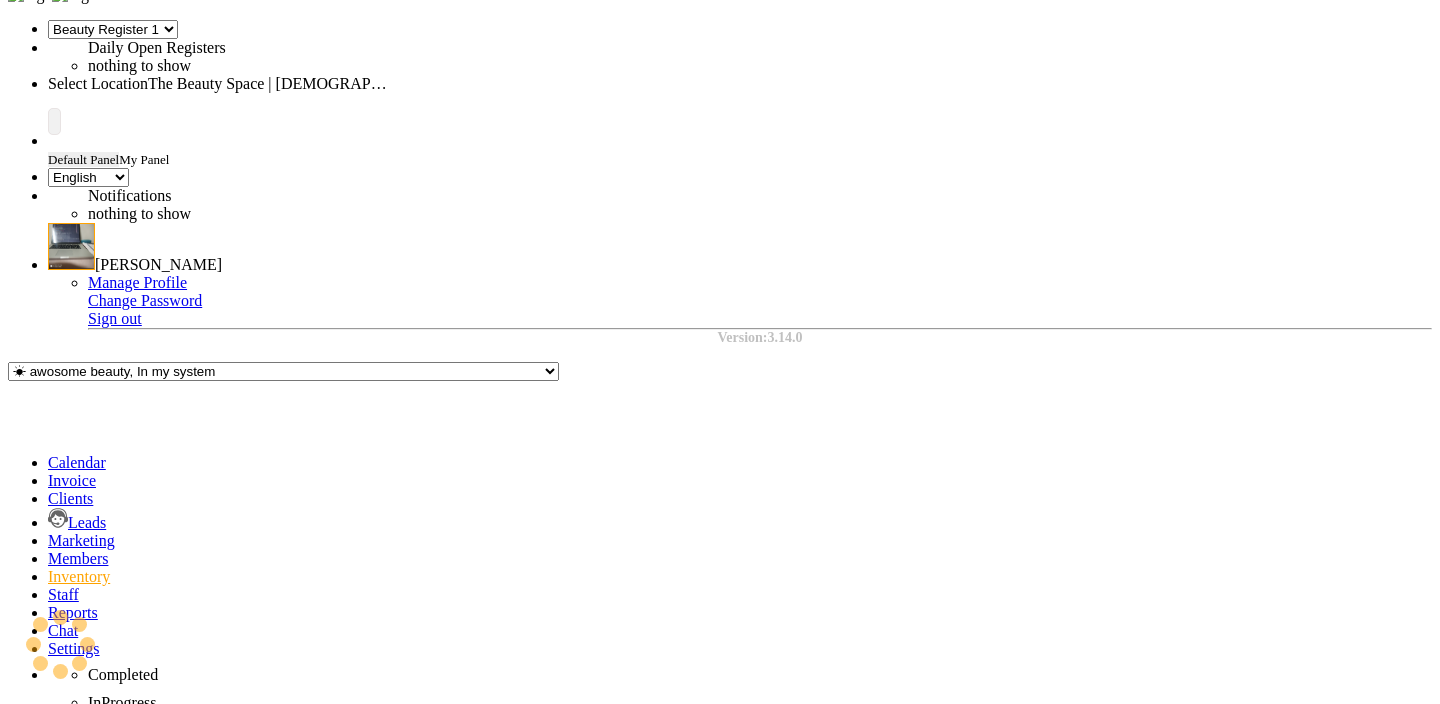 scroll, scrollTop: 0, scrollLeft: 0, axis: both 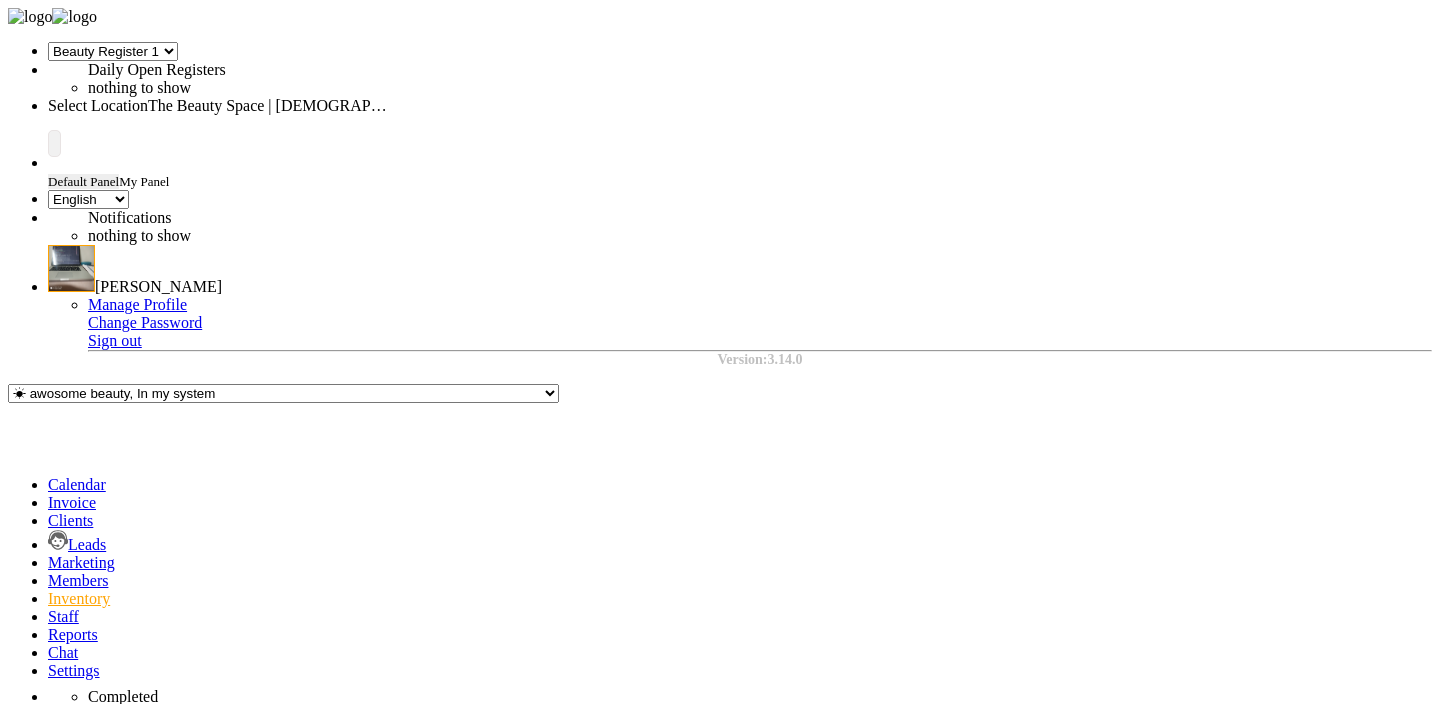 click on "New Order" 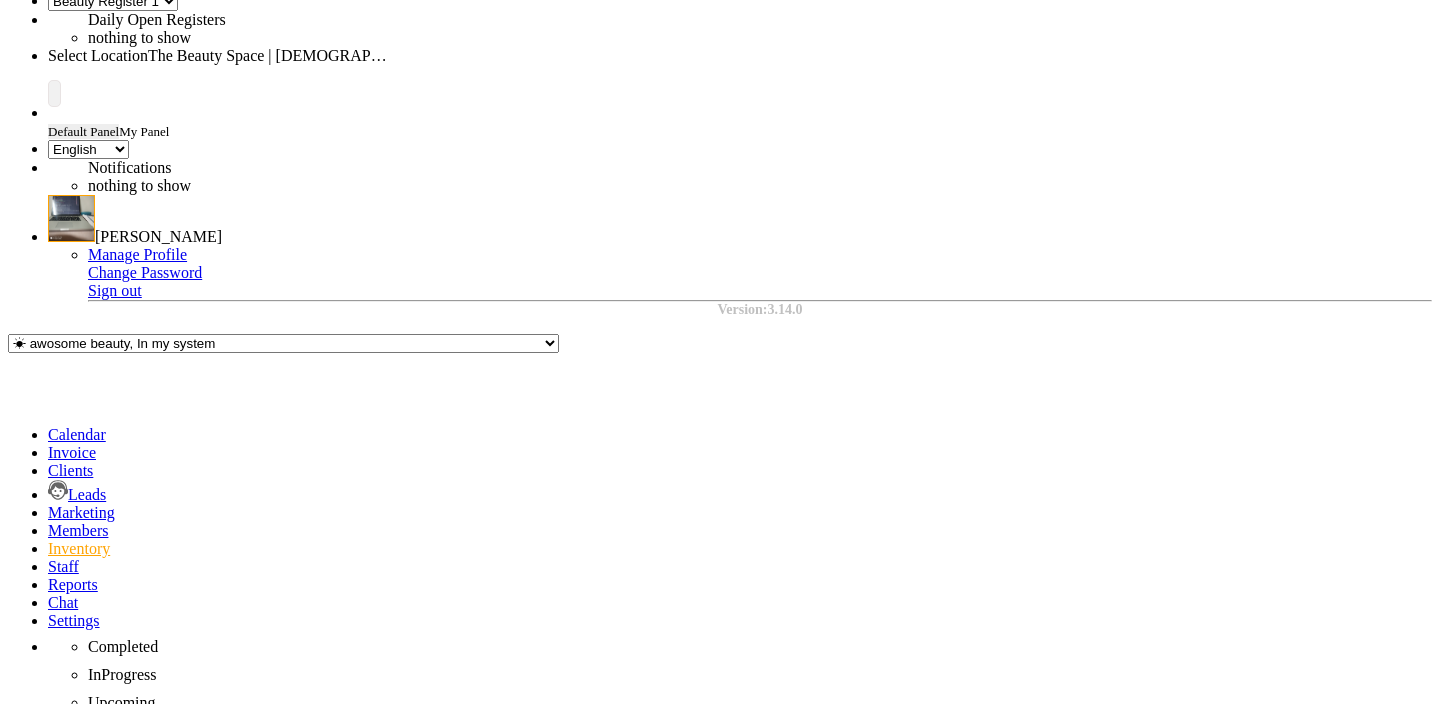scroll, scrollTop: 0, scrollLeft: 0, axis: both 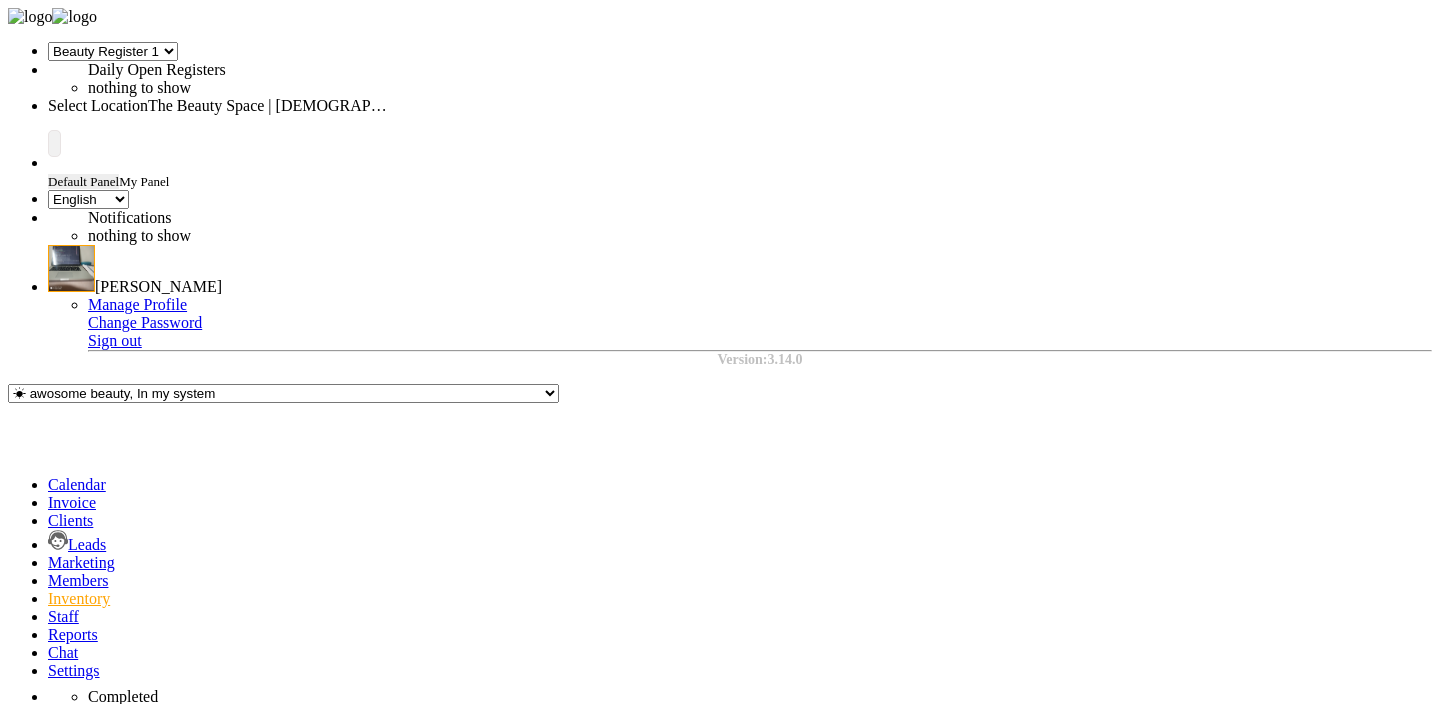 click on "Orders" 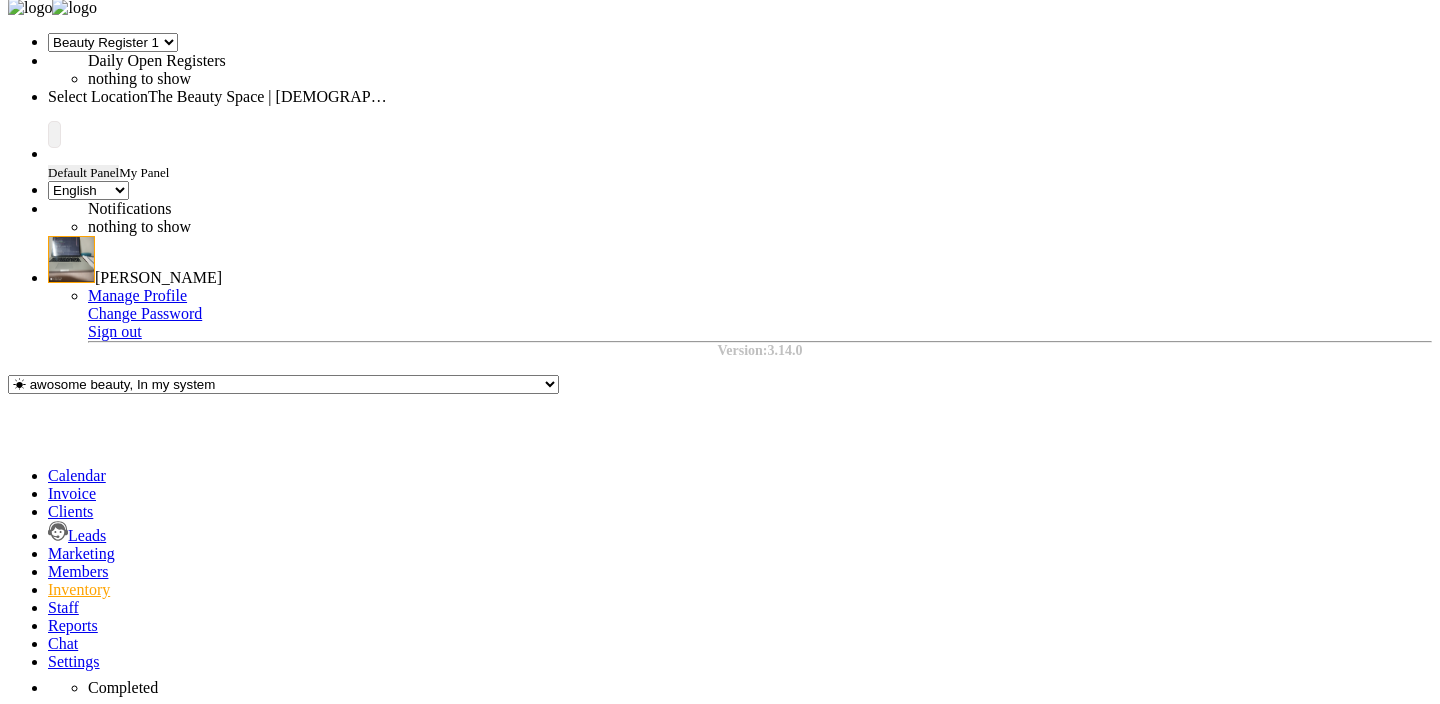 scroll, scrollTop: 0, scrollLeft: 0, axis: both 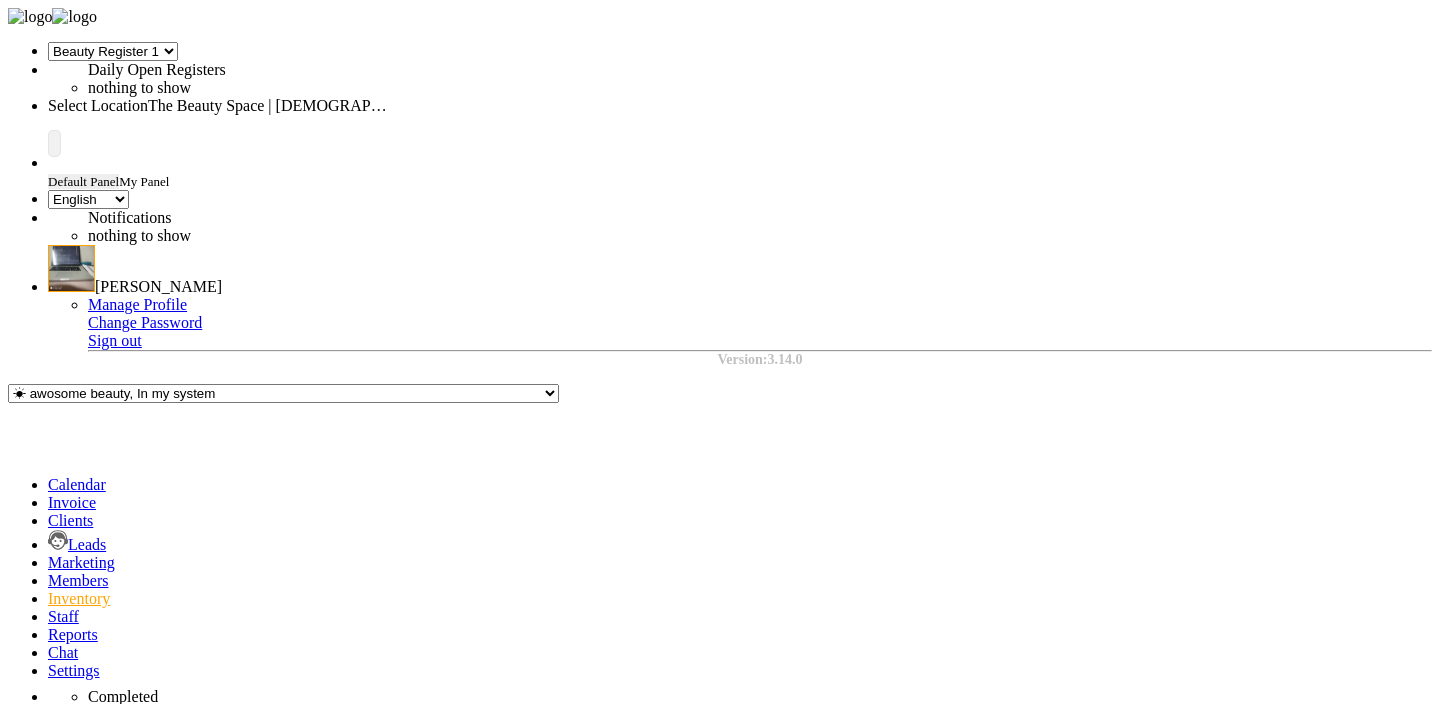 click on "Order" 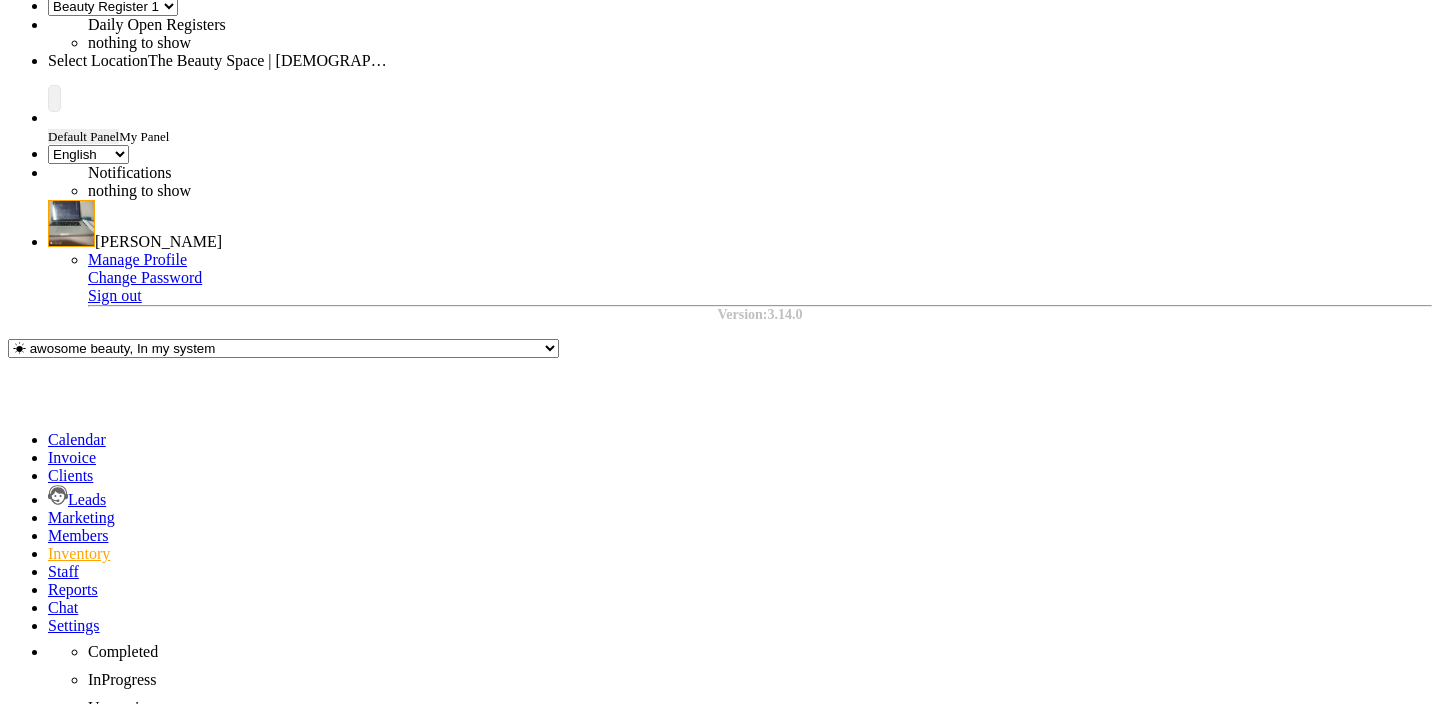 click on "Select Address  shajapur" 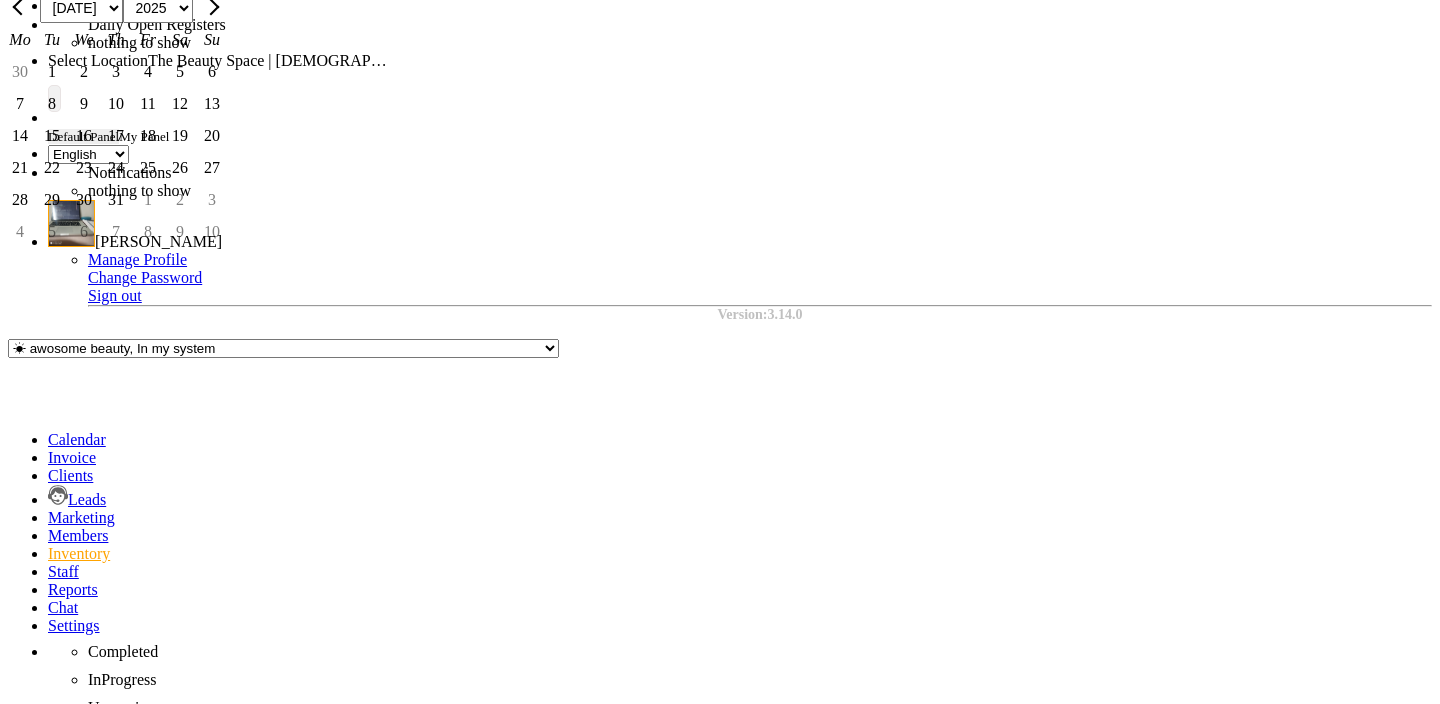 click on "Order Purchase" 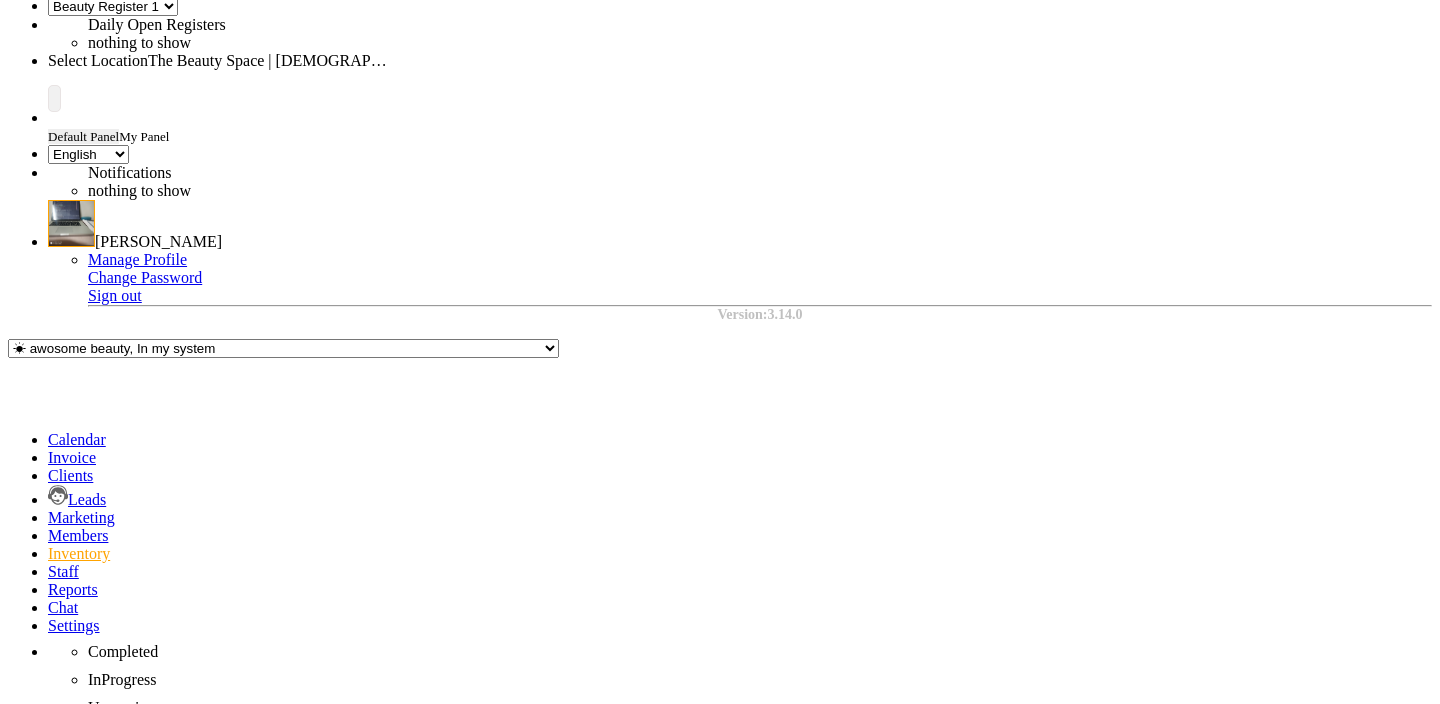click 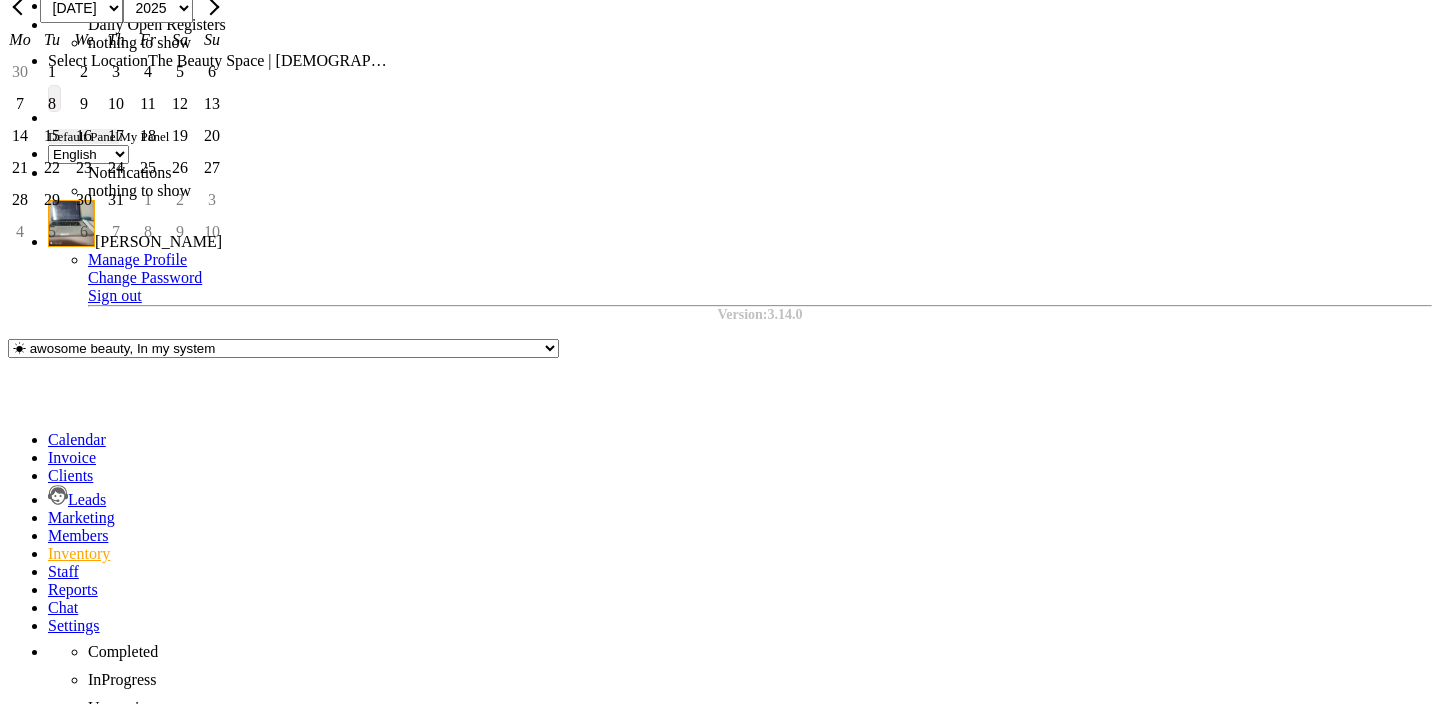 click on "10" 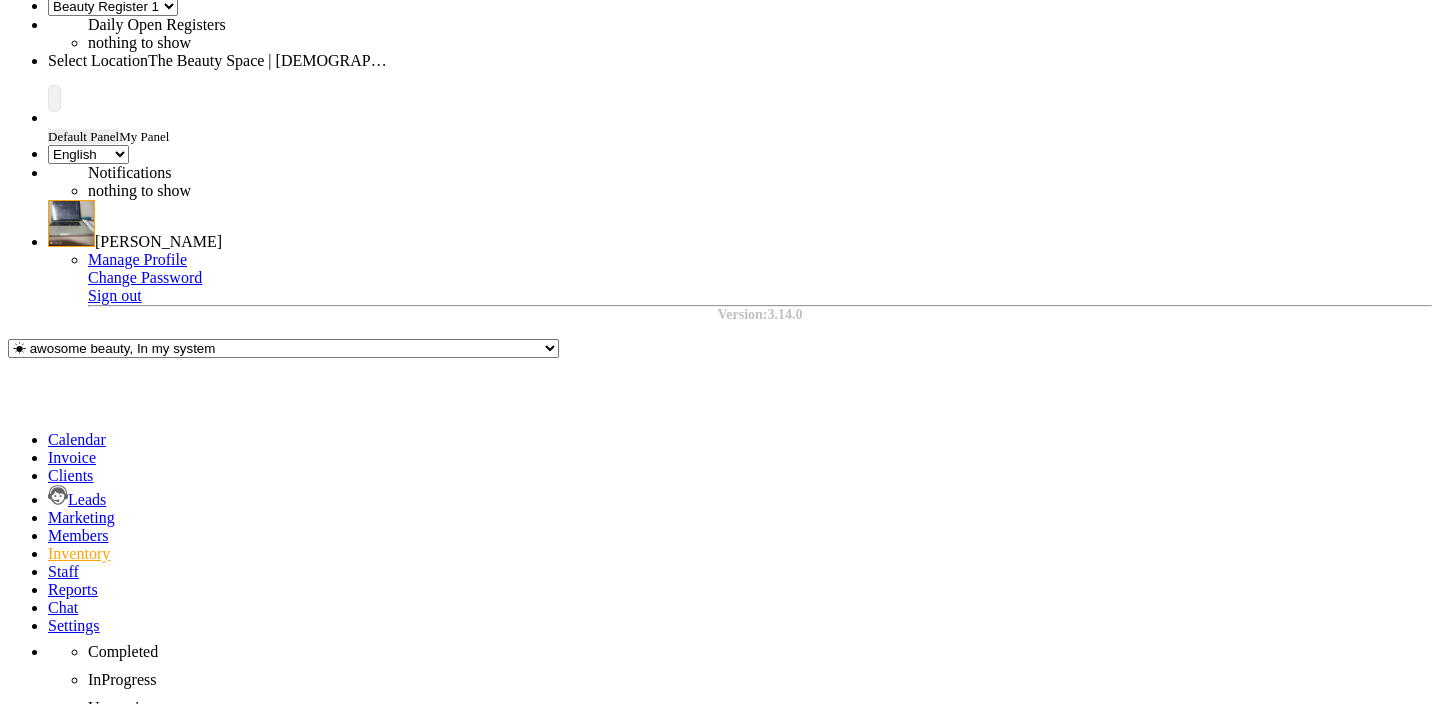 click 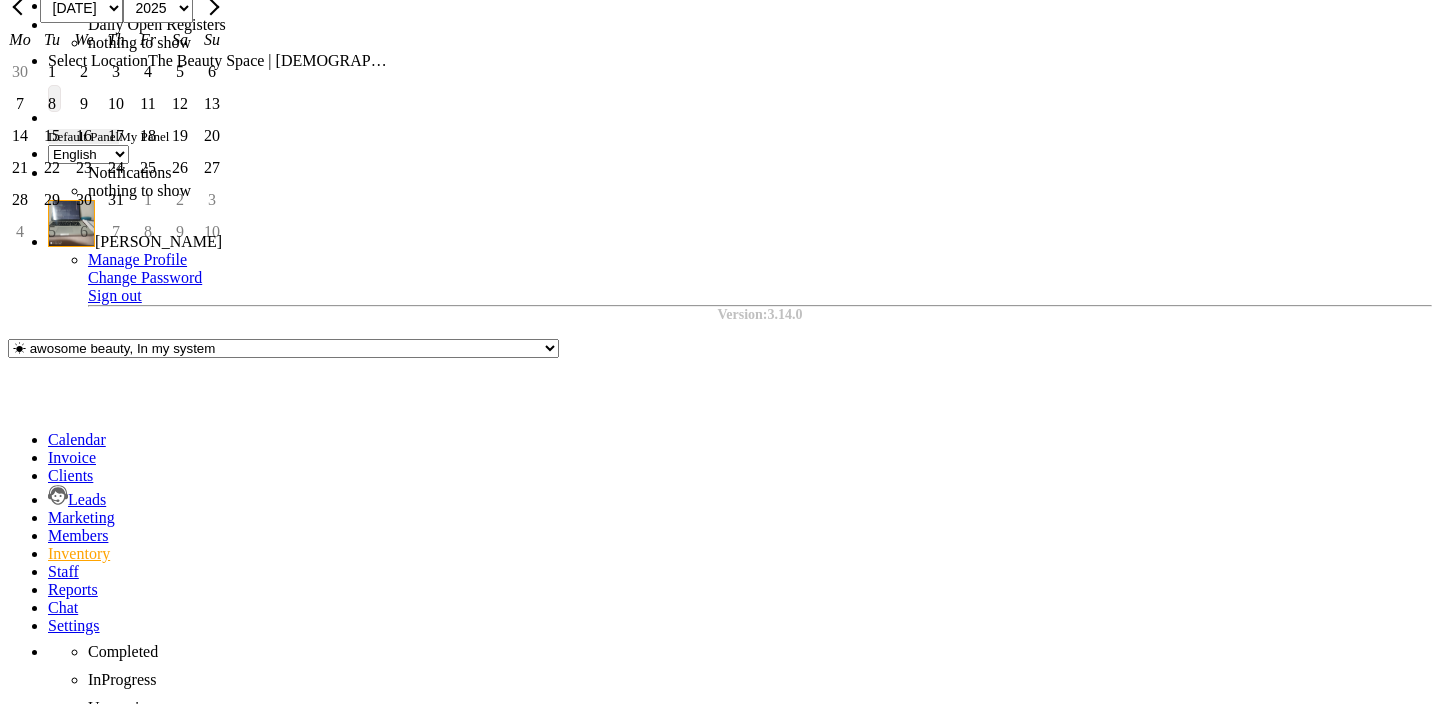 click on "12" 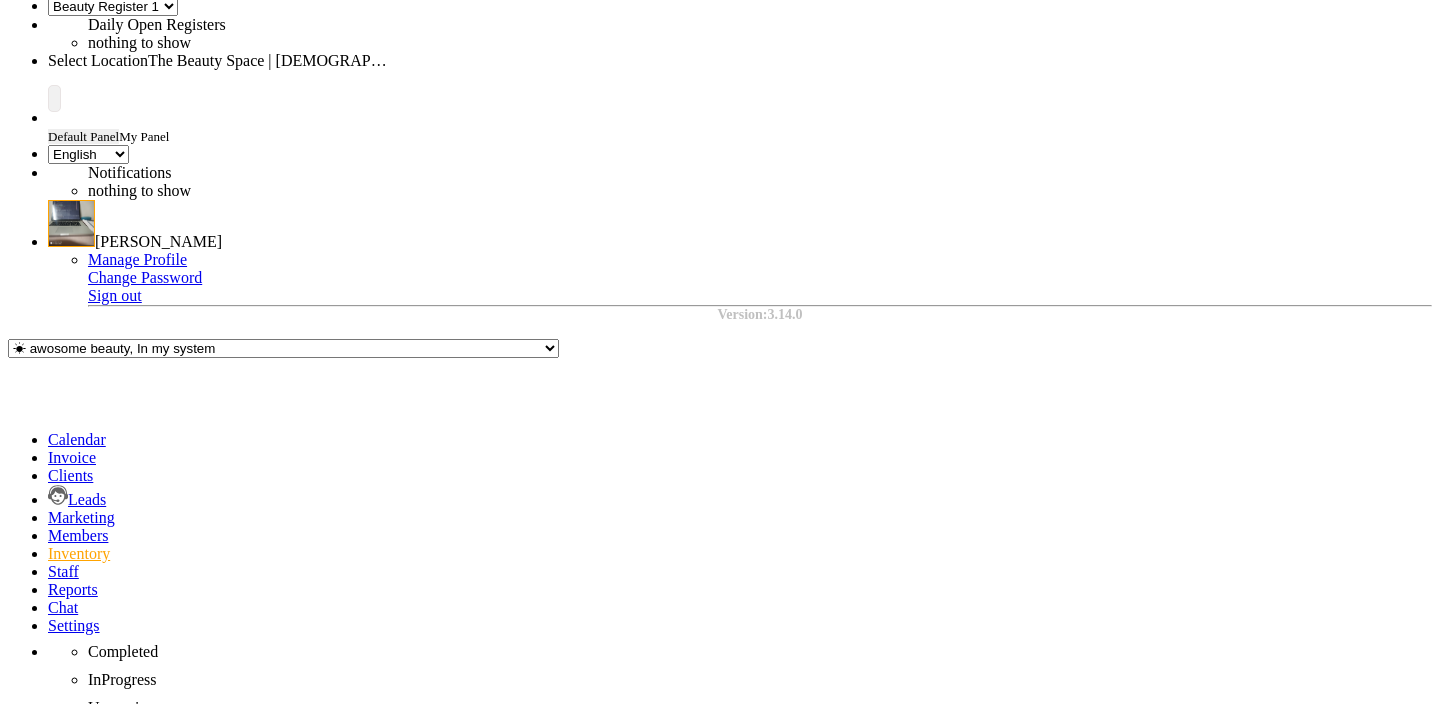 click on "None test tax group 2 multi product LSSST multi-location-2.5 multi-location GST 10% LST Gst (10%) Tax for loyalty Main GST Test Tax Gst (12%) product tax igst null GST-t Service tax t GST1 TAX igsta GST" 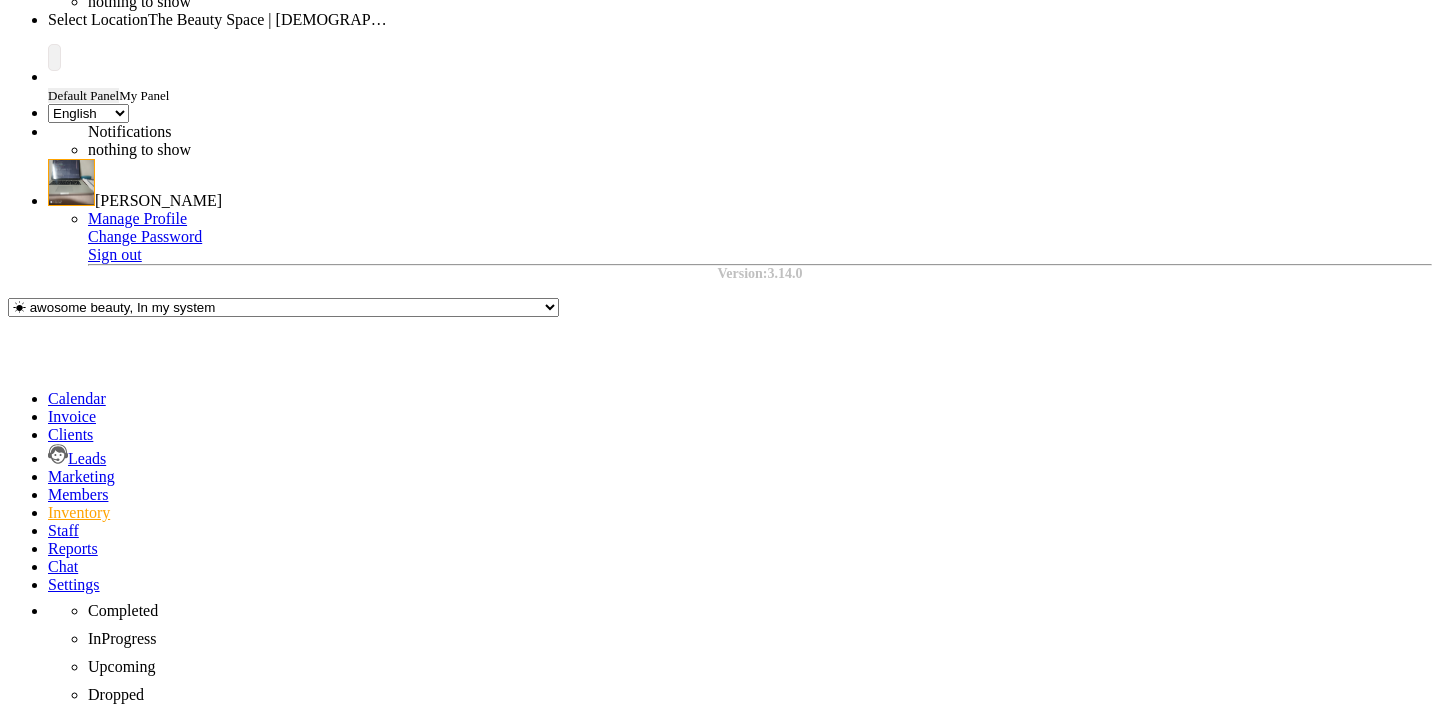 scroll, scrollTop: 94, scrollLeft: 0, axis: vertical 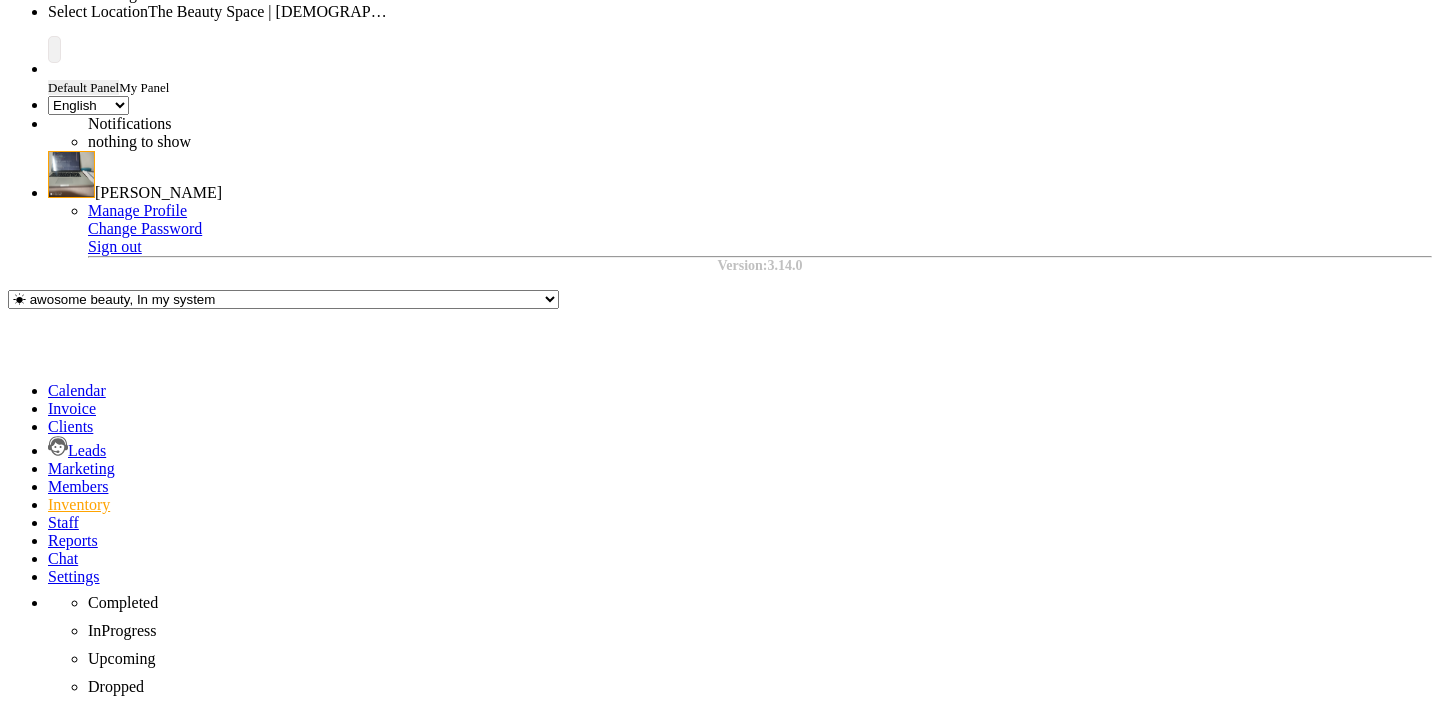 click on "0" 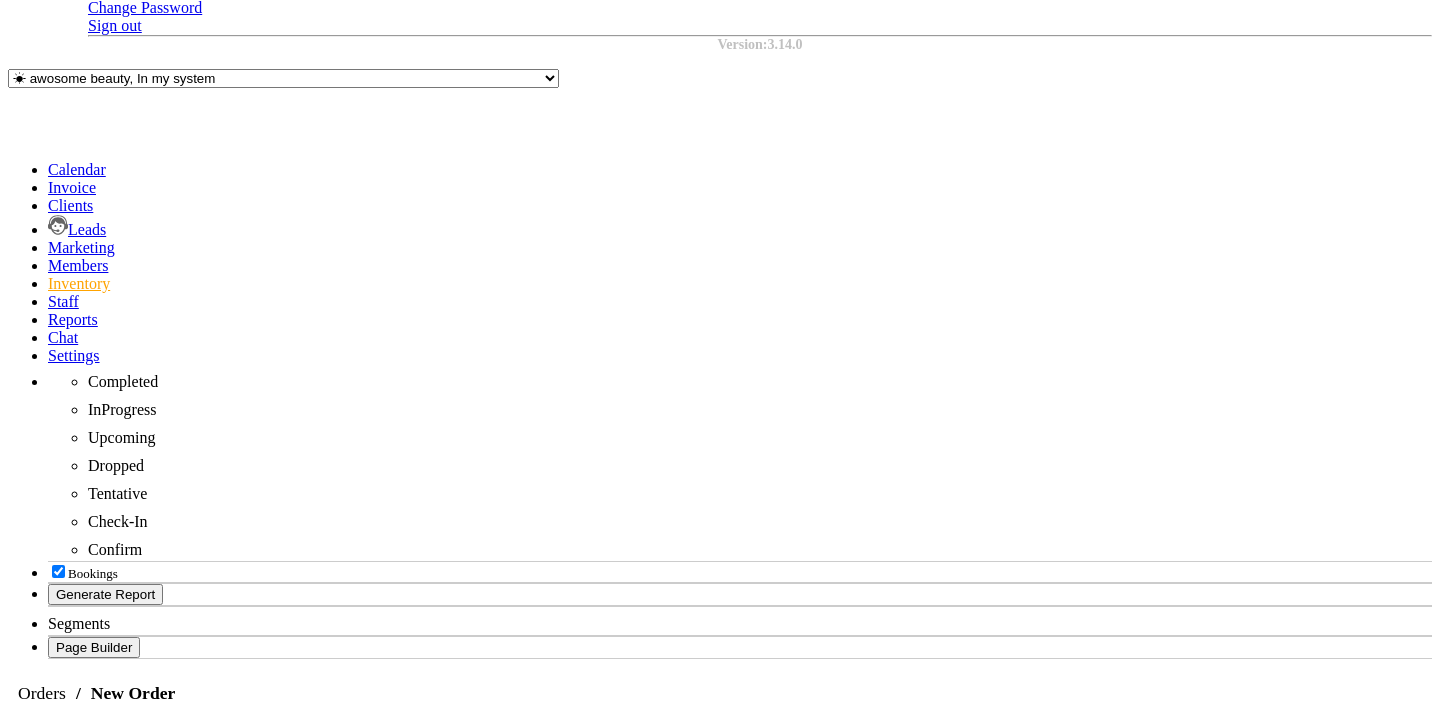 scroll, scrollTop: 316, scrollLeft: 0, axis: vertical 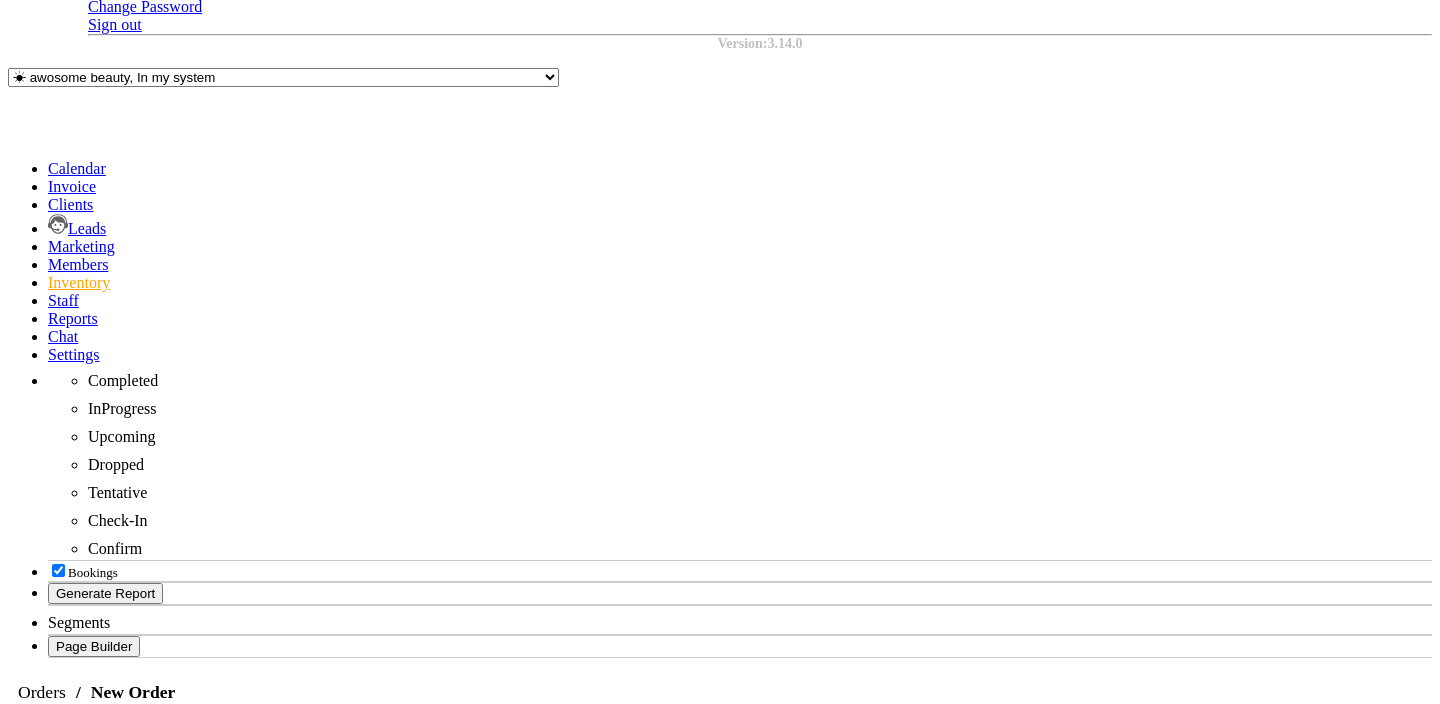 click on "1000 PC" 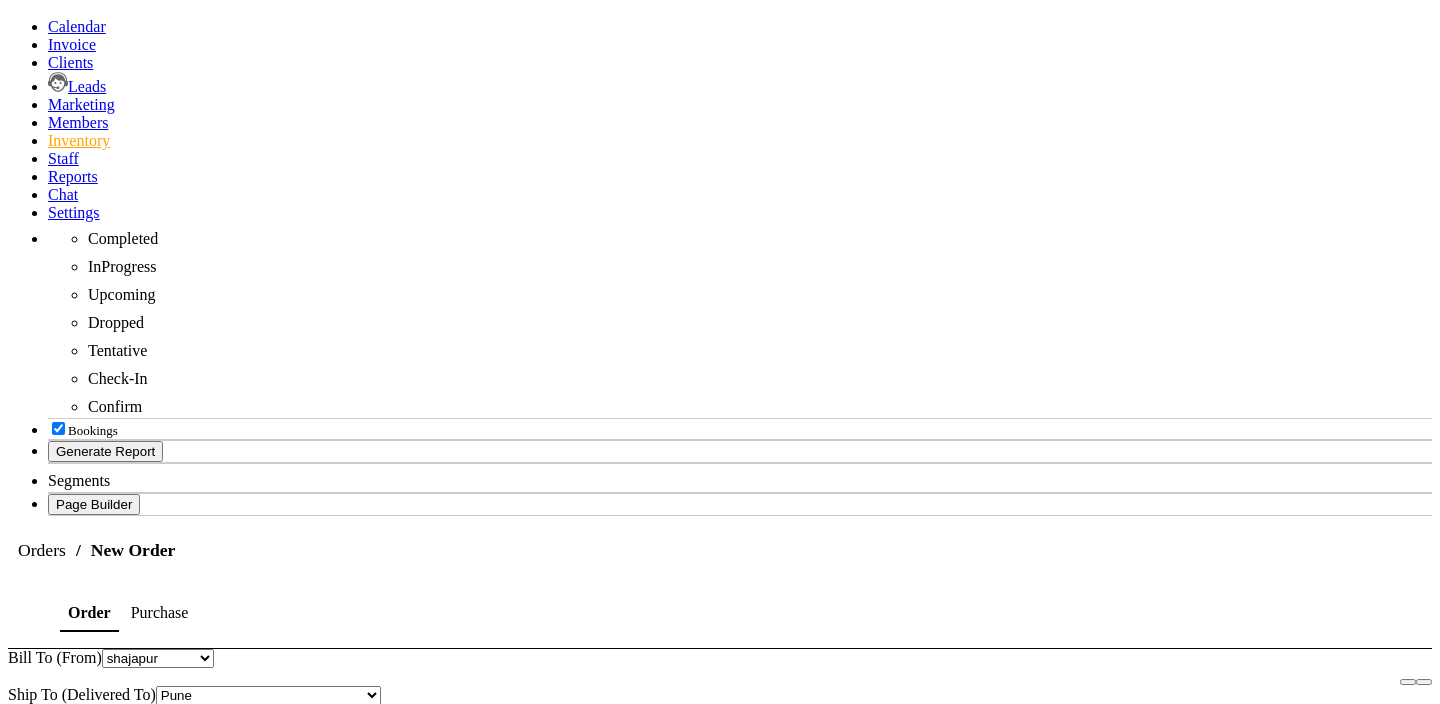 scroll, scrollTop: 555, scrollLeft: 0, axis: vertical 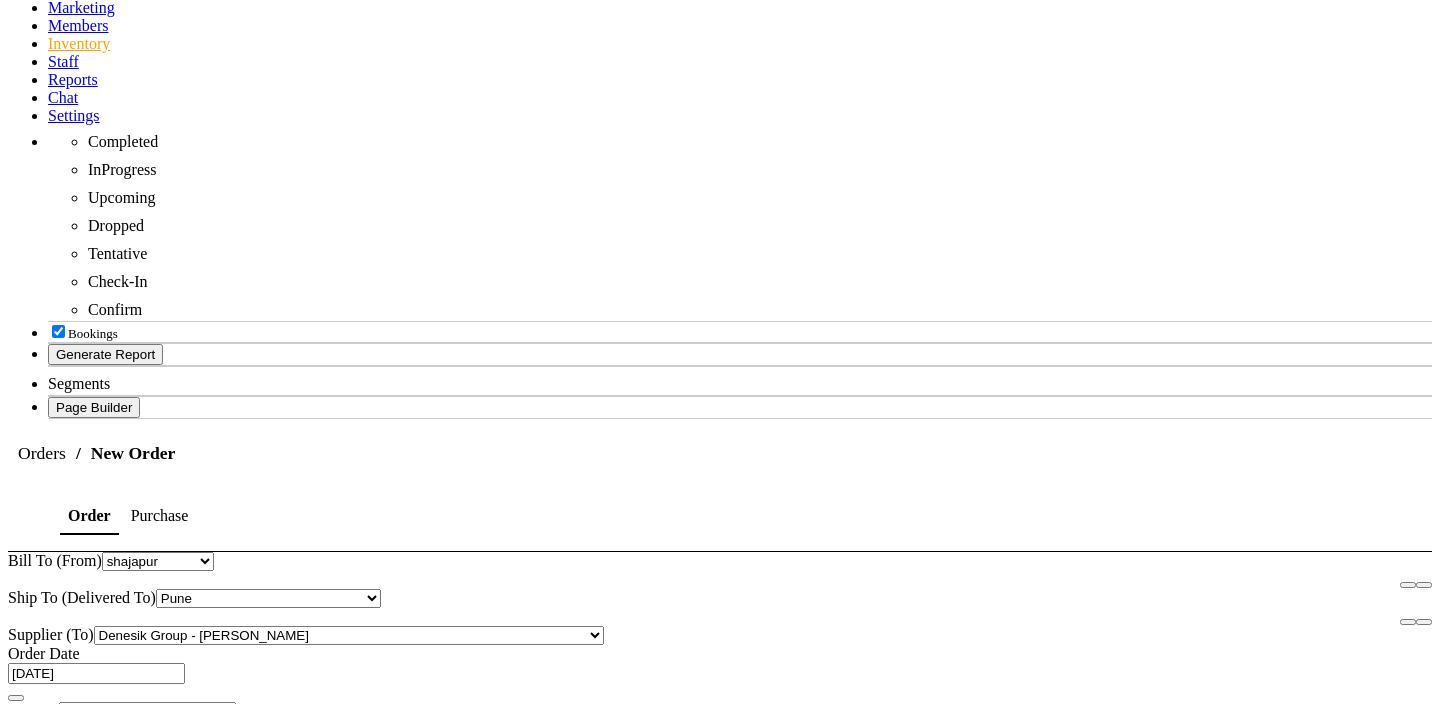 click on "Create" 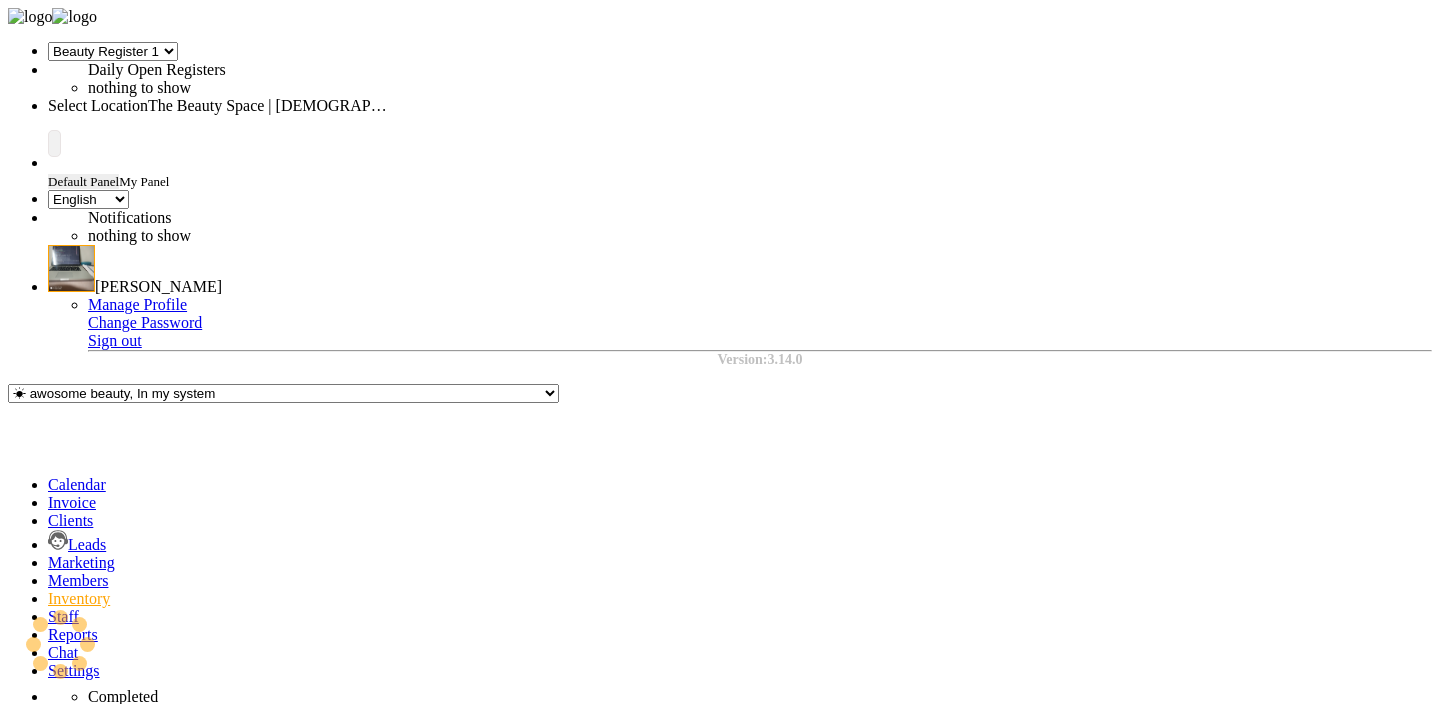 scroll, scrollTop: 3, scrollLeft: 0, axis: vertical 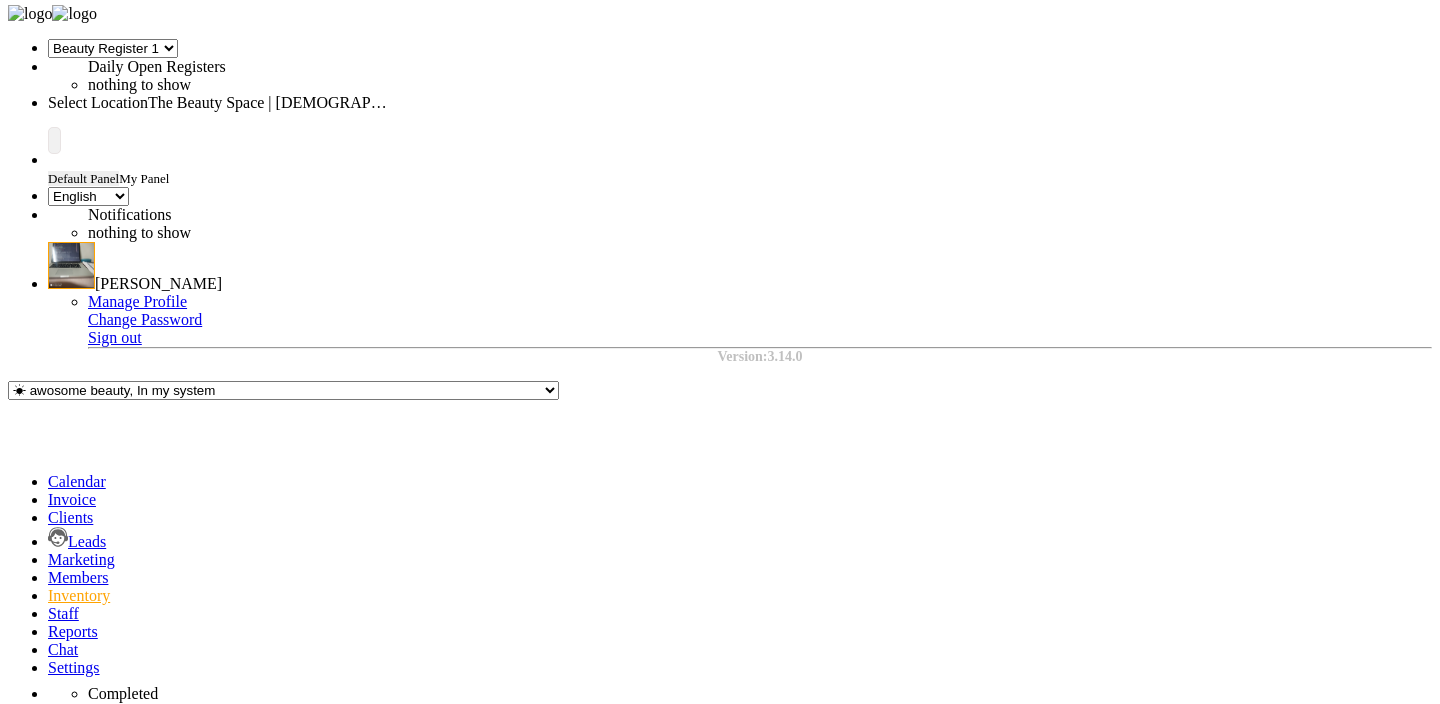 select on "26" 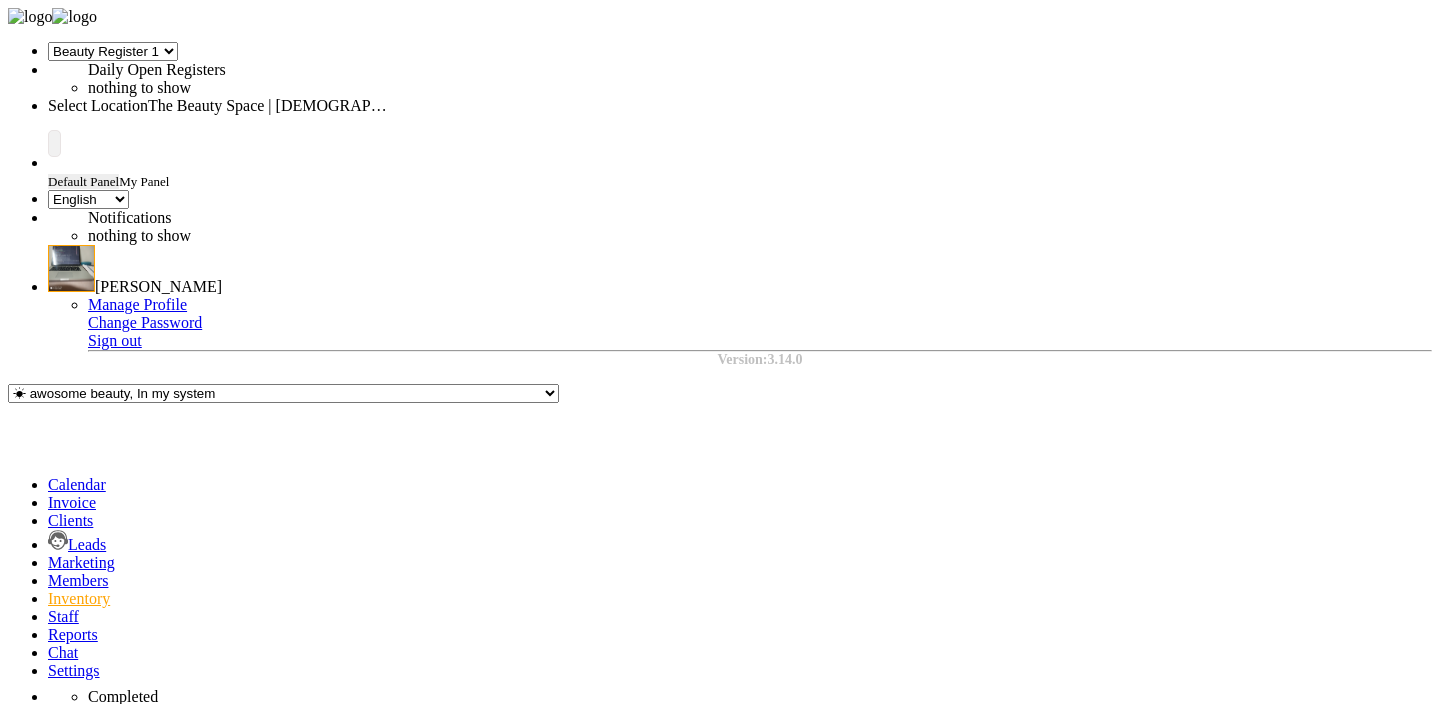 click on "10-07-2025" 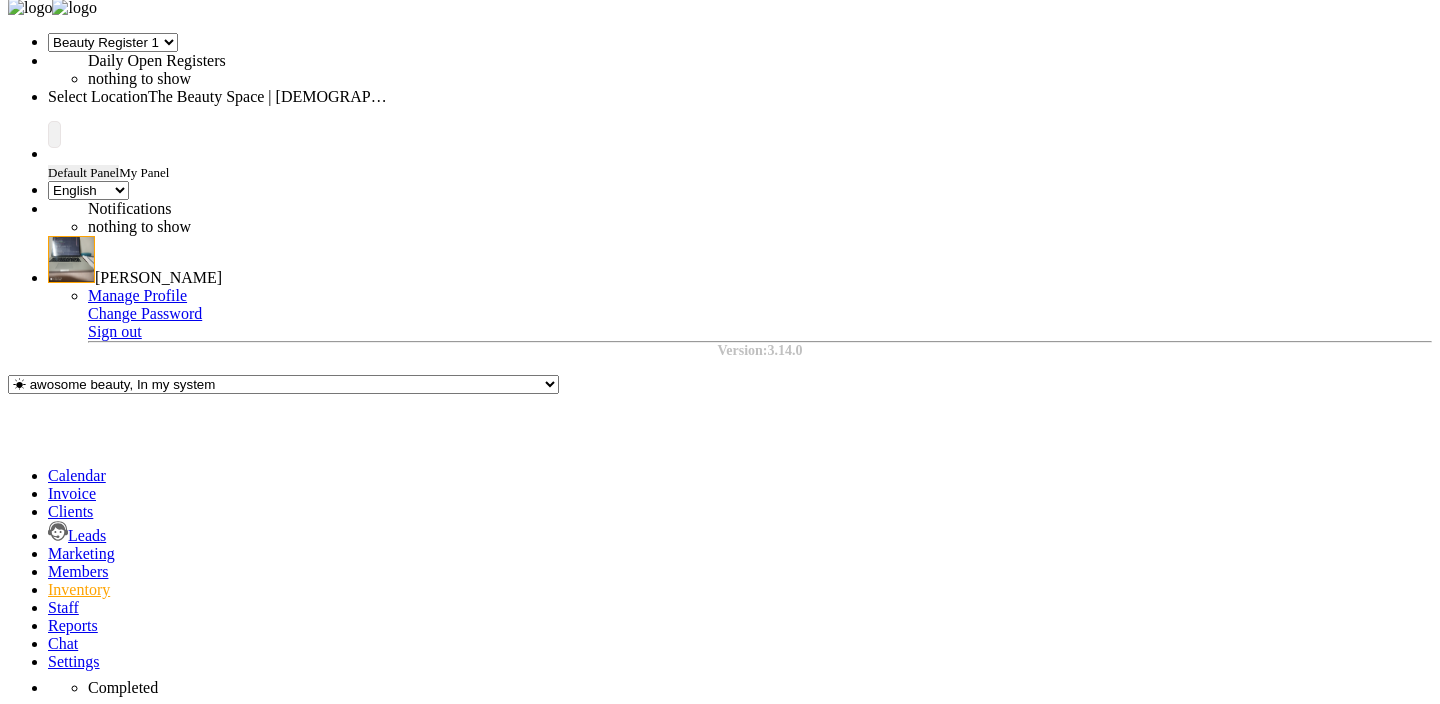 select on "26" 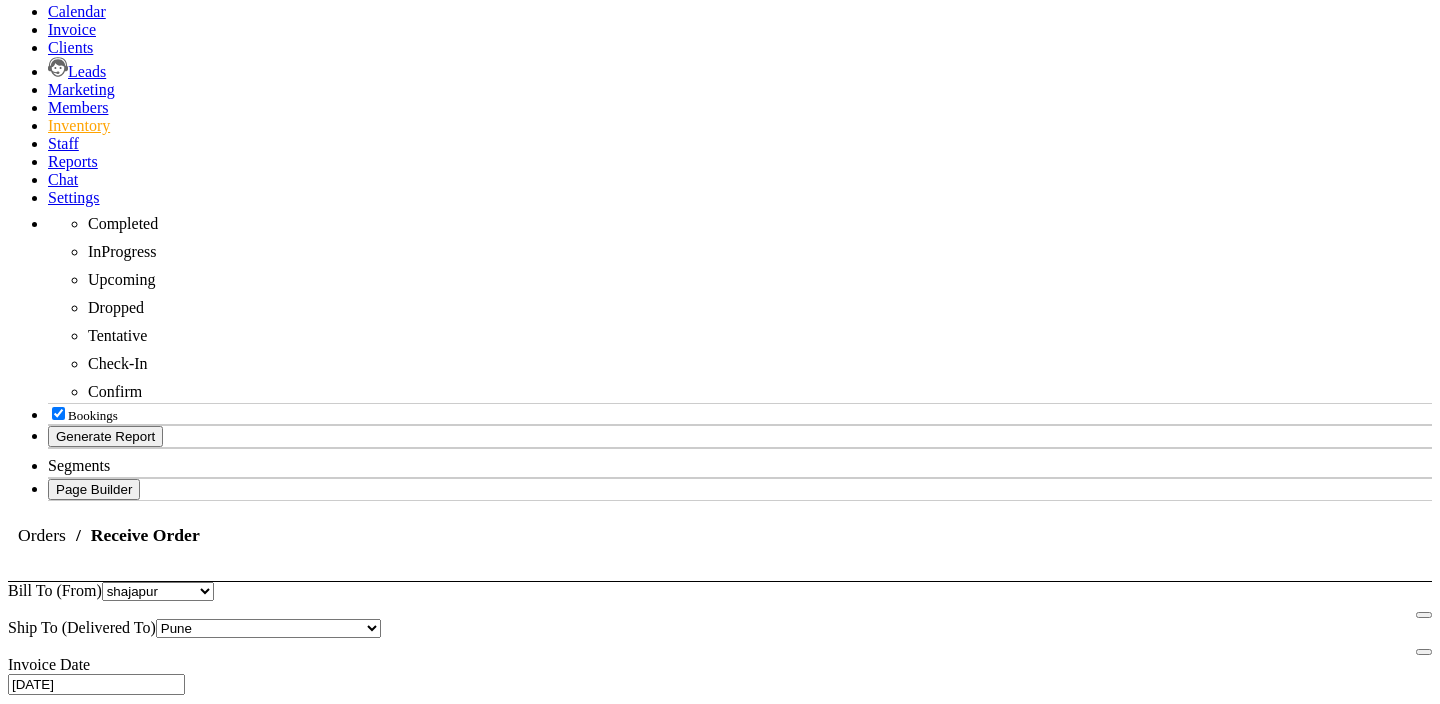 scroll, scrollTop: 435, scrollLeft: 0, axis: vertical 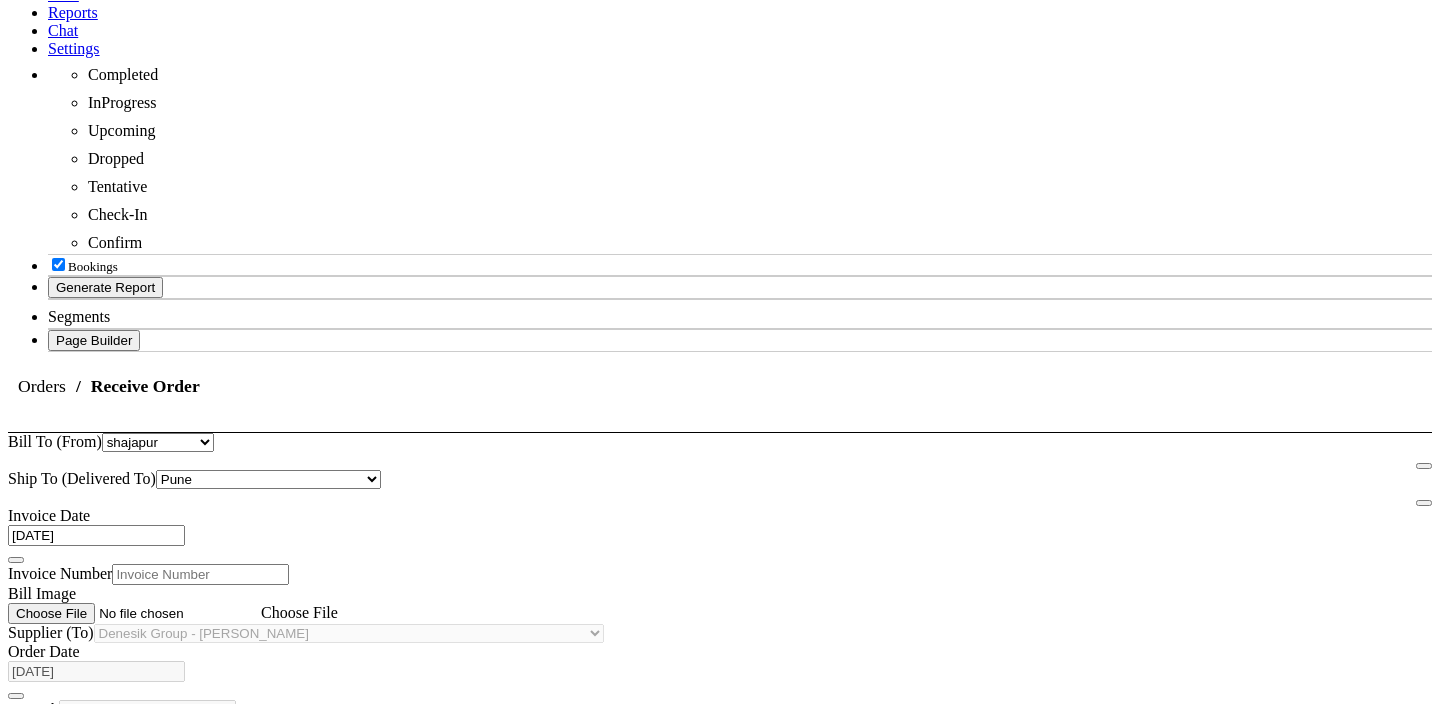 click on "Add Reduce" 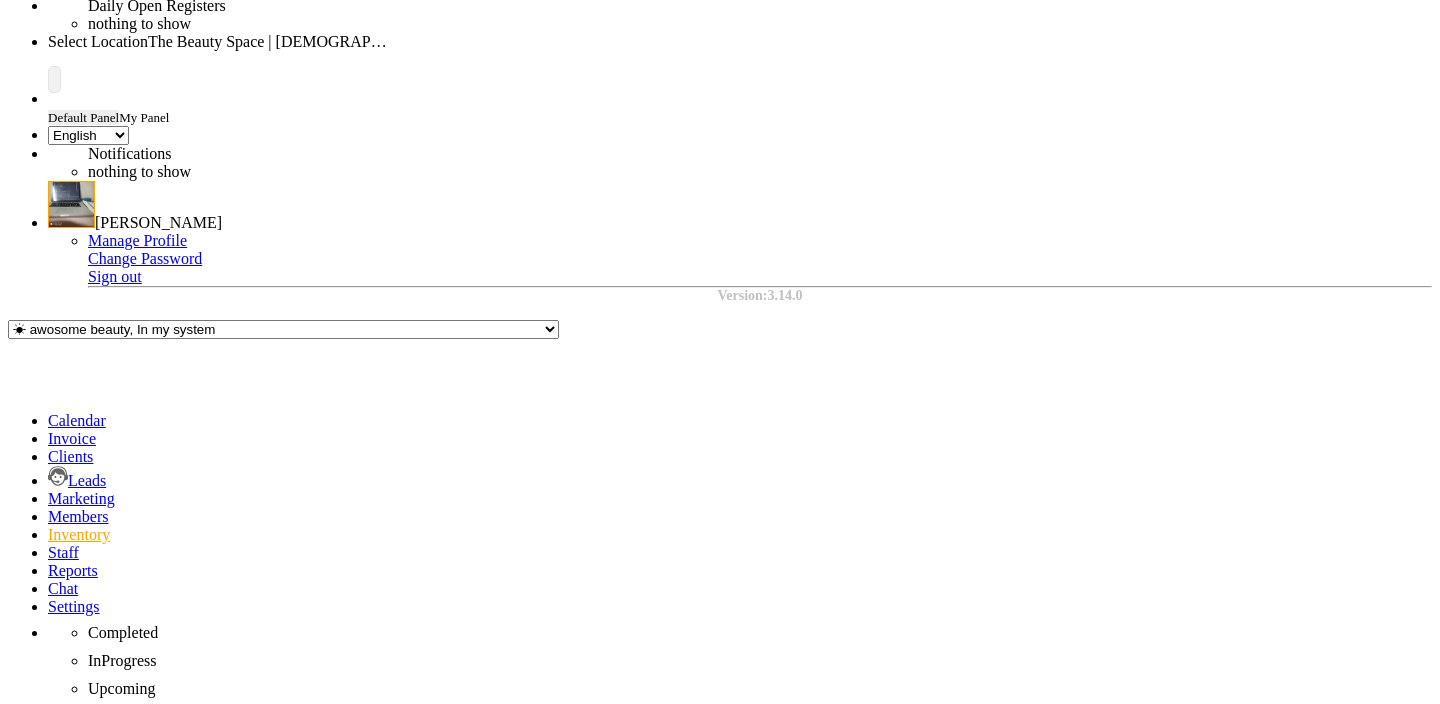 scroll, scrollTop: 0, scrollLeft: 0, axis: both 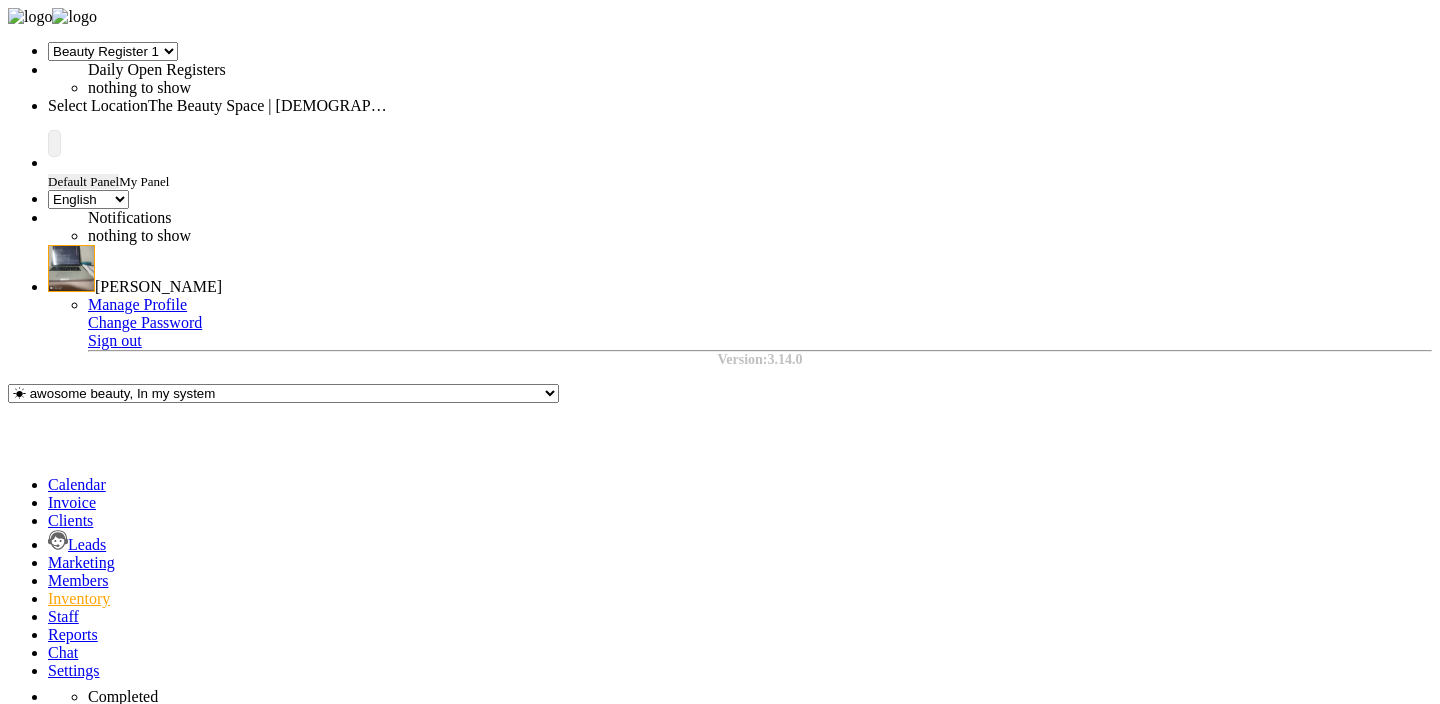 click on "Select Address  Pune   12/4
KD nagar
Ratlam mp
457001   12/4
KD nagar
Ratlam mp
457001" 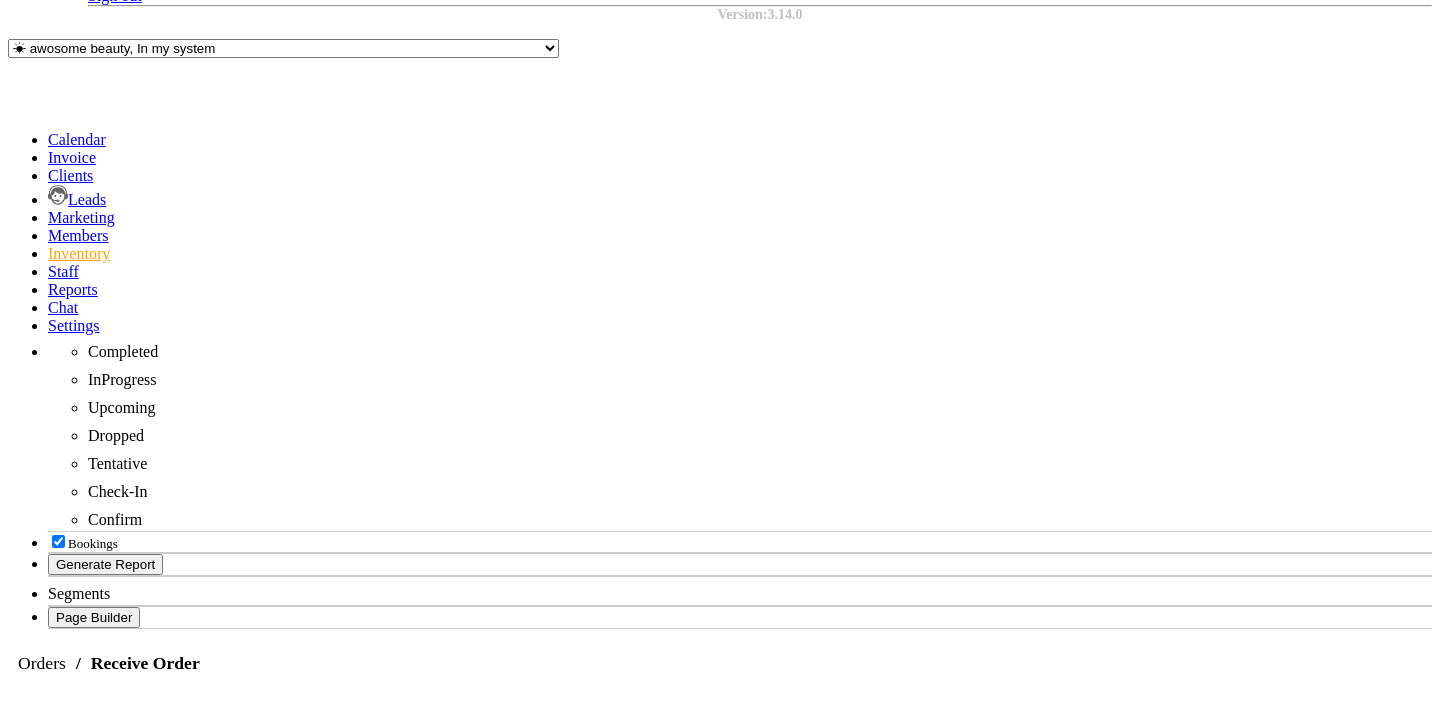 scroll, scrollTop: 371, scrollLeft: 0, axis: vertical 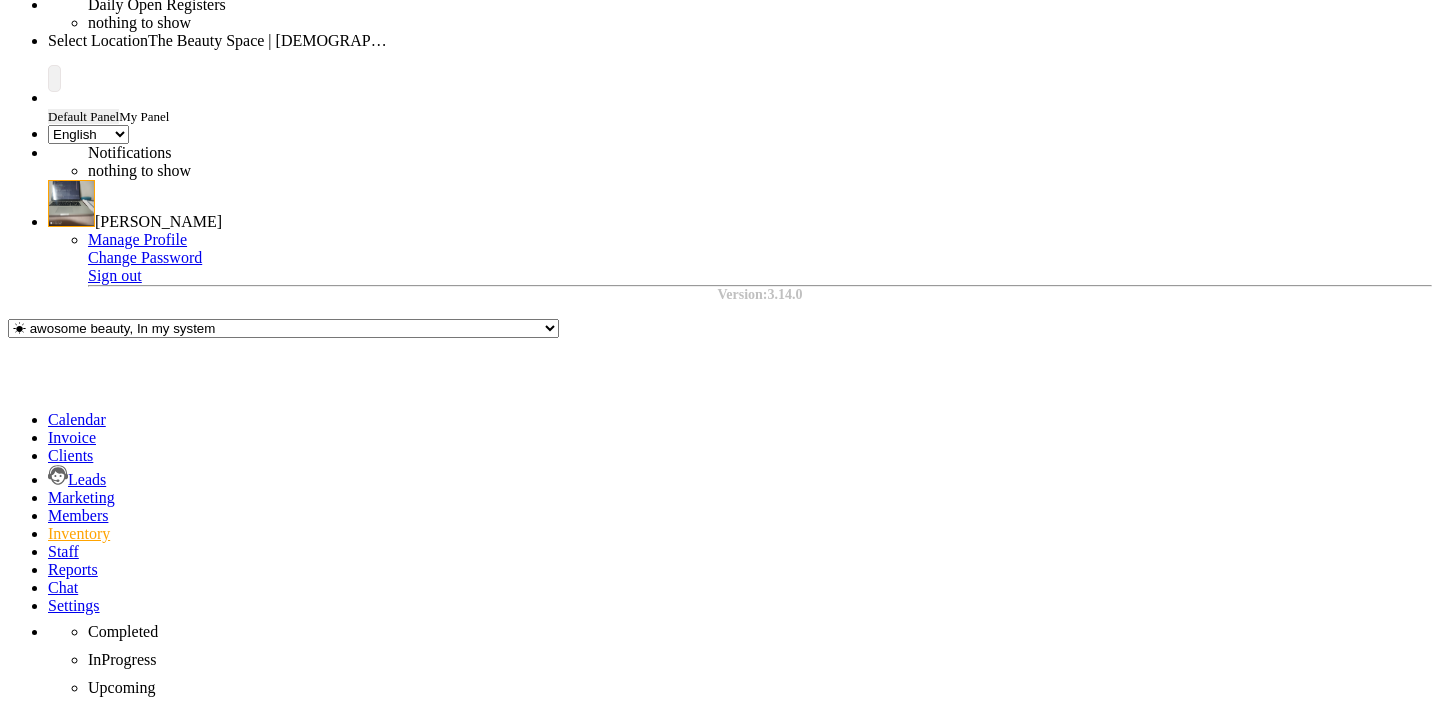 click 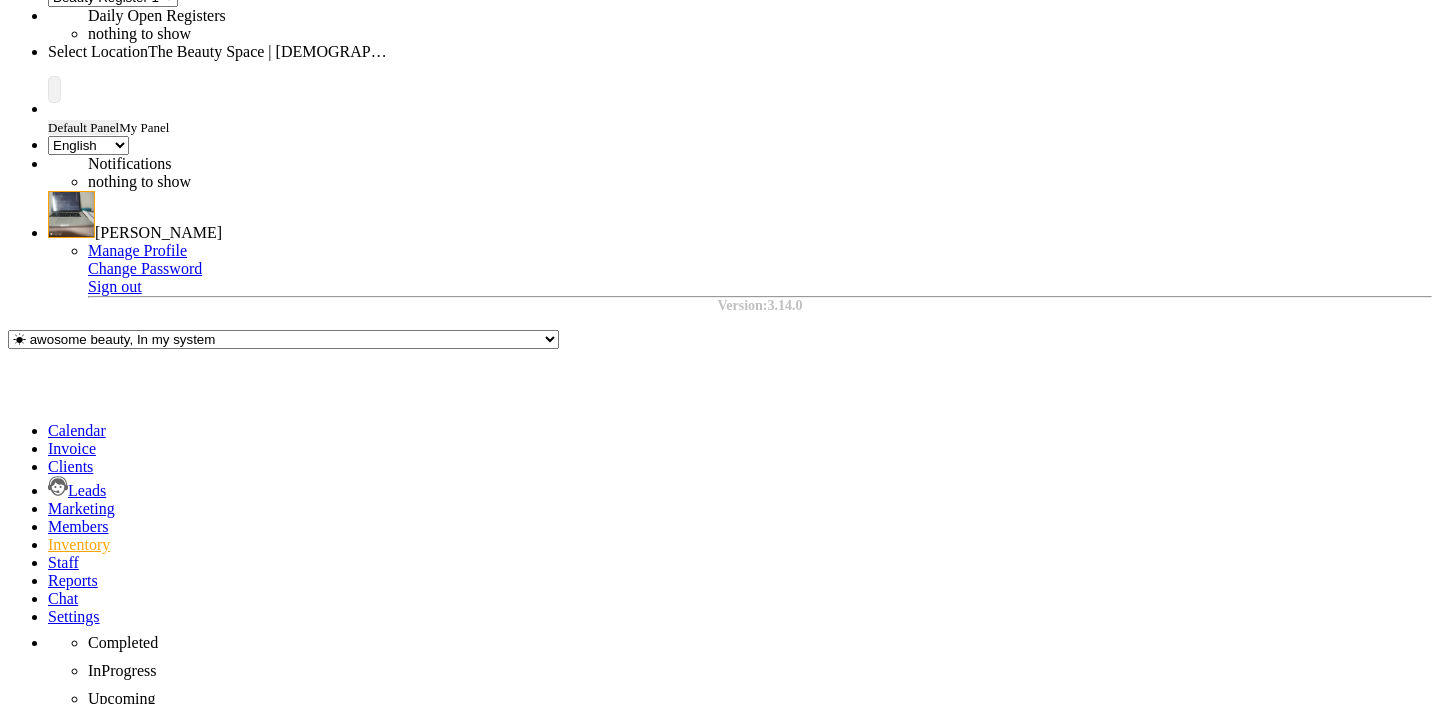 scroll, scrollTop: 0, scrollLeft: 0, axis: both 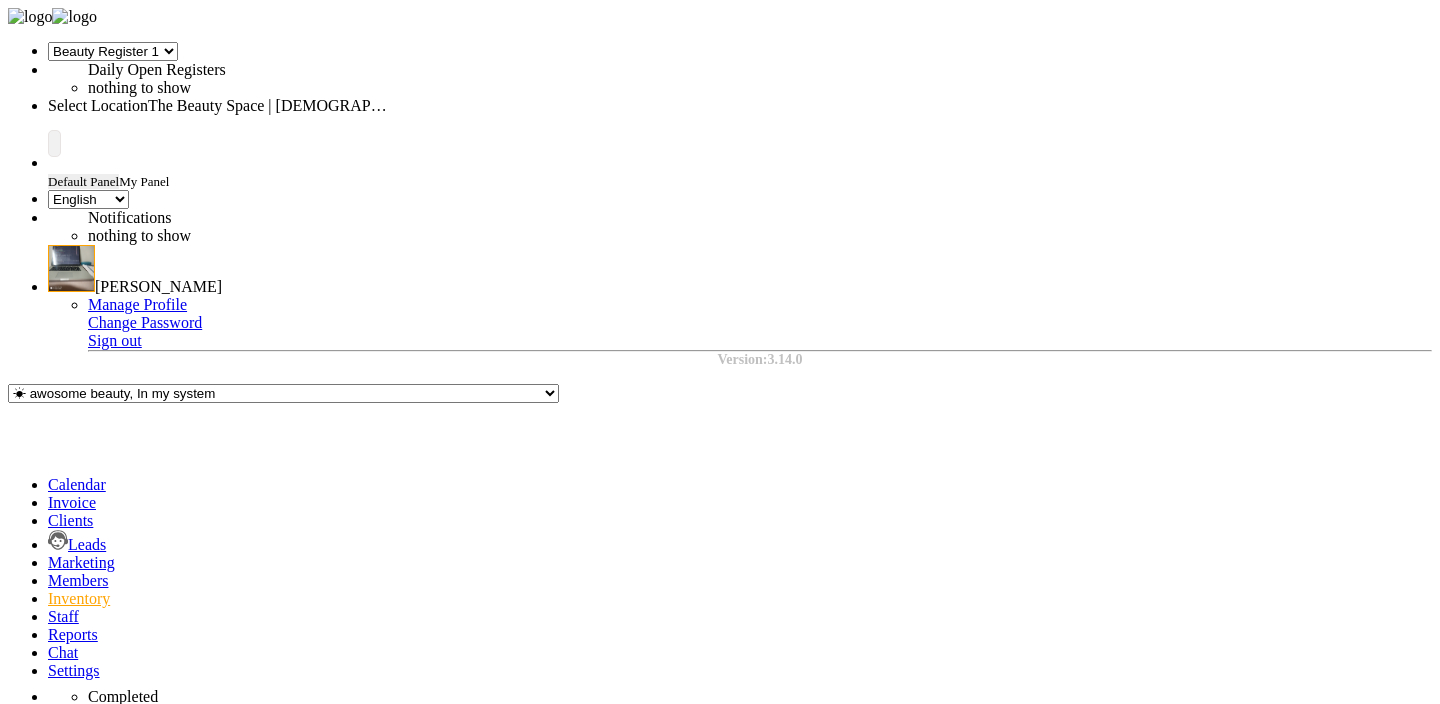 click on "Orders" 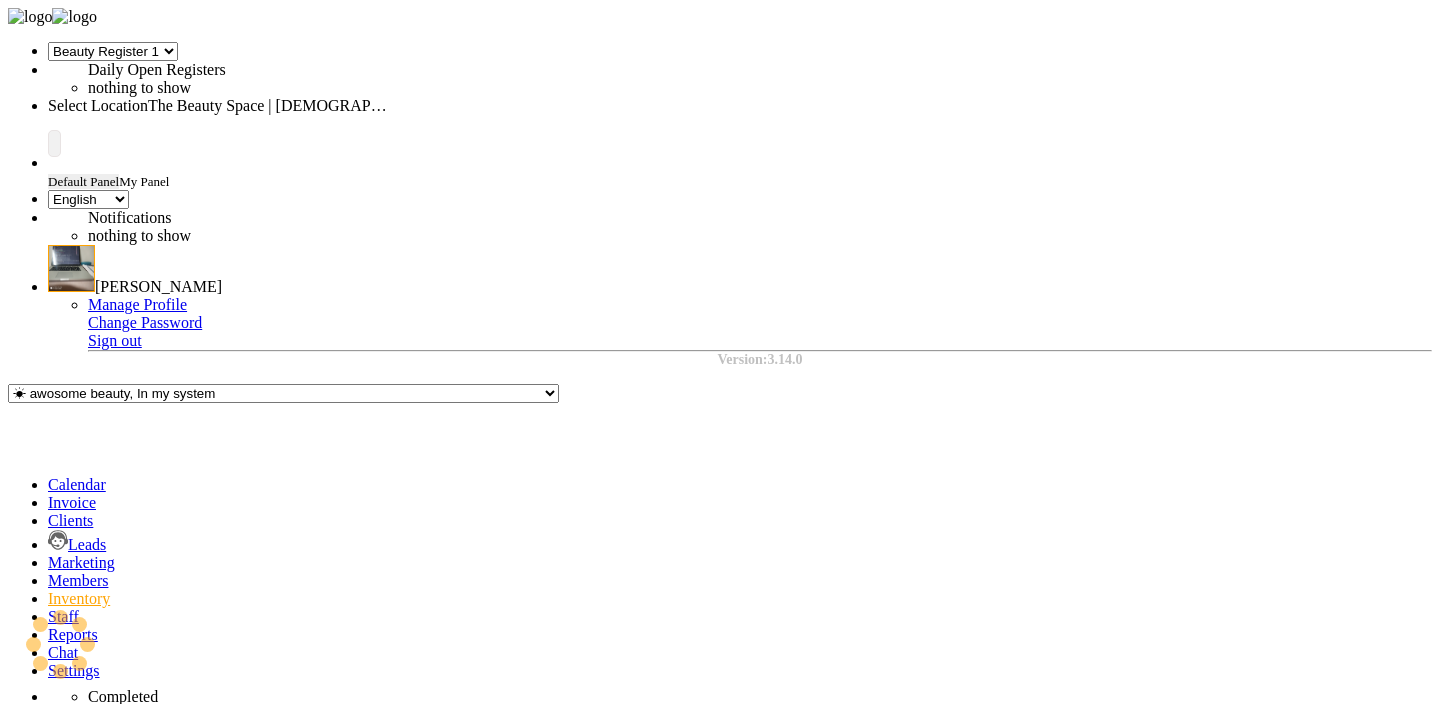 select on "26" 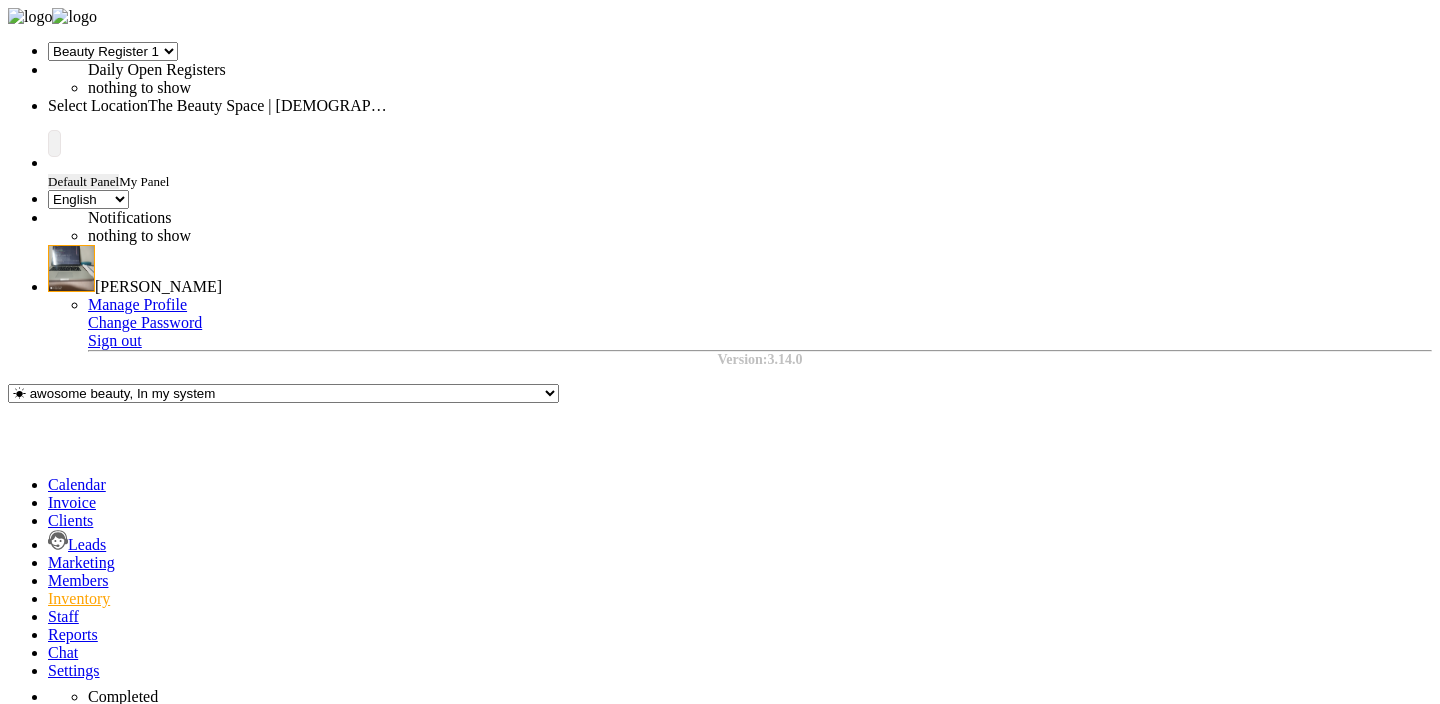 scroll, scrollTop: 0, scrollLeft: 0, axis: both 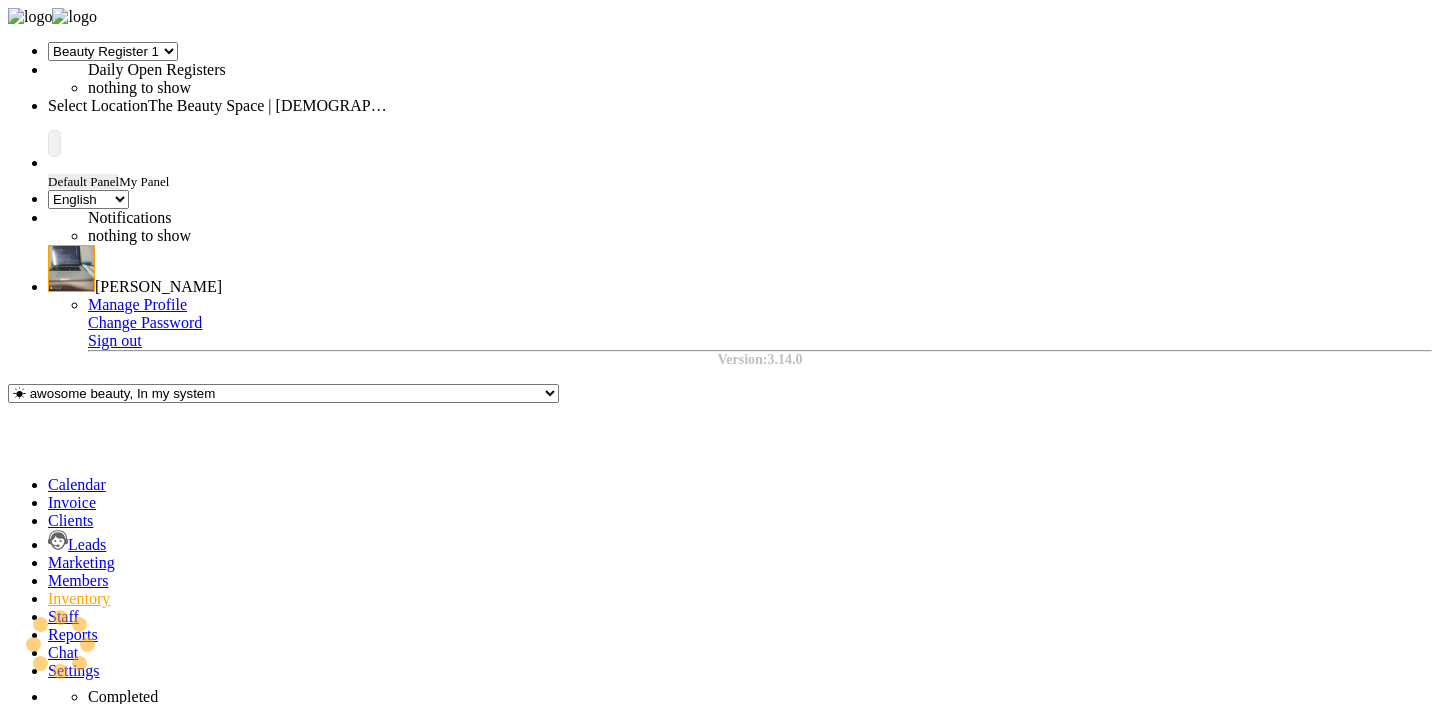 select on "26" 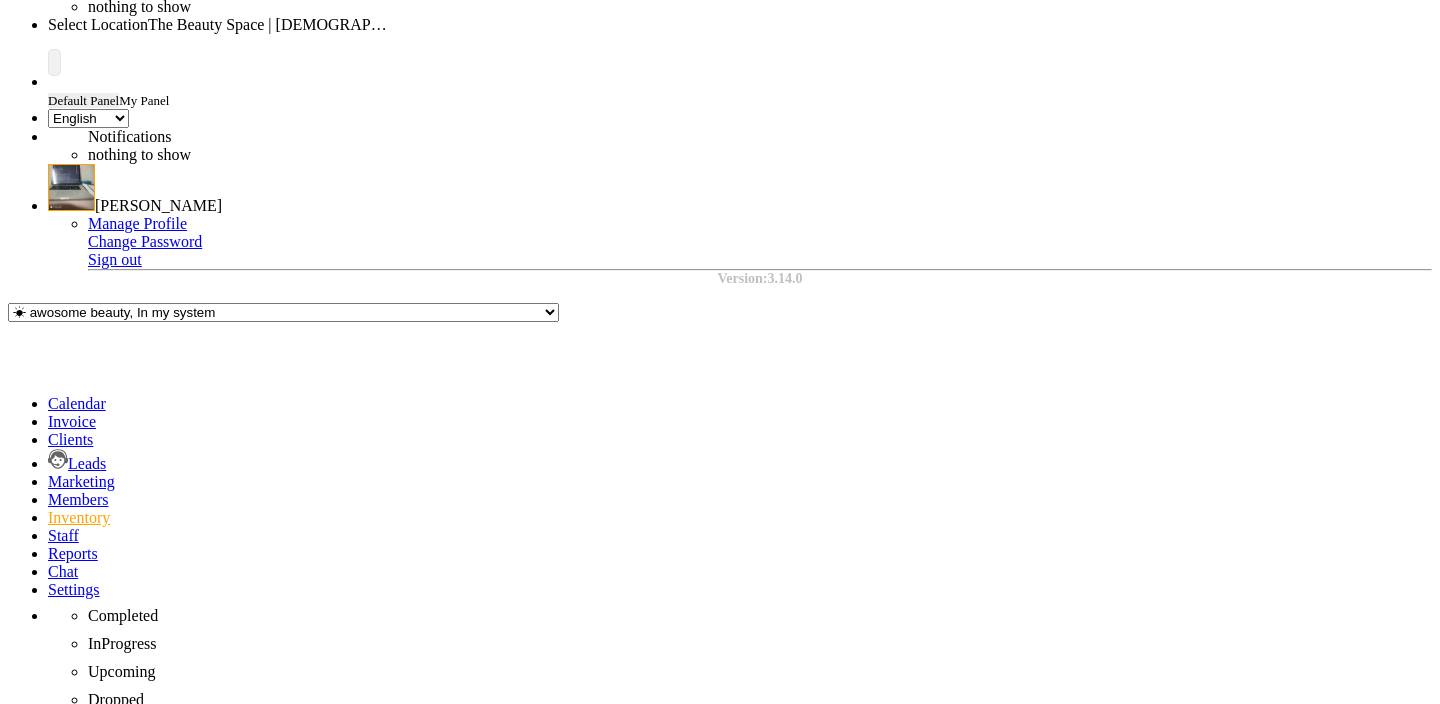scroll, scrollTop: 0, scrollLeft: 0, axis: both 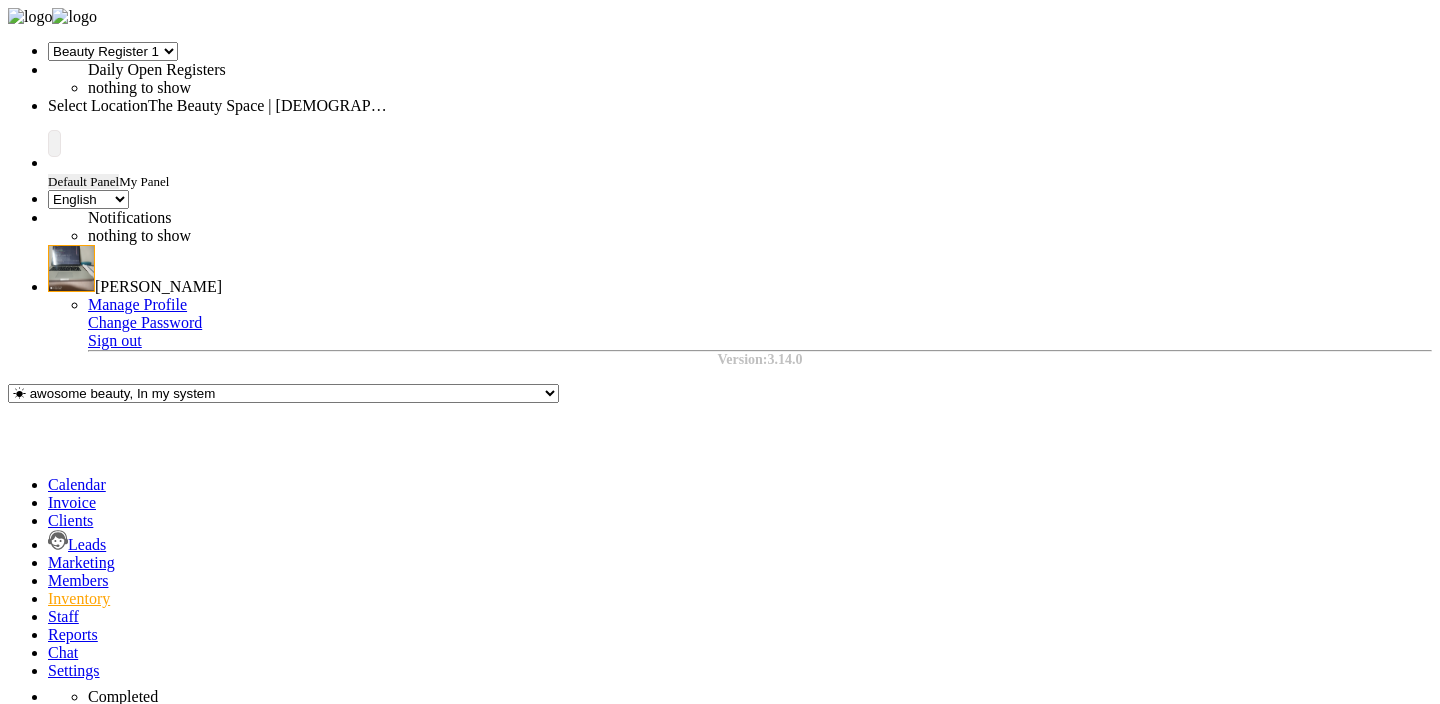 click on "Cancel" 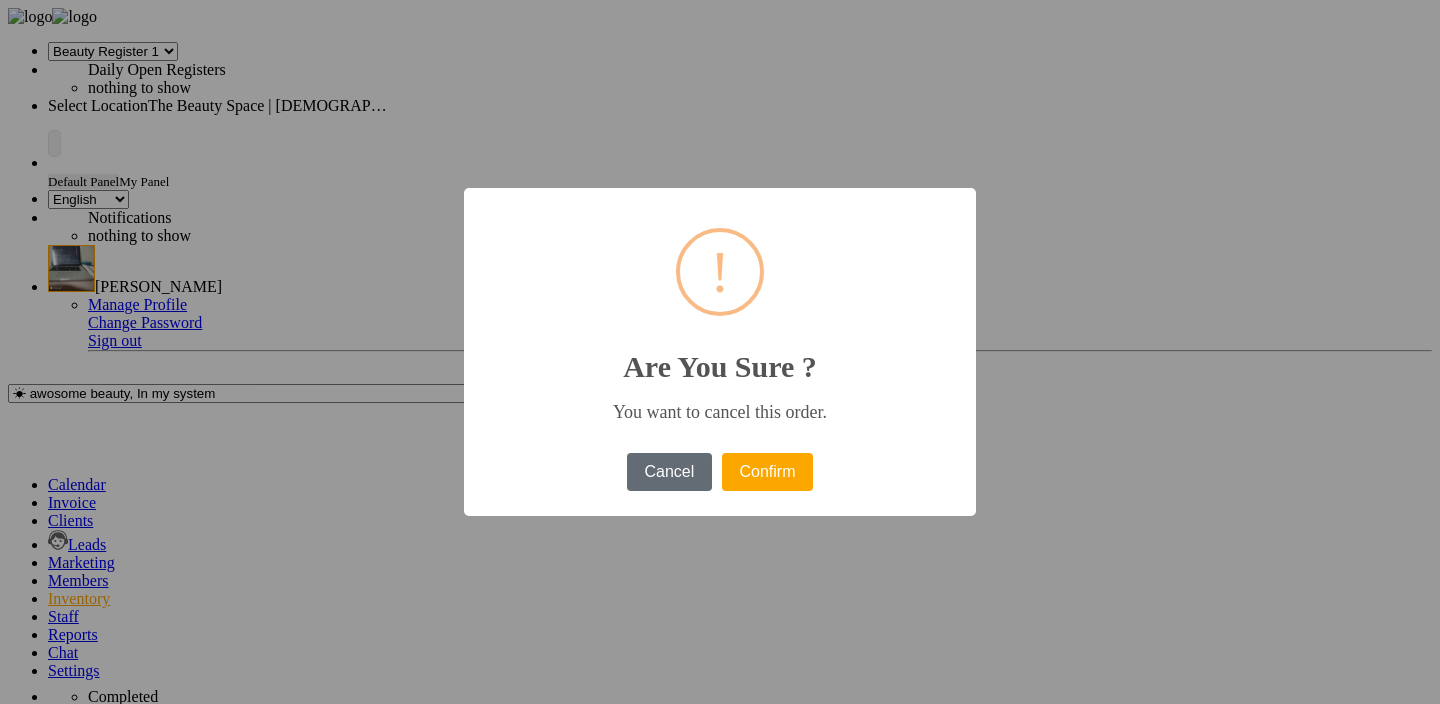 click on "Cancel" at bounding box center (669, 472) 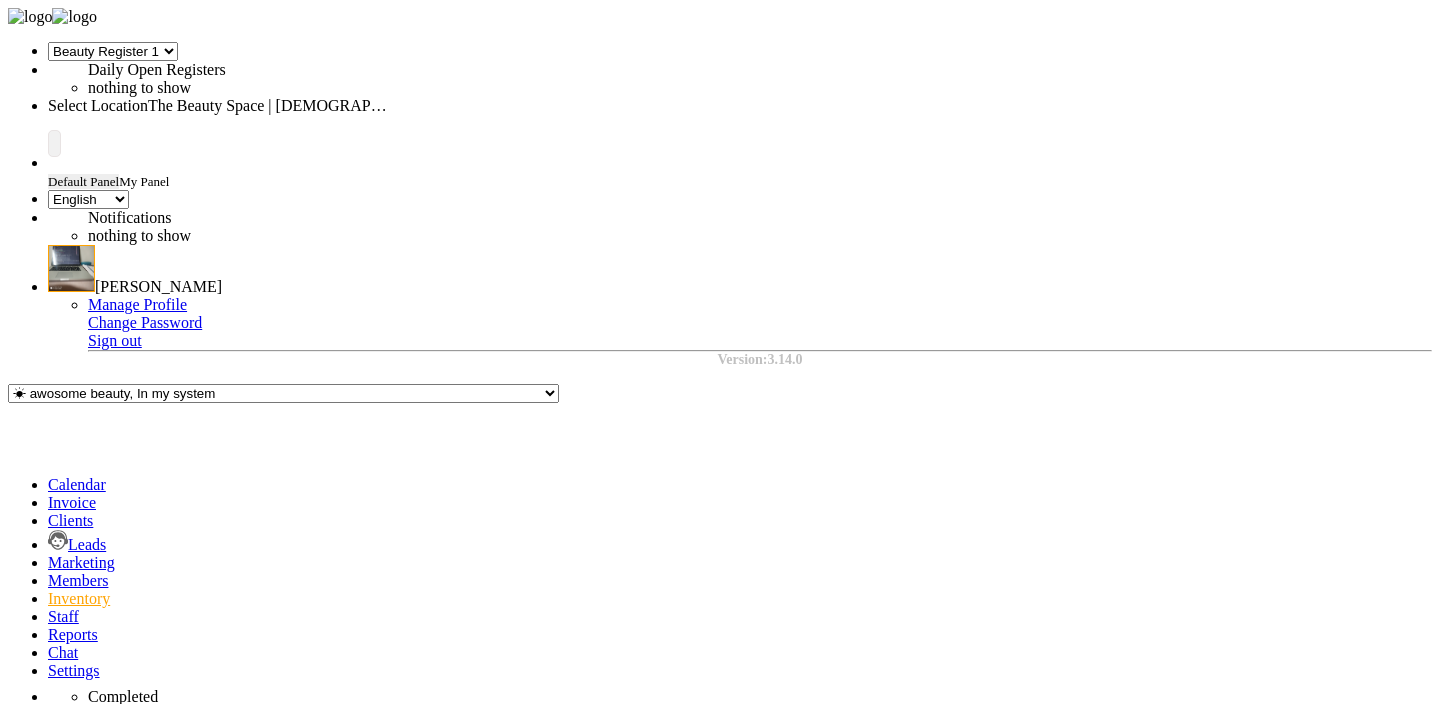 select on "26" 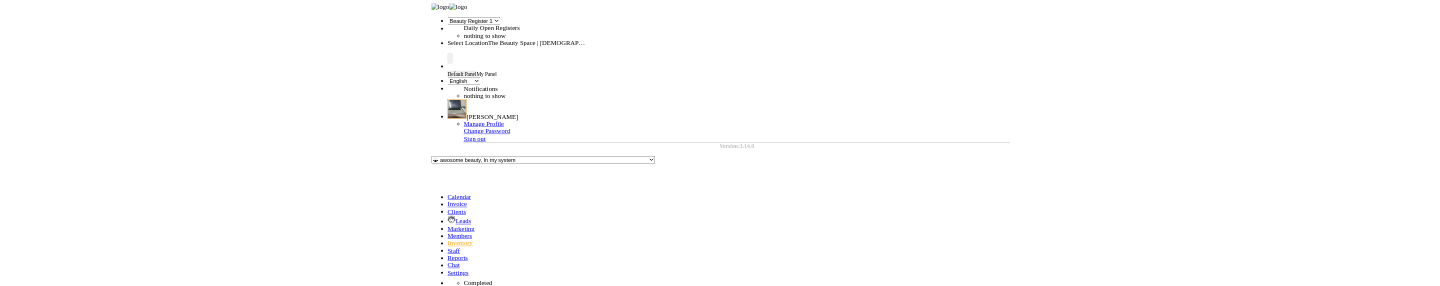 scroll, scrollTop: 0, scrollLeft: 0, axis: both 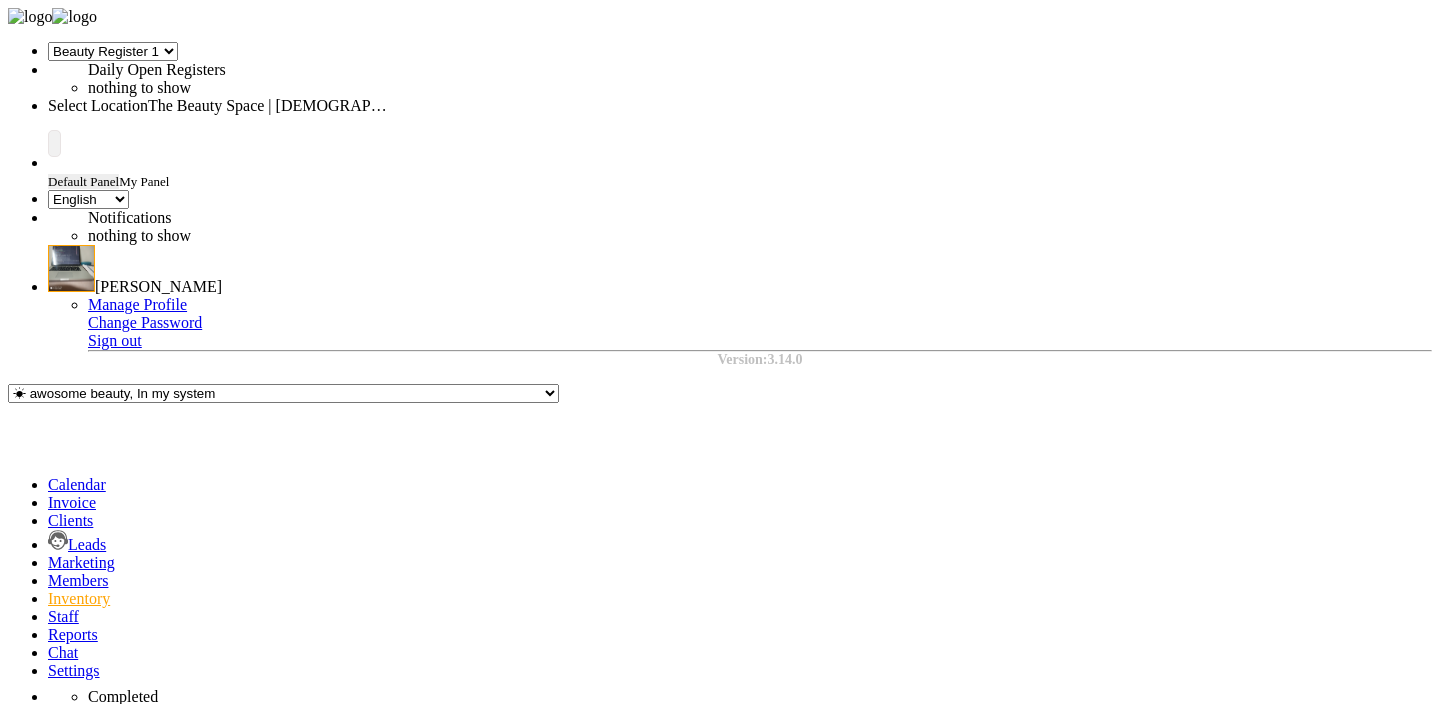 click on "Edit" 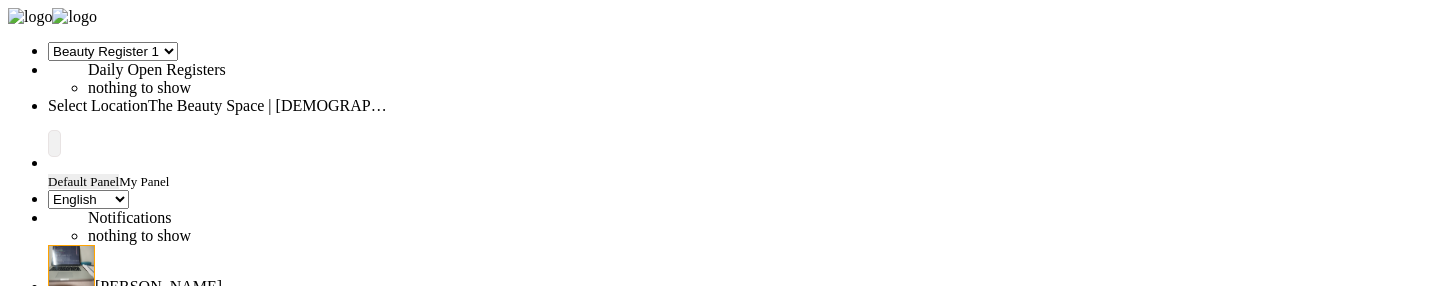 click 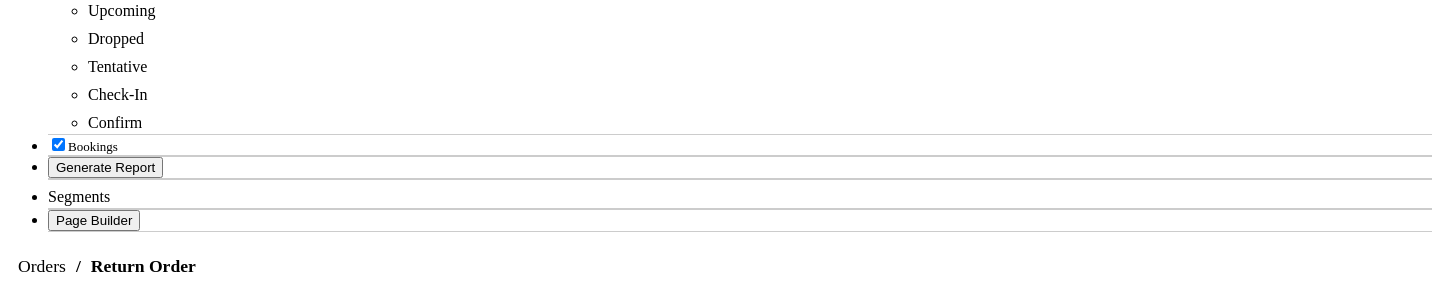 scroll, scrollTop: 788, scrollLeft: 0, axis: vertical 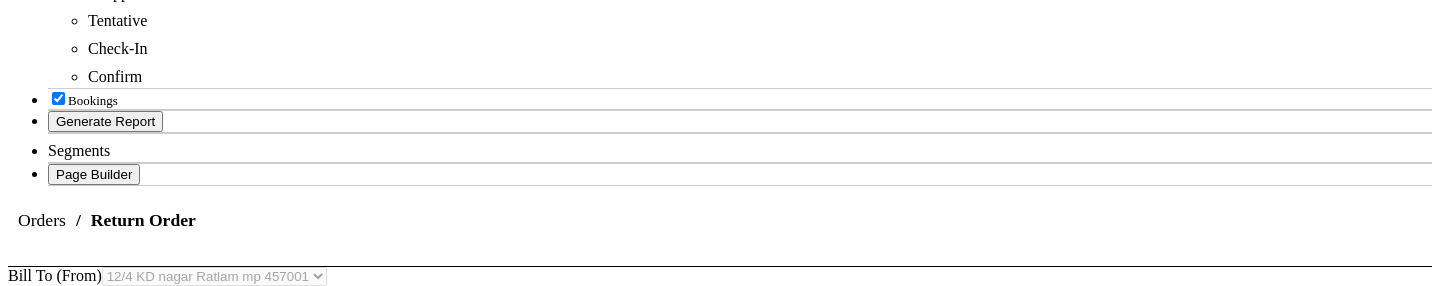 click on "Return" 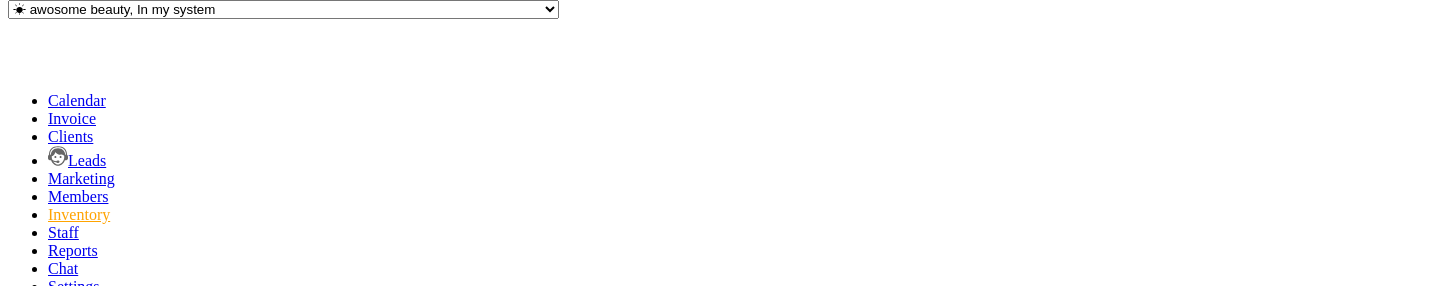scroll, scrollTop: 401, scrollLeft: 0, axis: vertical 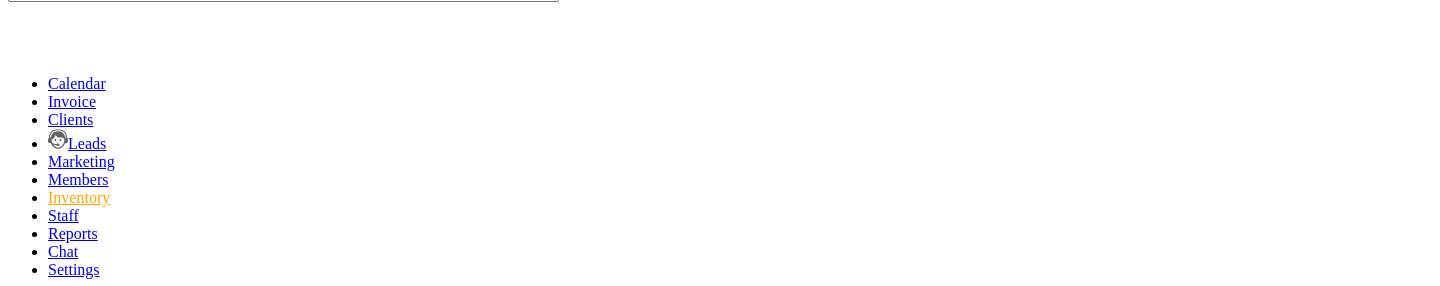 click 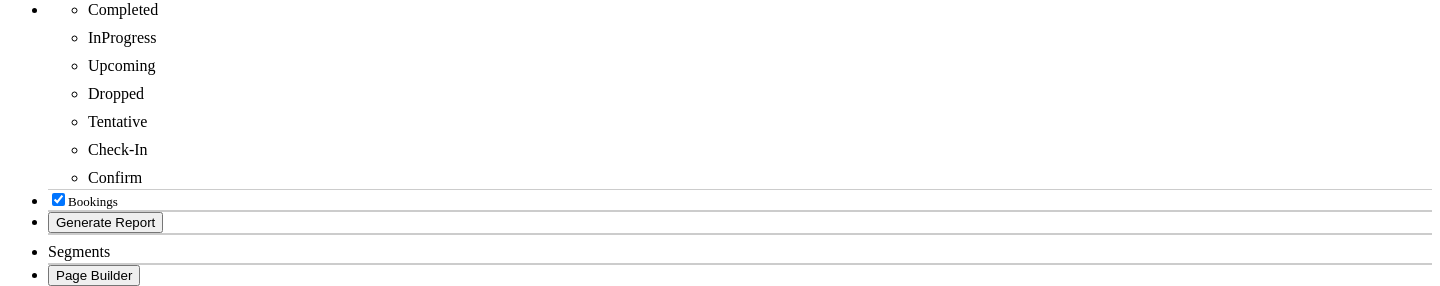 scroll, scrollTop: 788, scrollLeft: 0, axis: vertical 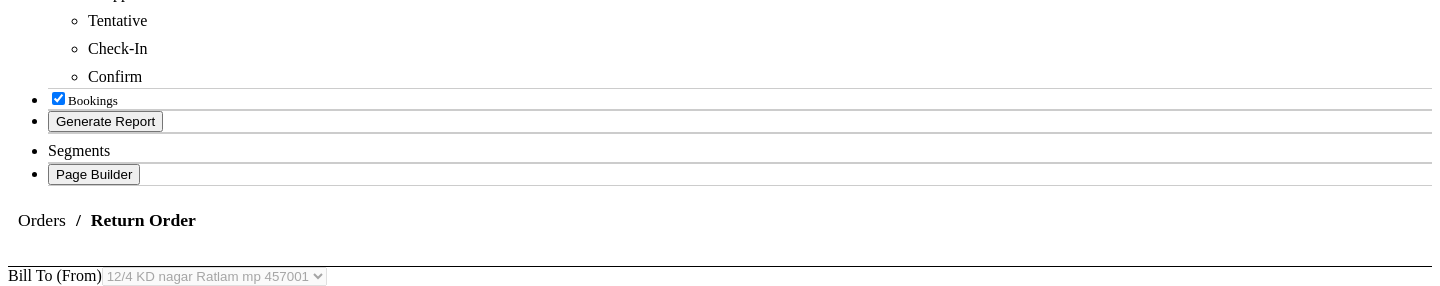 click on "Return" 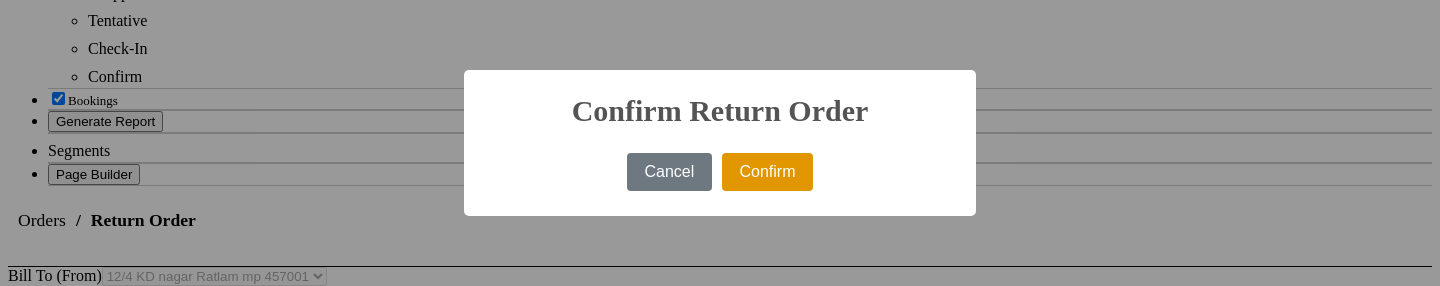 click on "Confirm" at bounding box center (767, 172) 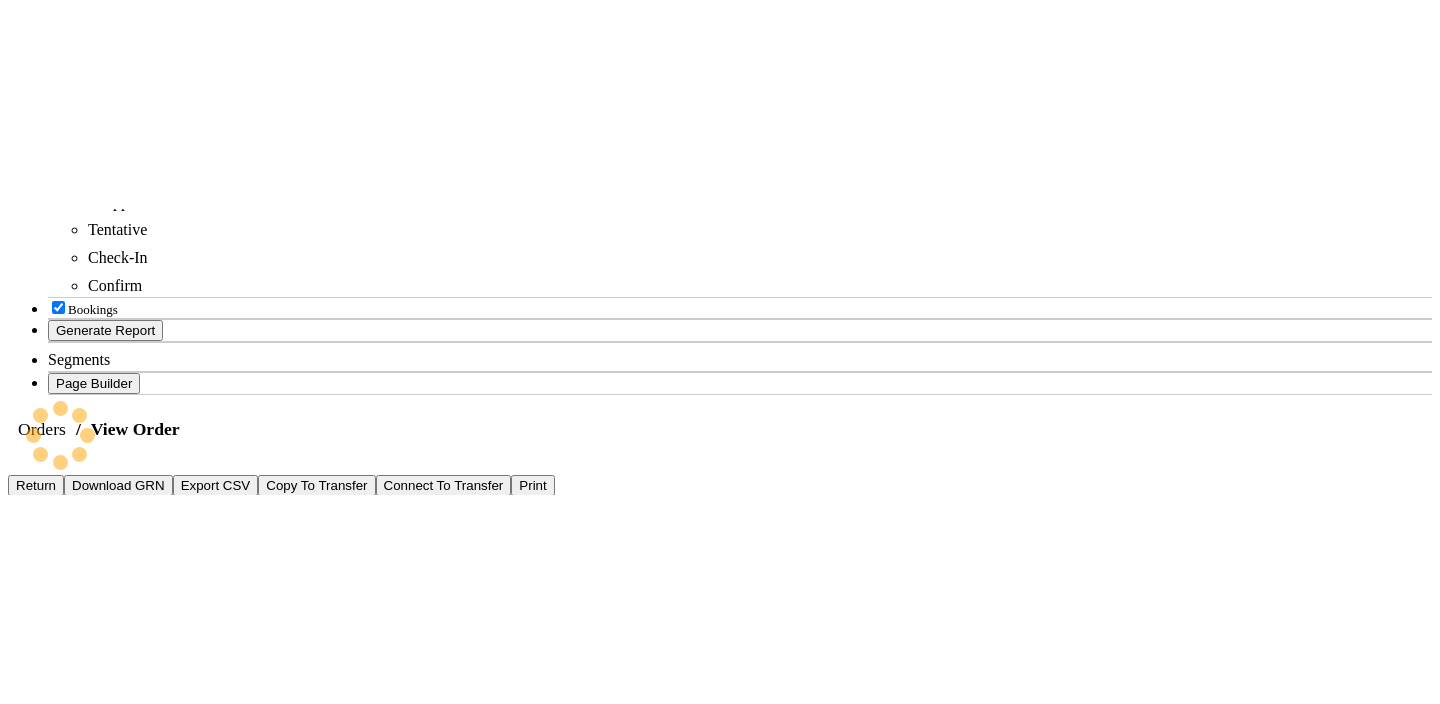 scroll, scrollTop: 0, scrollLeft: 0, axis: both 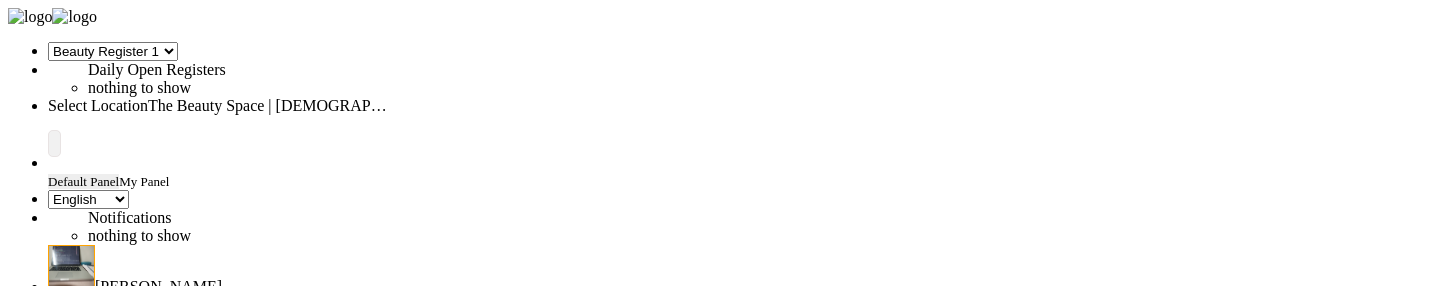 select on "26" 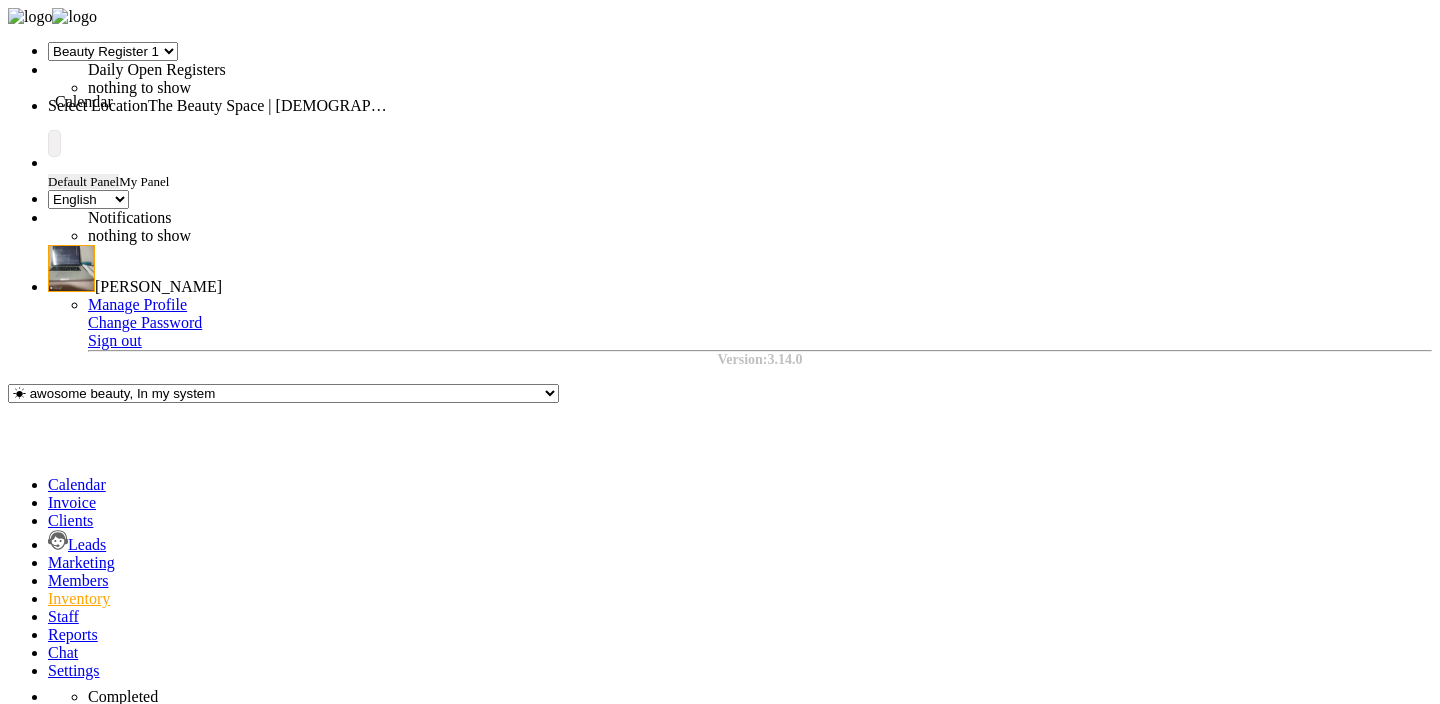 click 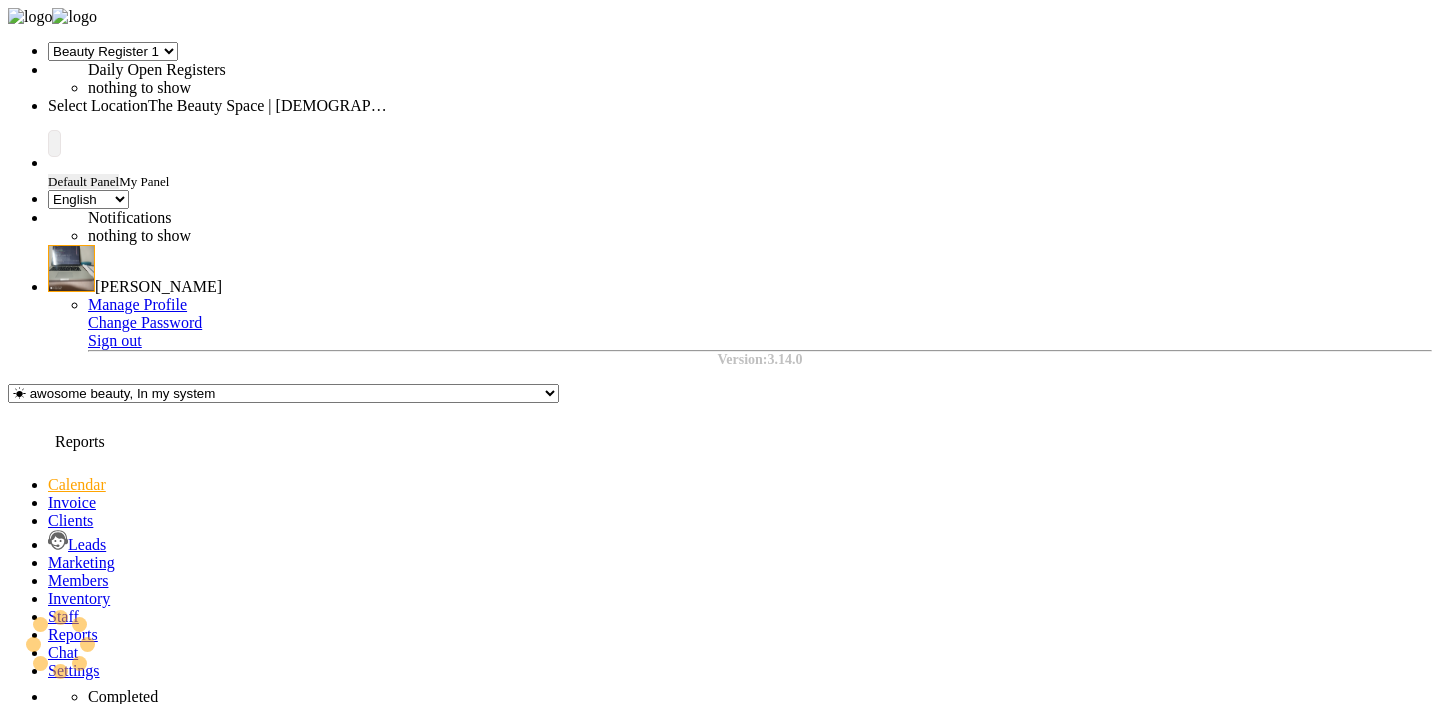 scroll, scrollTop: 0, scrollLeft: 0, axis: both 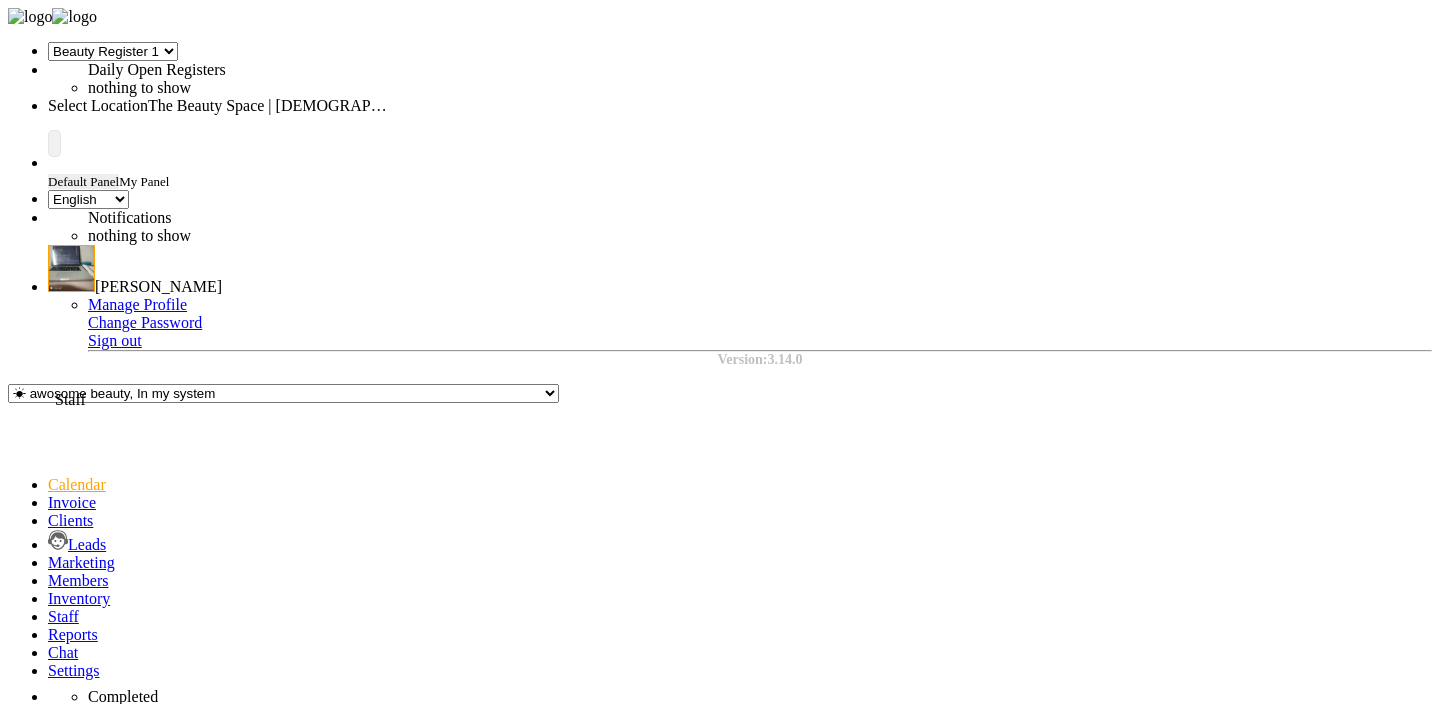 click 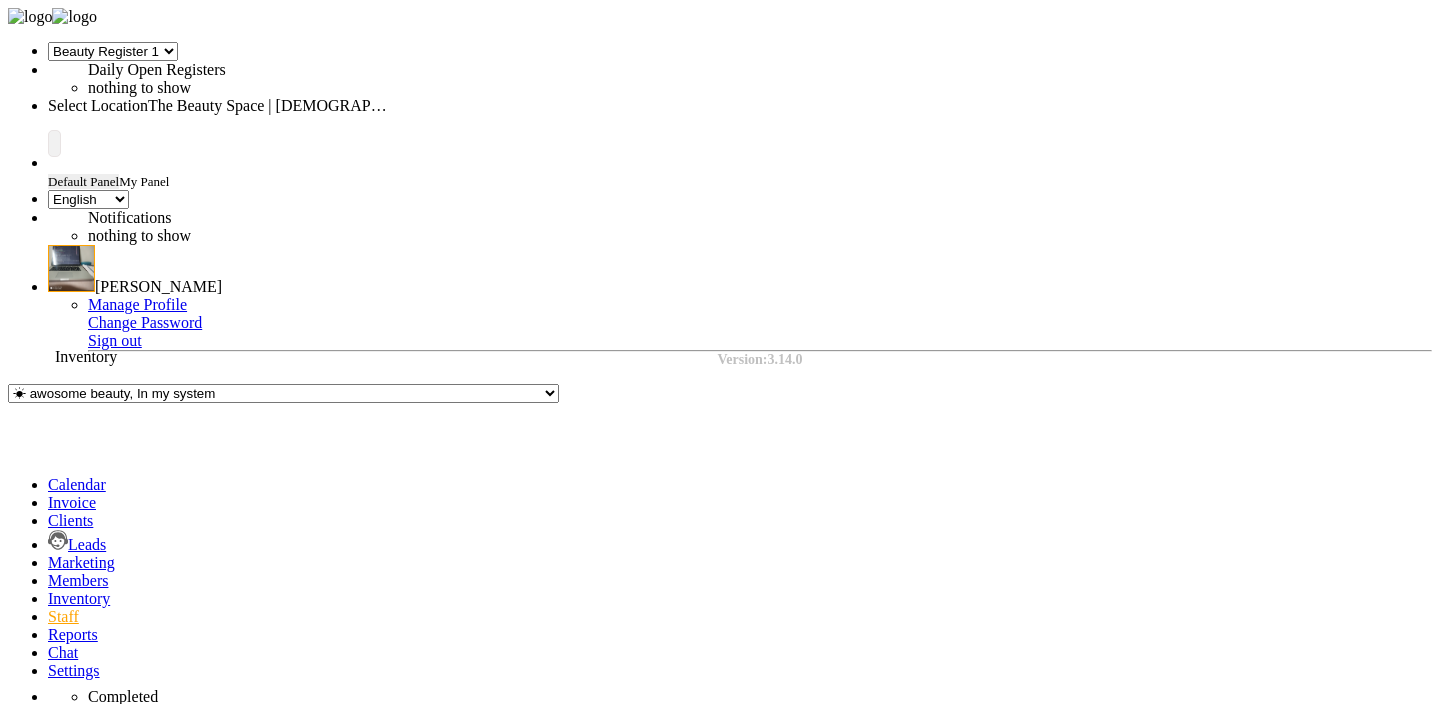 click 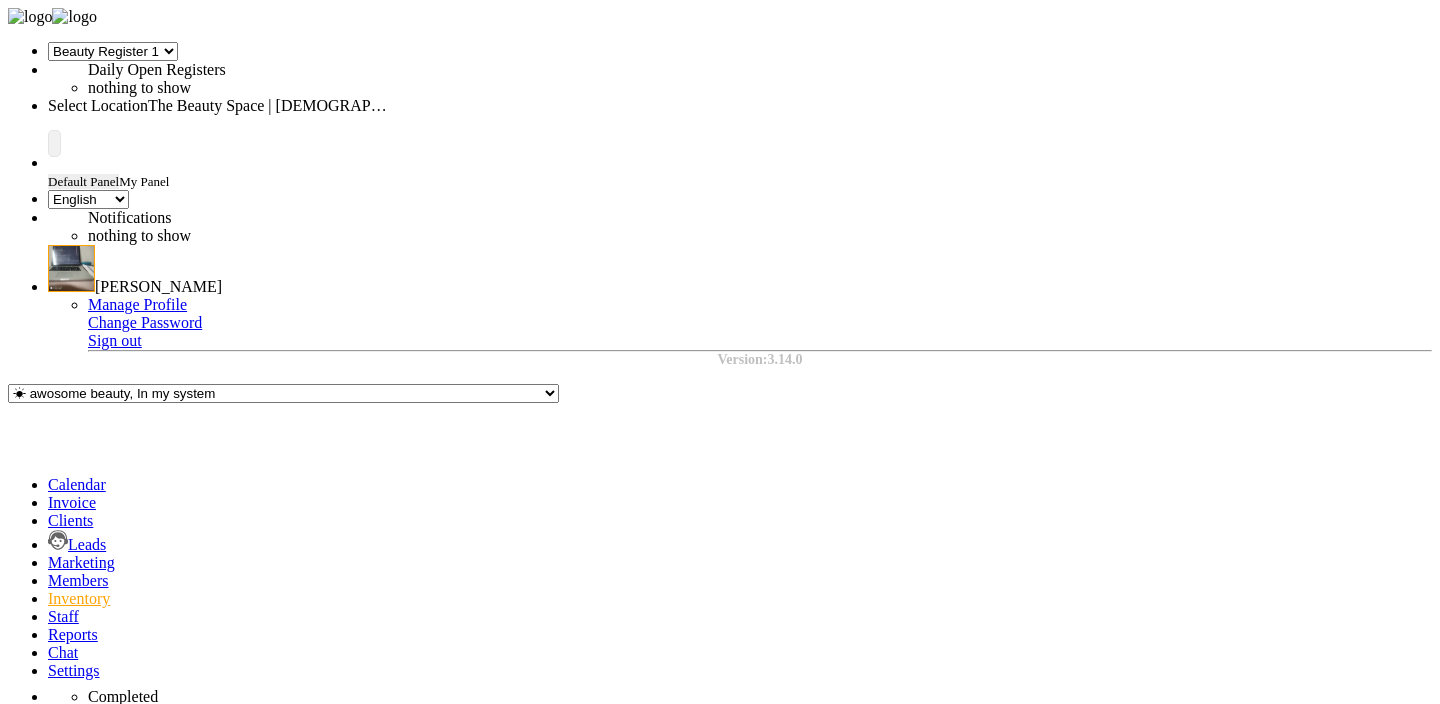 click on "TRANSFER" 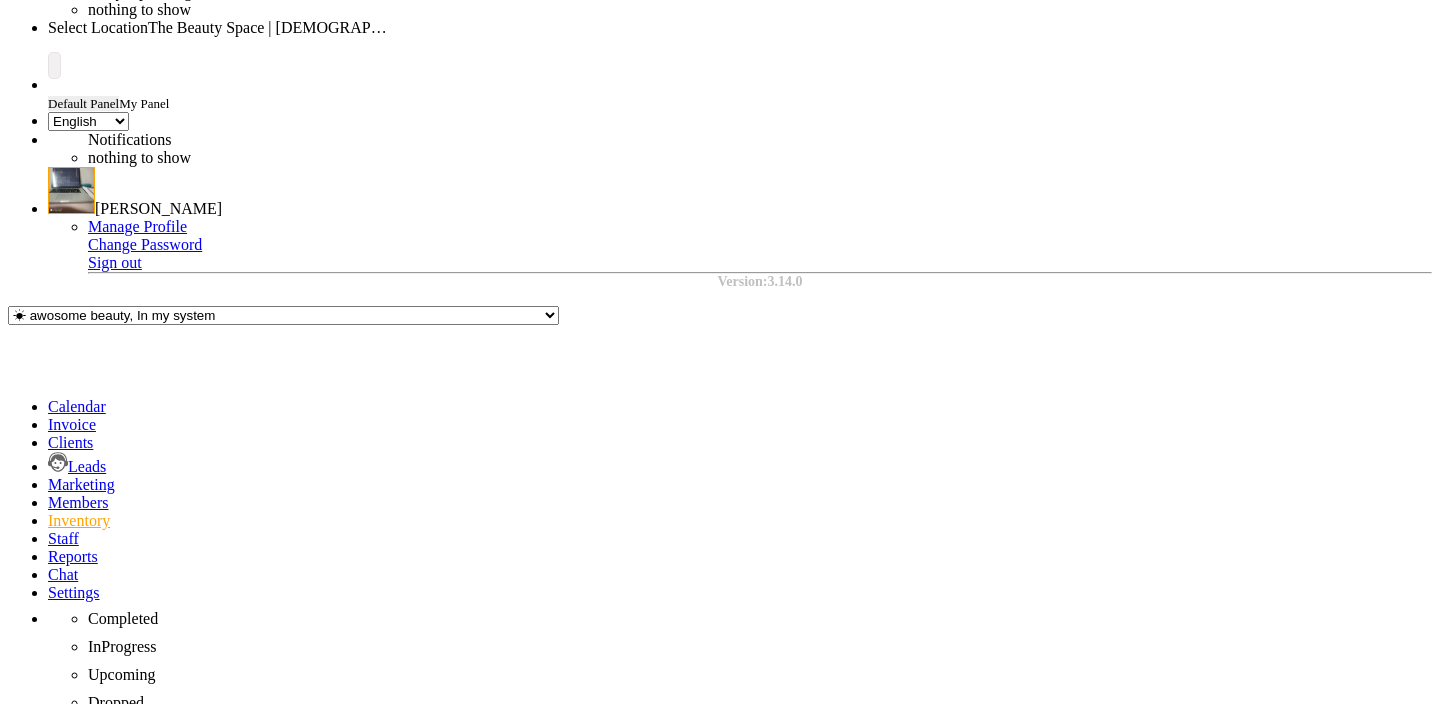 scroll, scrollTop: 0, scrollLeft: 0, axis: both 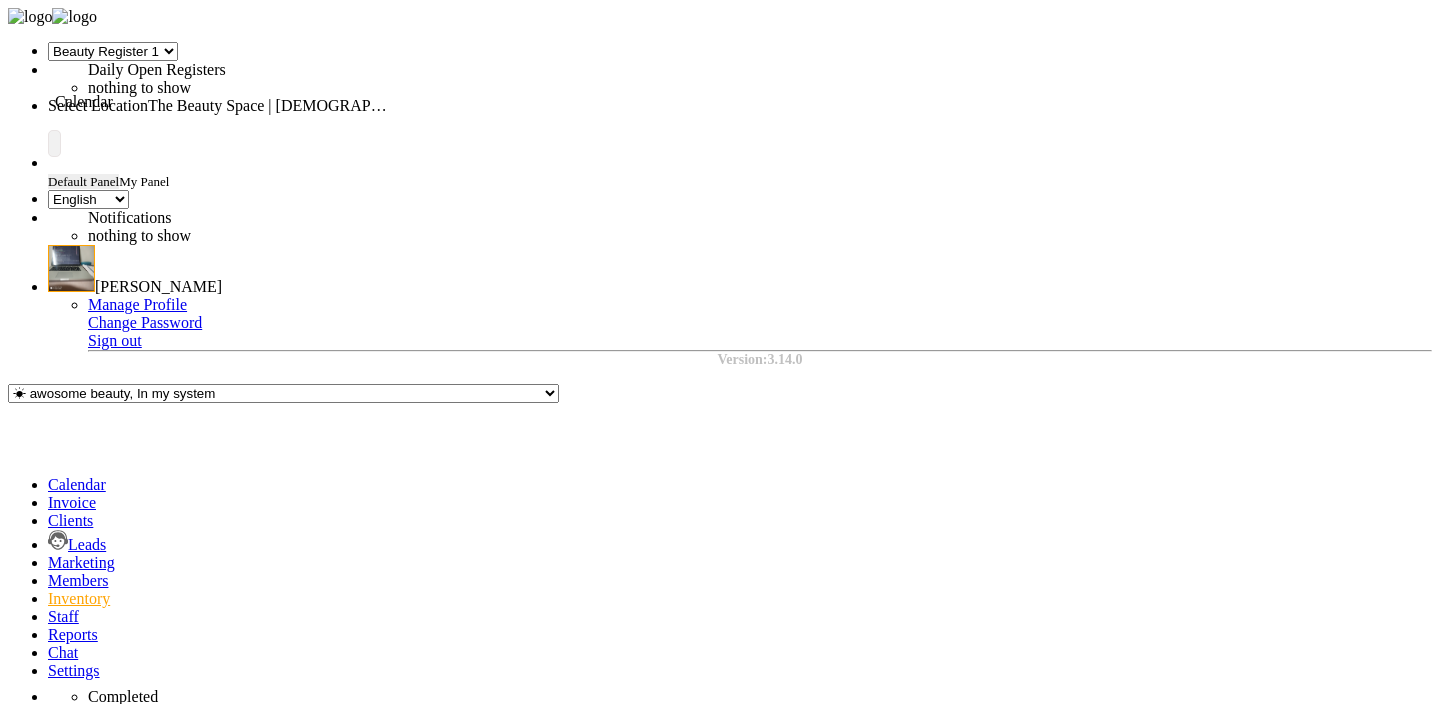 click 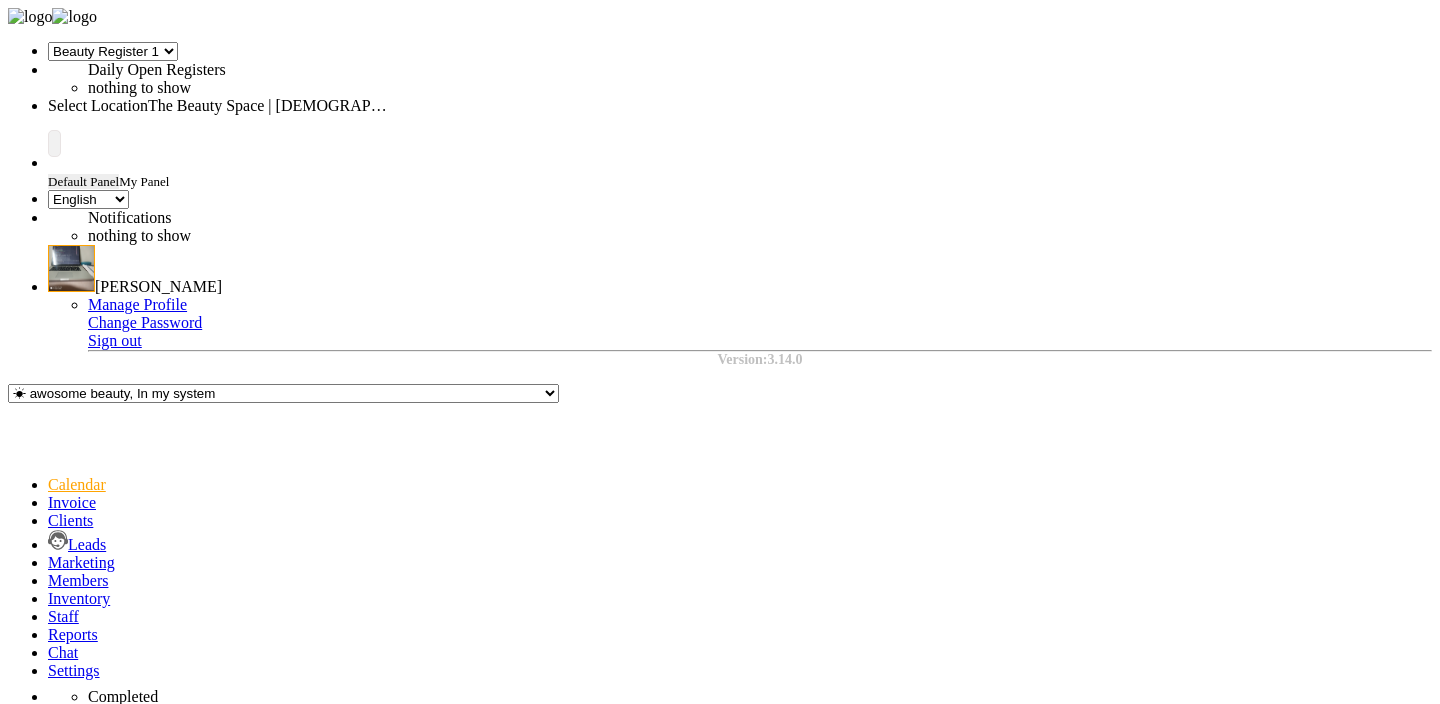 scroll, scrollTop: 0, scrollLeft: 0, axis: both 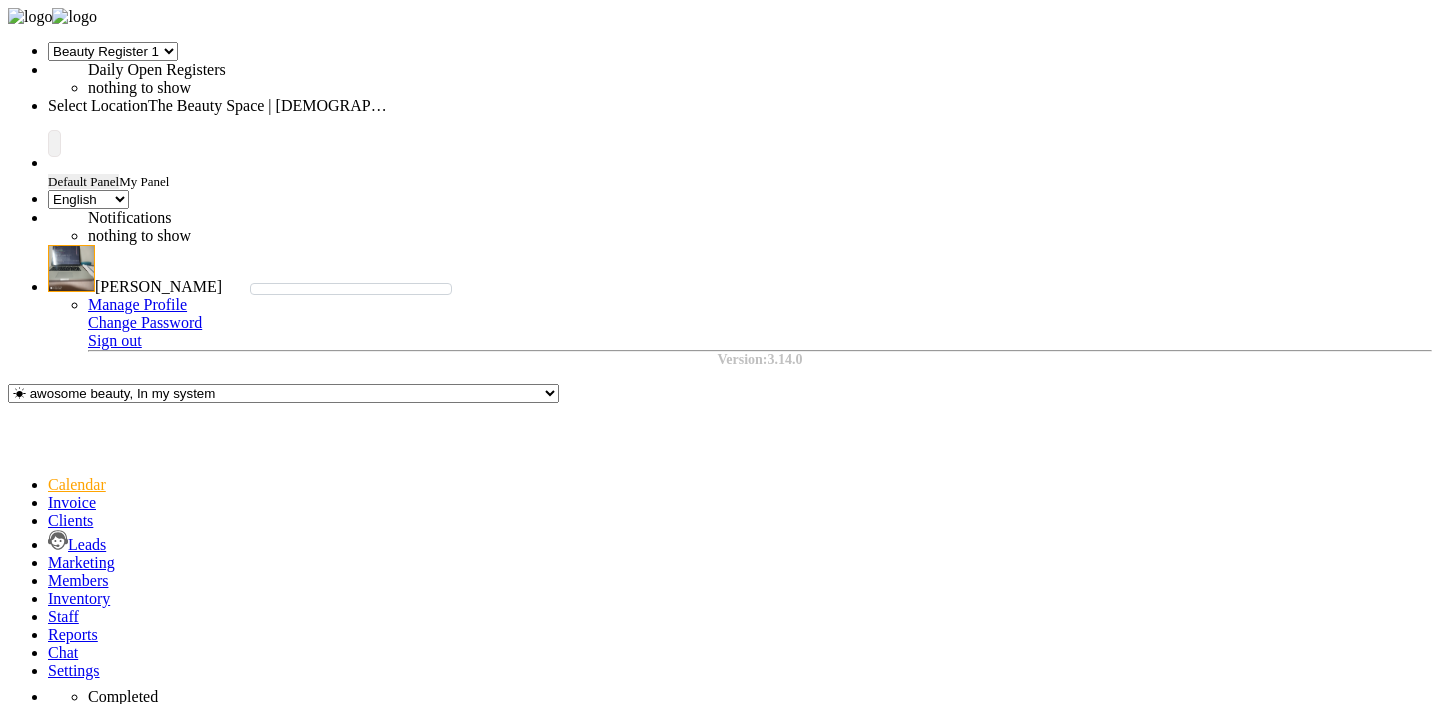 click at bounding box center (223, 106) 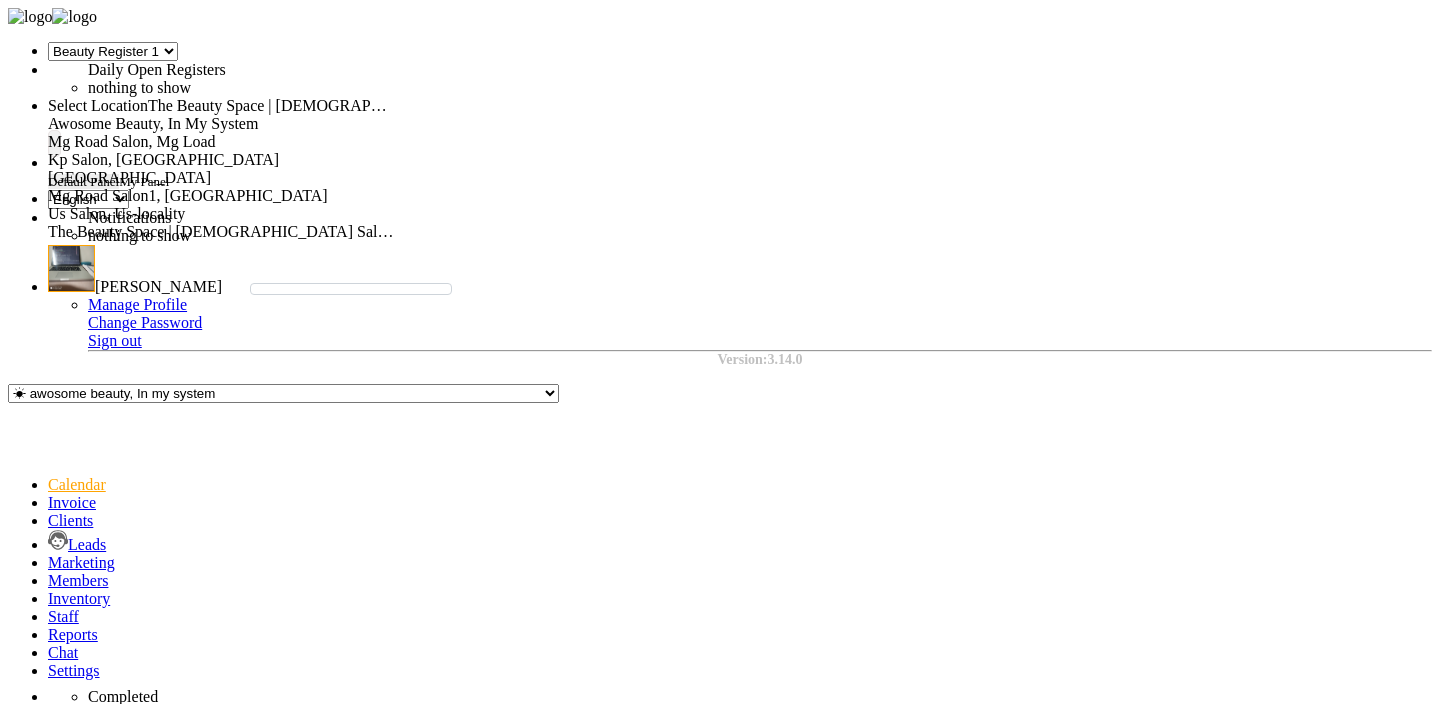 scroll, scrollTop: 28, scrollLeft: 0, axis: vertical 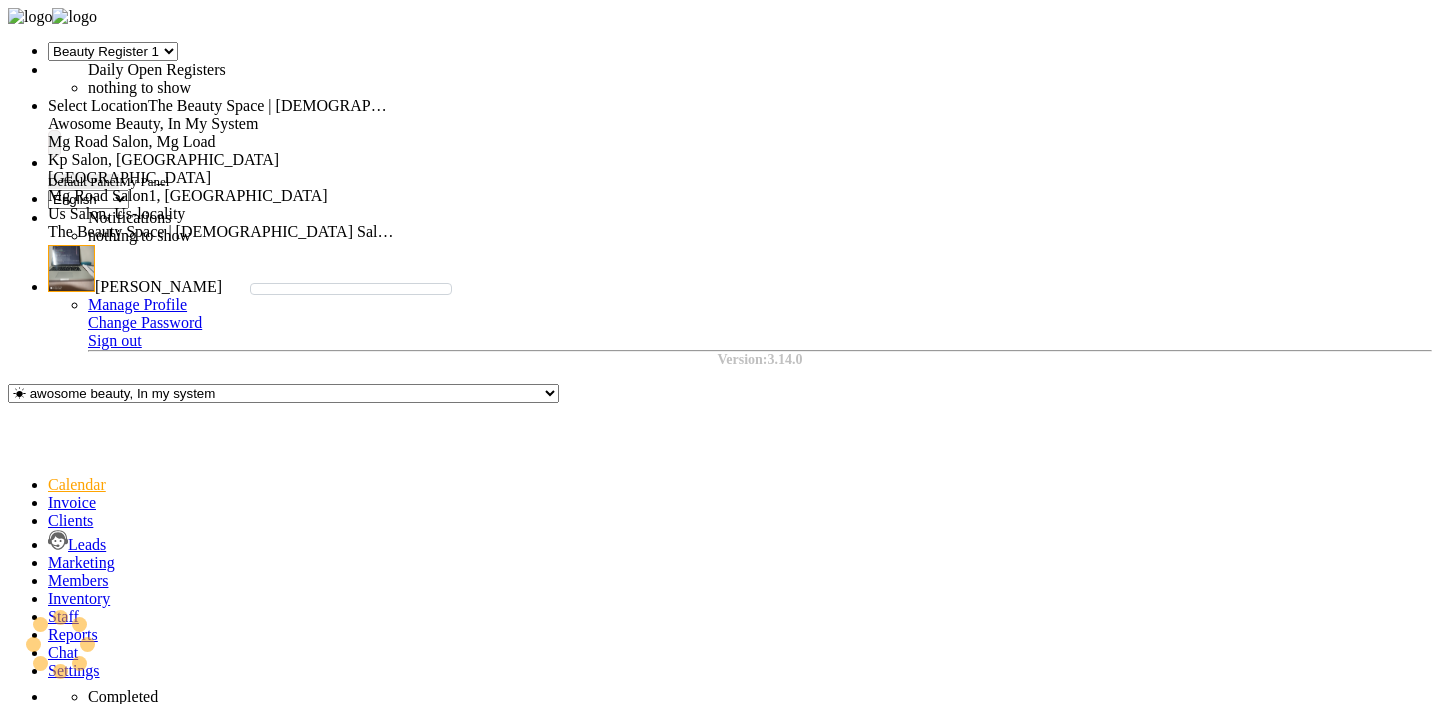 click on "Kp Salon, [GEOGRAPHIC_DATA]" at bounding box center (223, 160) 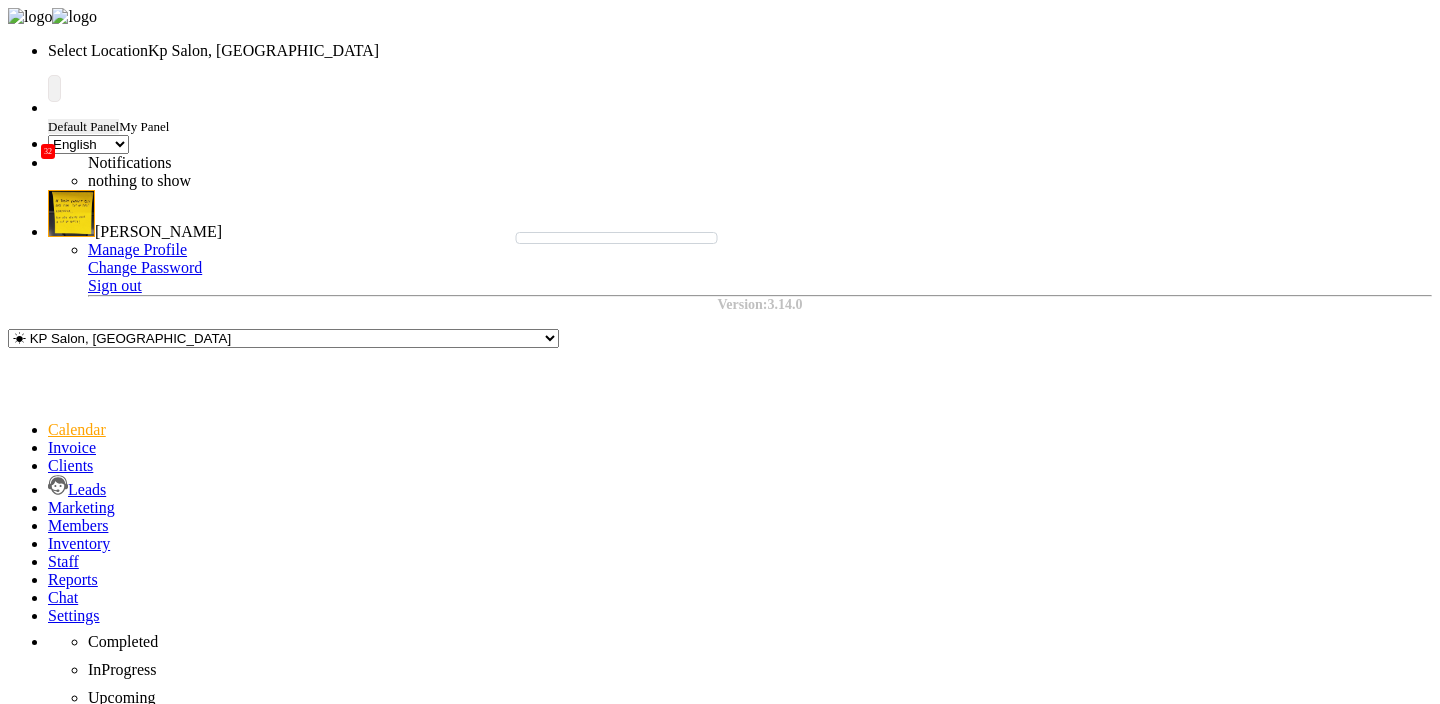 select on "en" 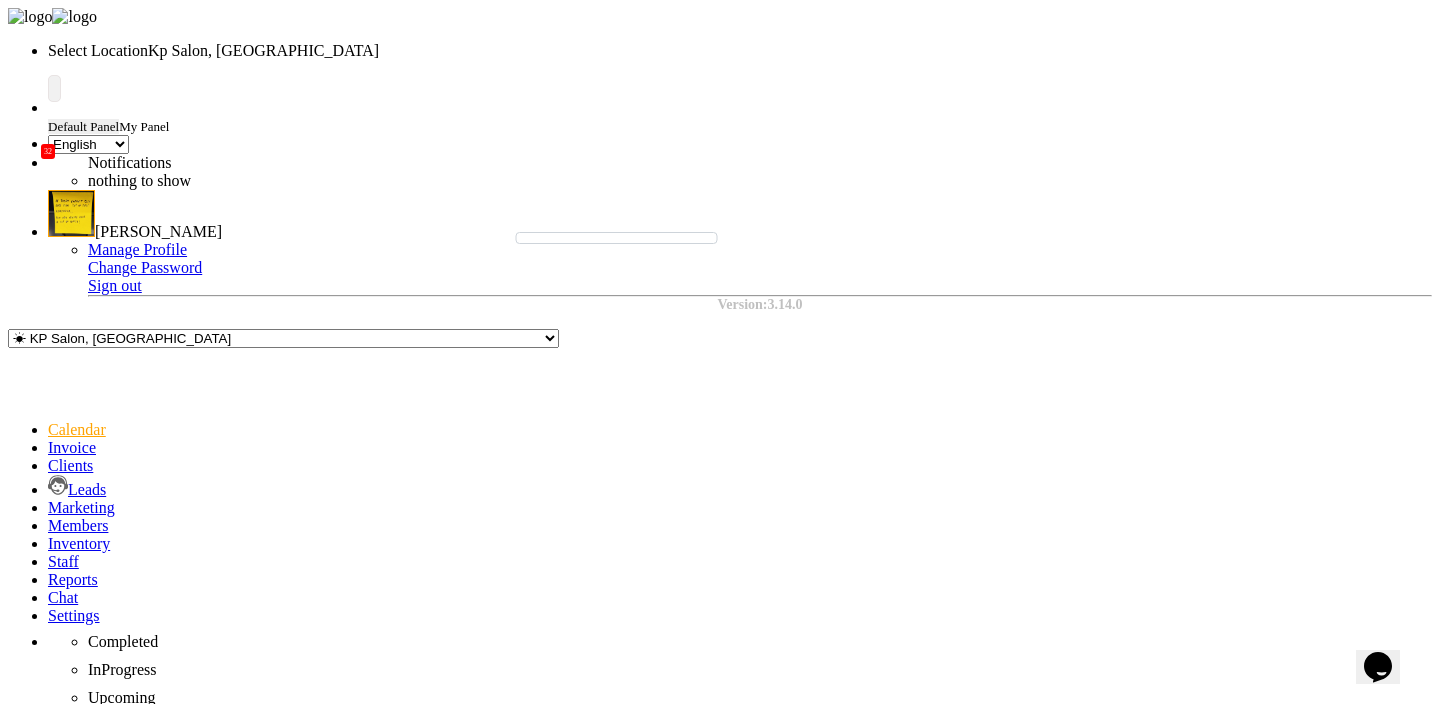 scroll, scrollTop: 0, scrollLeft: 0, axis: both 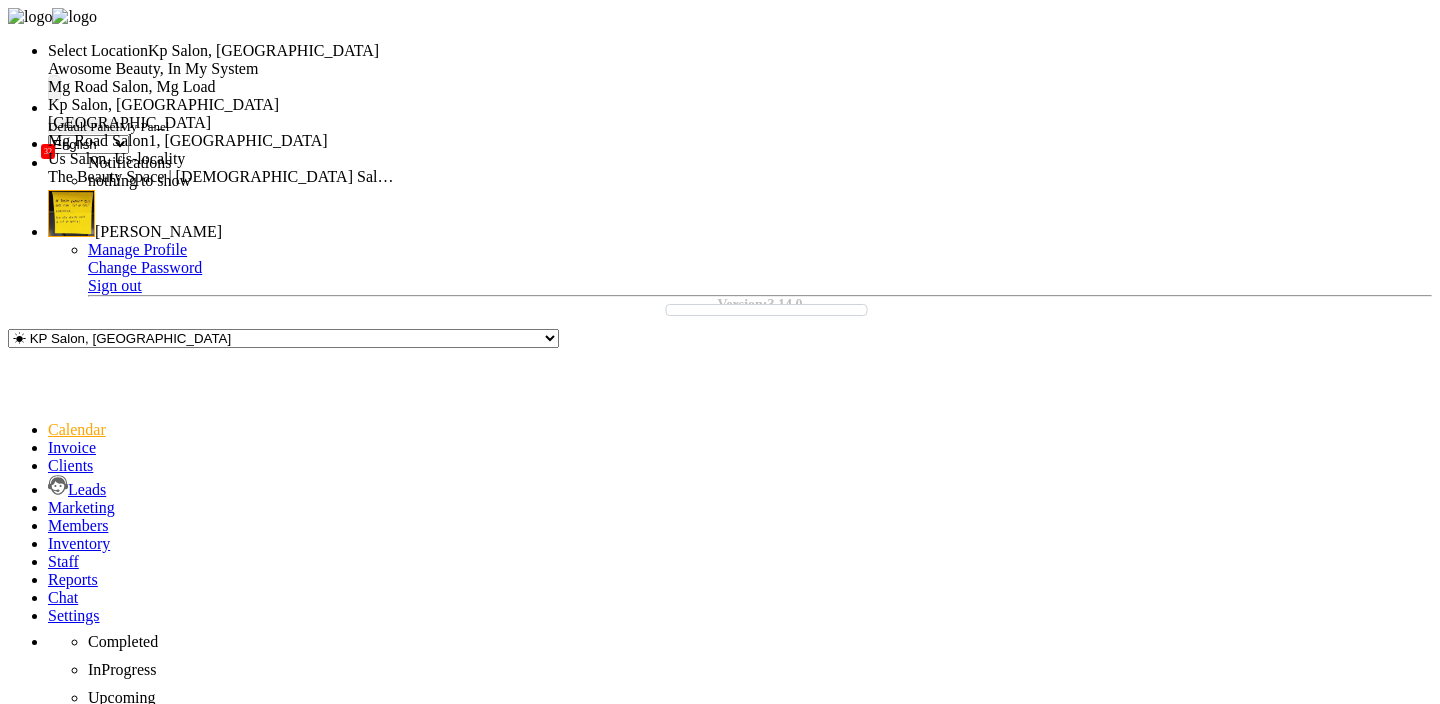 click on "The Beauty Space | [DEMOGRAPHIC_DATA] Salon & Parlour, [GEOGRAPHIC_DATA]" at bounding box center (340, 176) 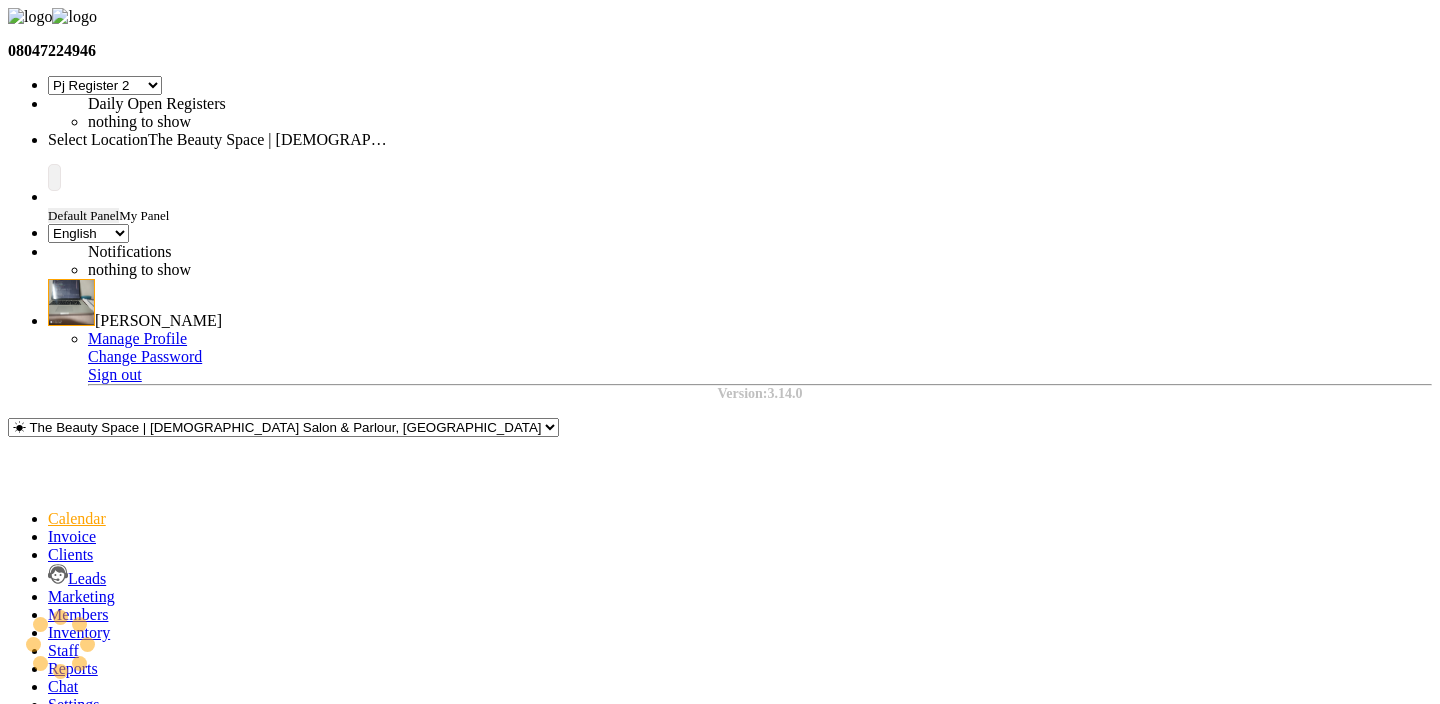 select on "15" 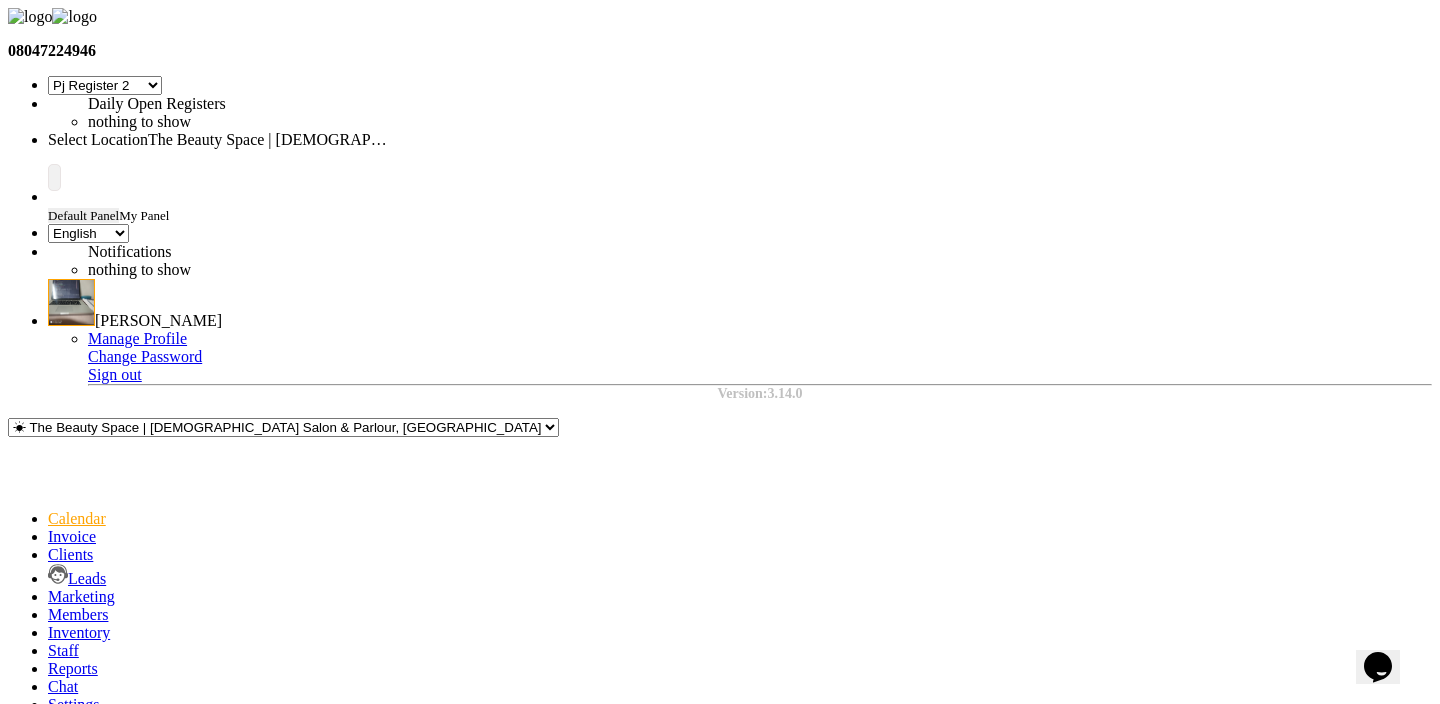 scroll, scrollTop: 0, scrollLeft: 0, axis: both 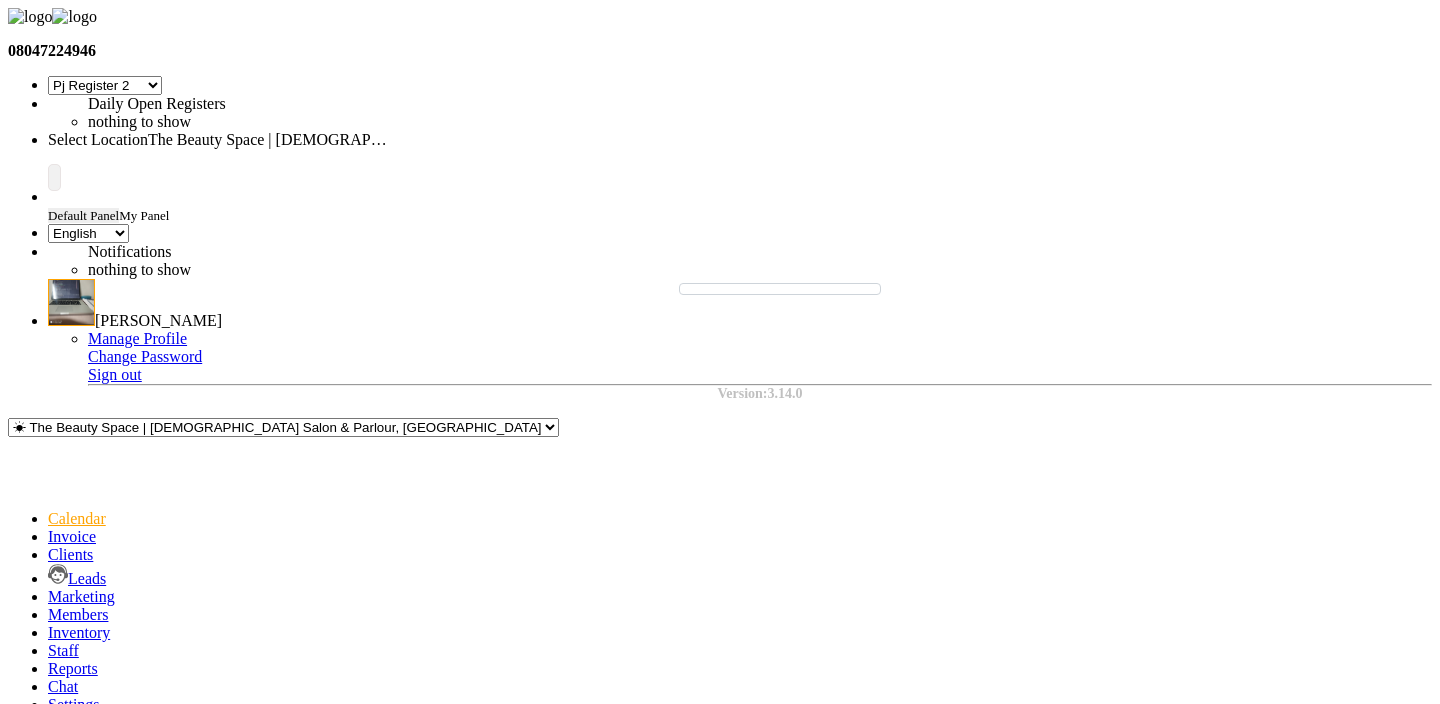 click on "8:00 AM 8:30 AM 9:00 AM 9:30 AM 10:00 AM 10:30 AM 11:00 AM 11:30 AM 12:00 PM 12:30 PM 1:00 PM 1:30 PM 2:00 PM 2:30 PM 3:00 PM 3:30 PM 4:00 PM 4:30 PM 5:00 PM 5:30 PM 6:00 PM 6:30 PM 7:00 PM 7:30 PM 8:00 PM 8:30 PM 9:00 PM 9:30 PM 10:00 PM 10:30 PM" at bounding box center [688, 2381] 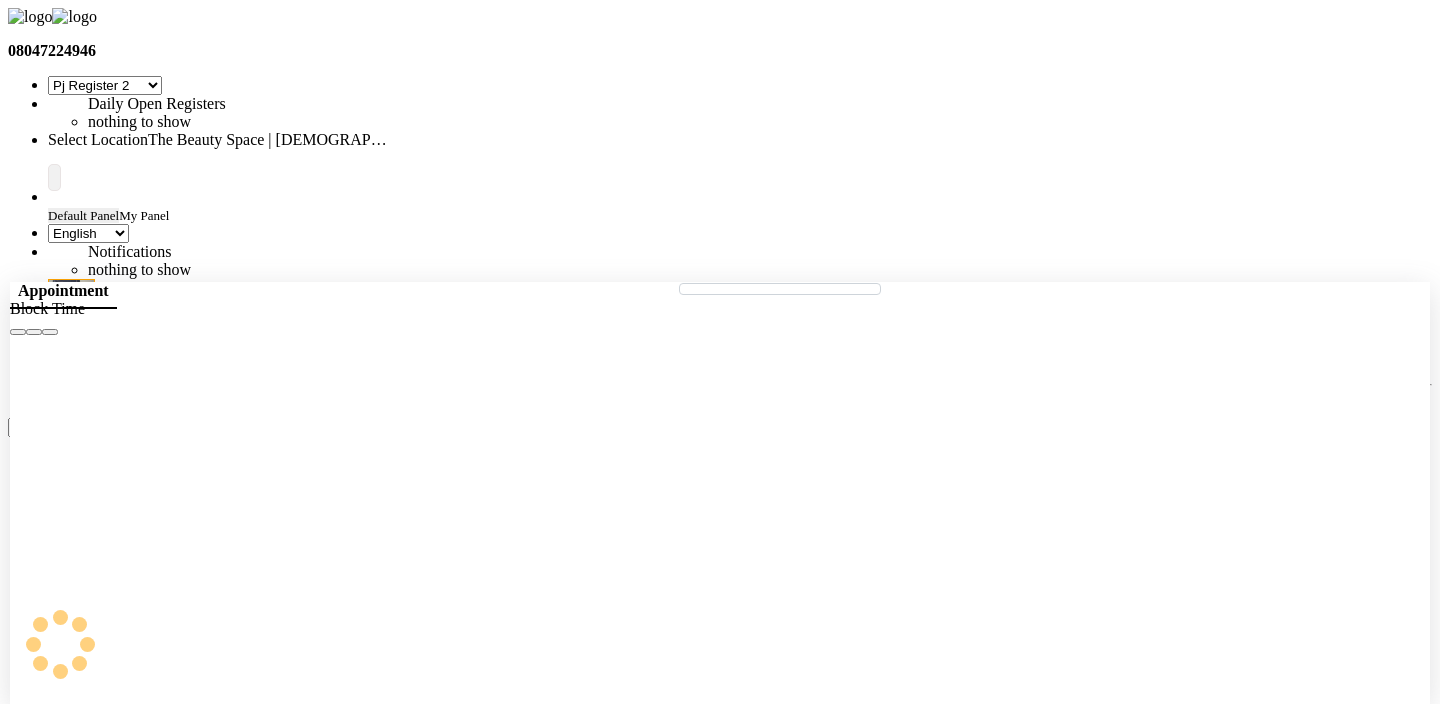 scroll, scrollTop: 1, scrollLeft: 0, axis: vertical 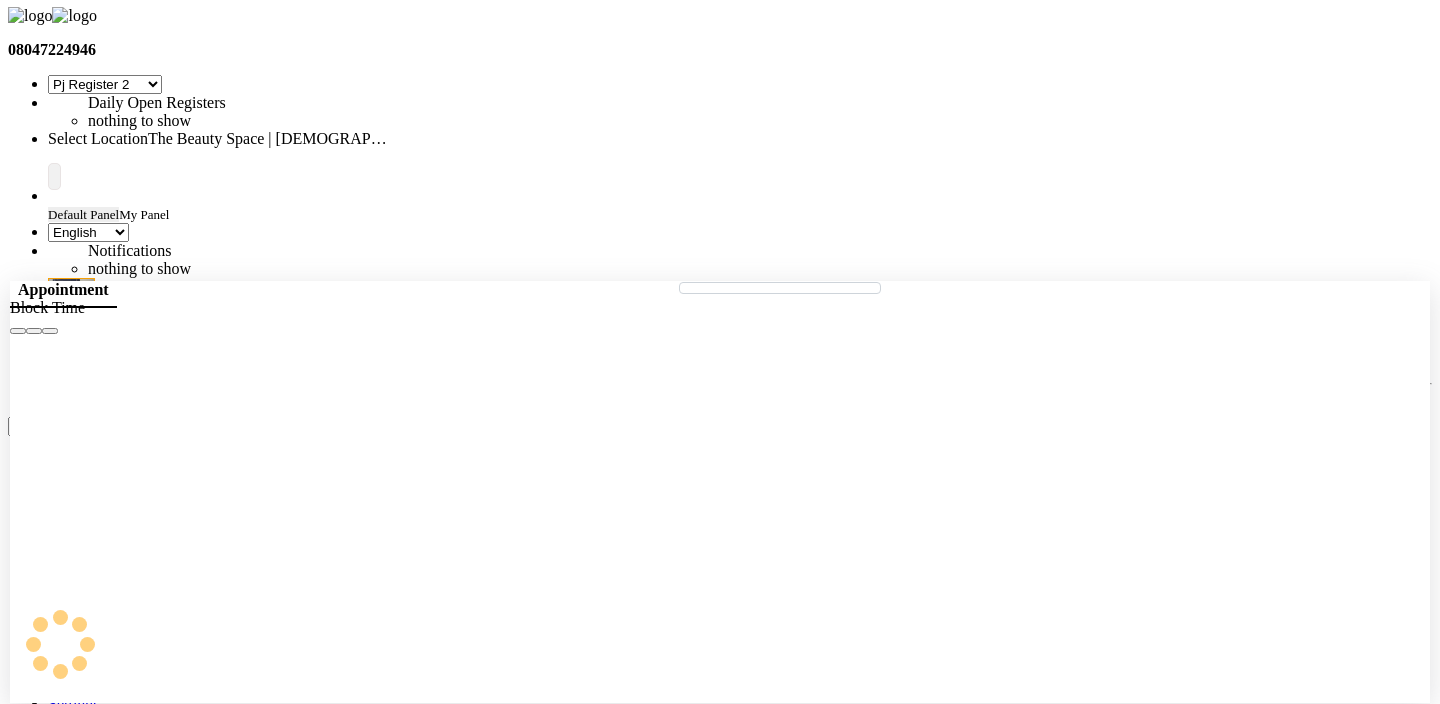select on "933" 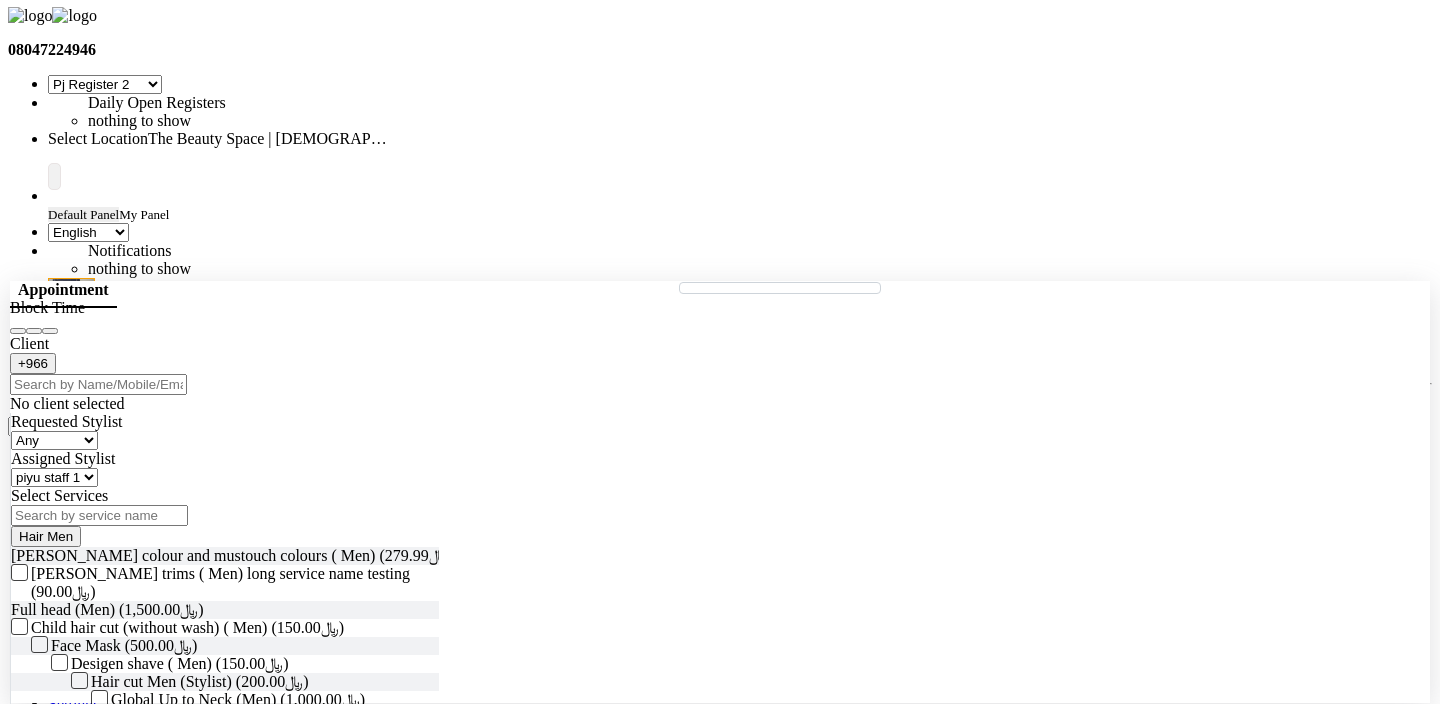 click at bounding box center (98, 384) 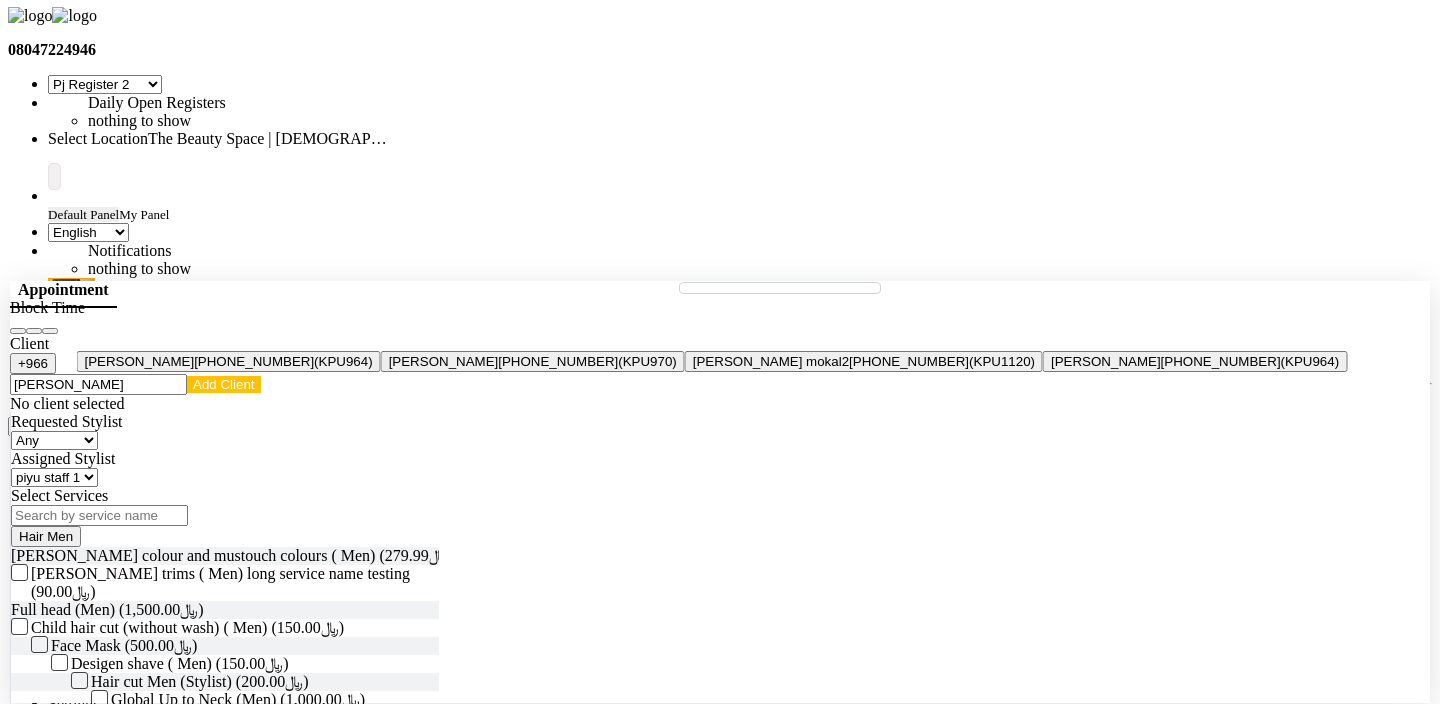 click on "dhiraj mokal +91  8668893166 (KPU964)" at bounding box center [229, 361] 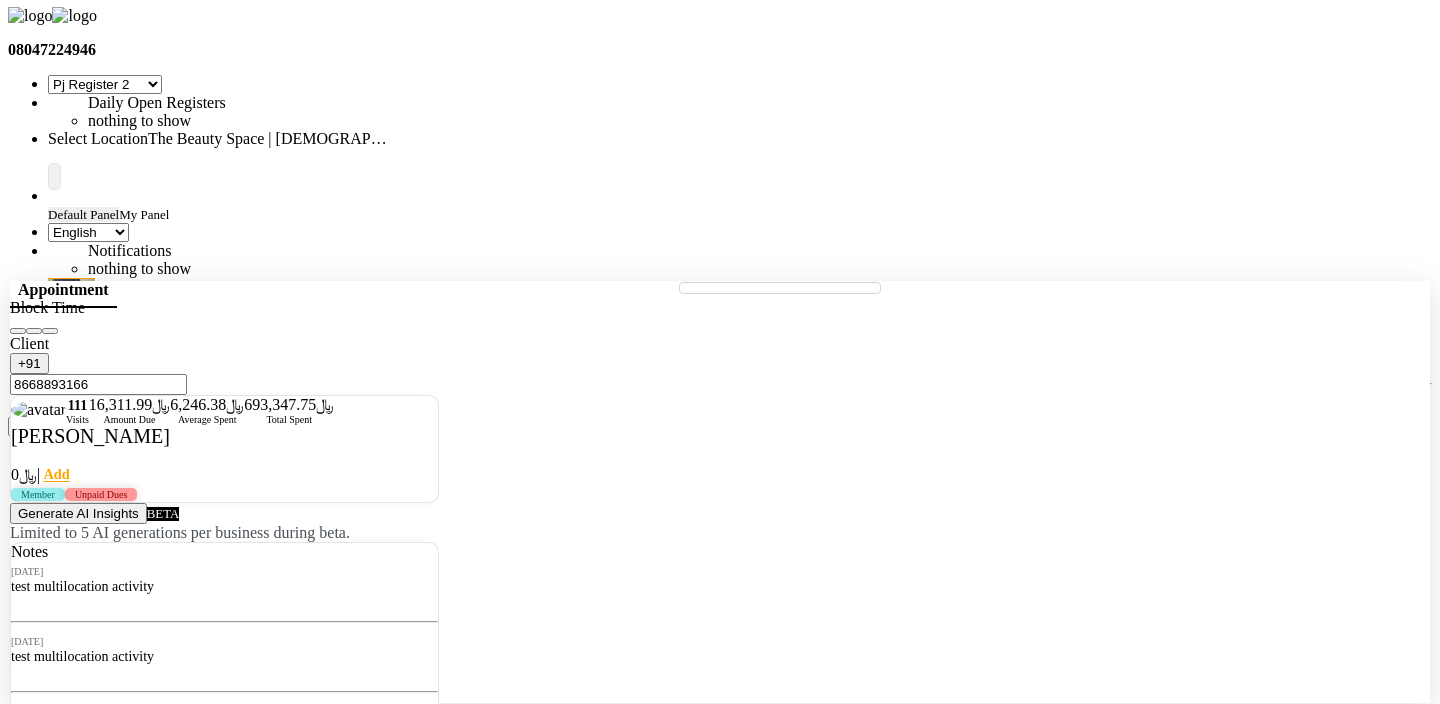 type on "8668893166" 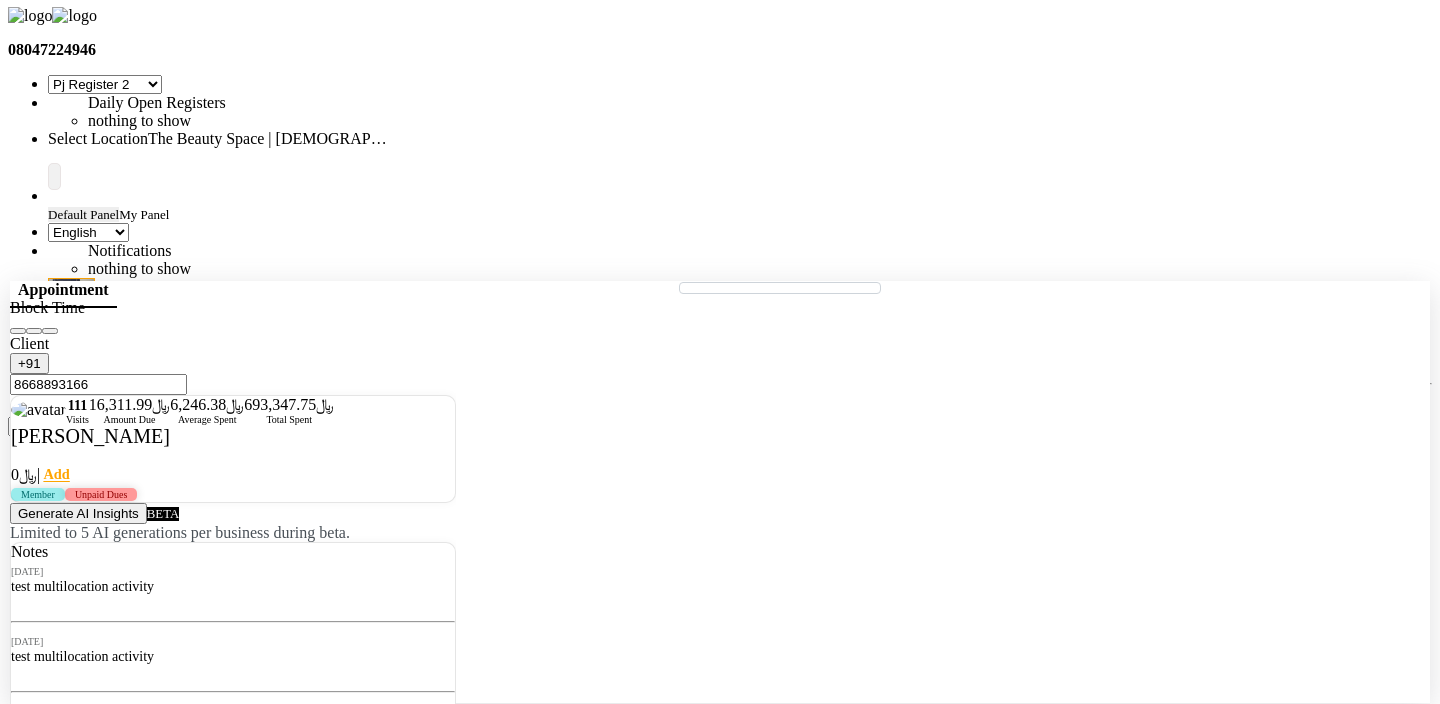 checkbox on "false" 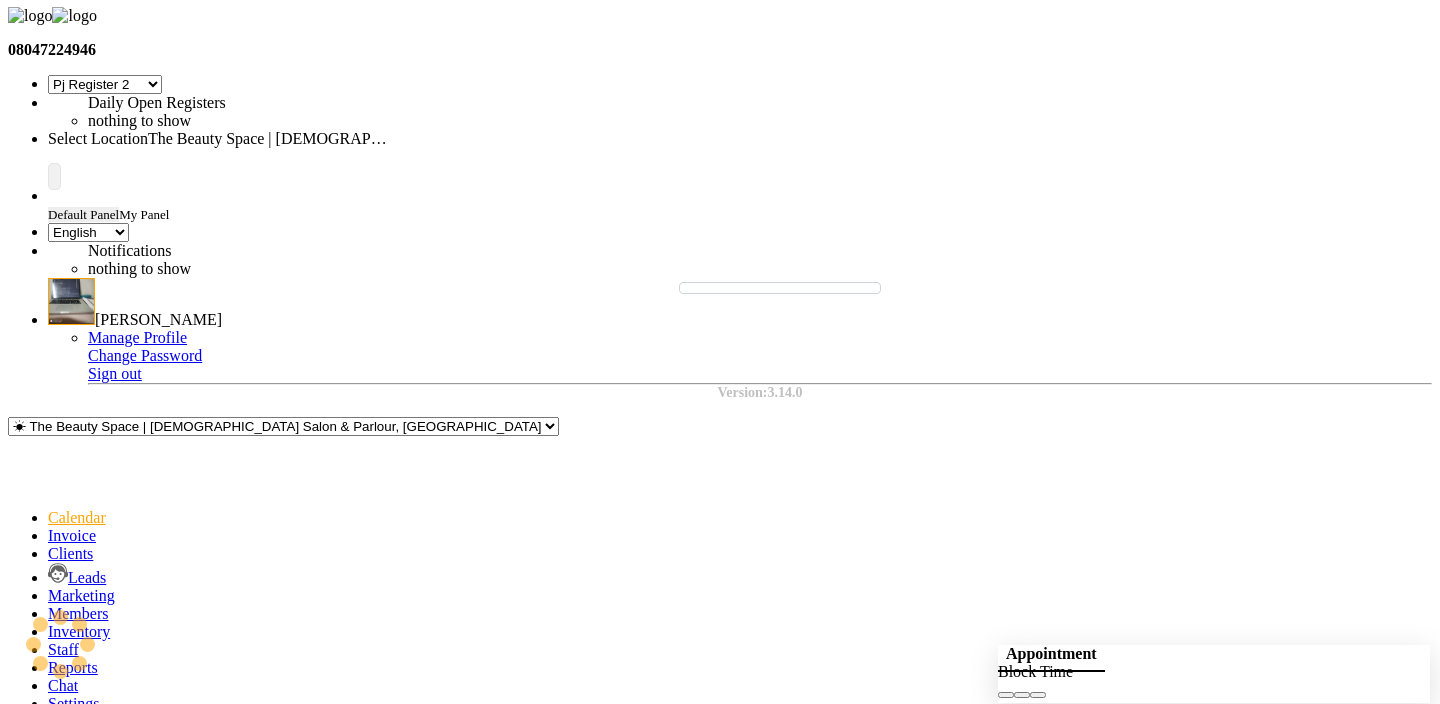 scroll, scrollTop: 0, scrollLeft: 0, axis: both 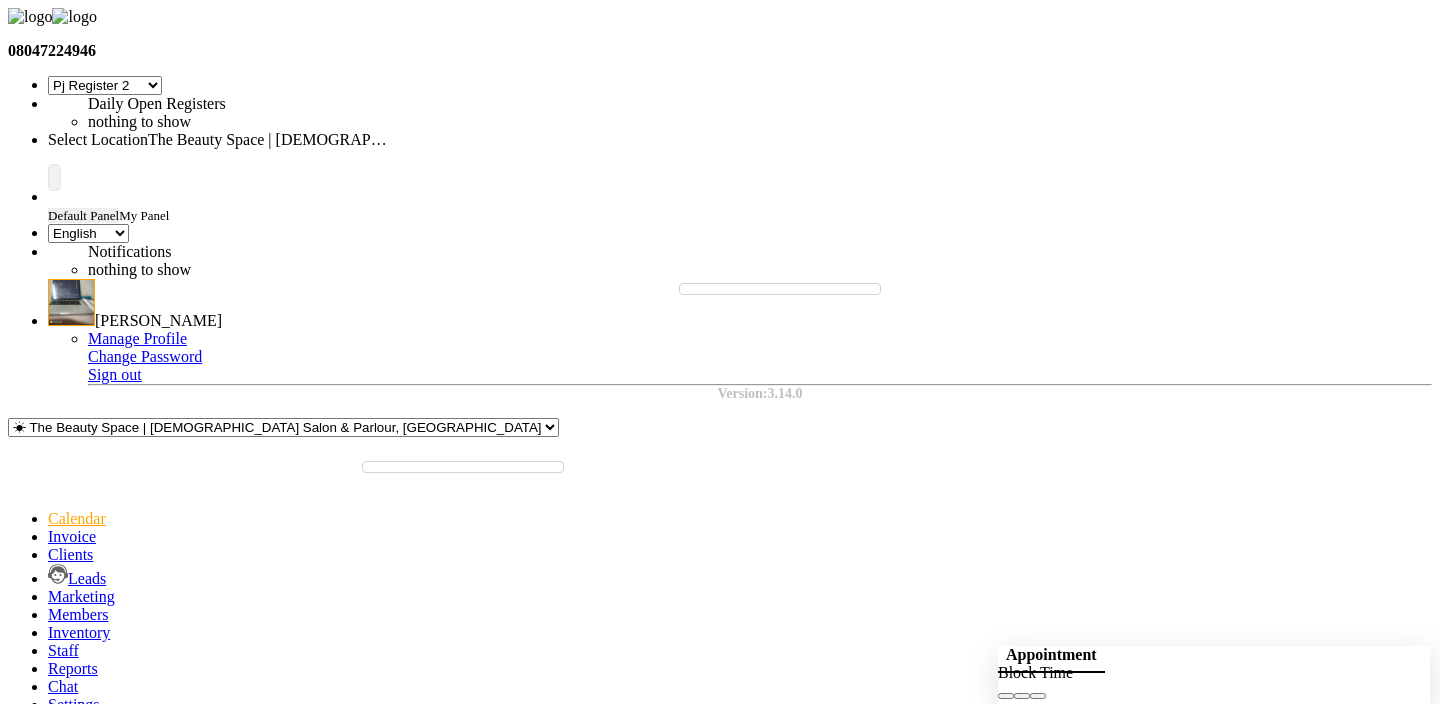 click on "Start Service" at bounding box center [94, 2616] 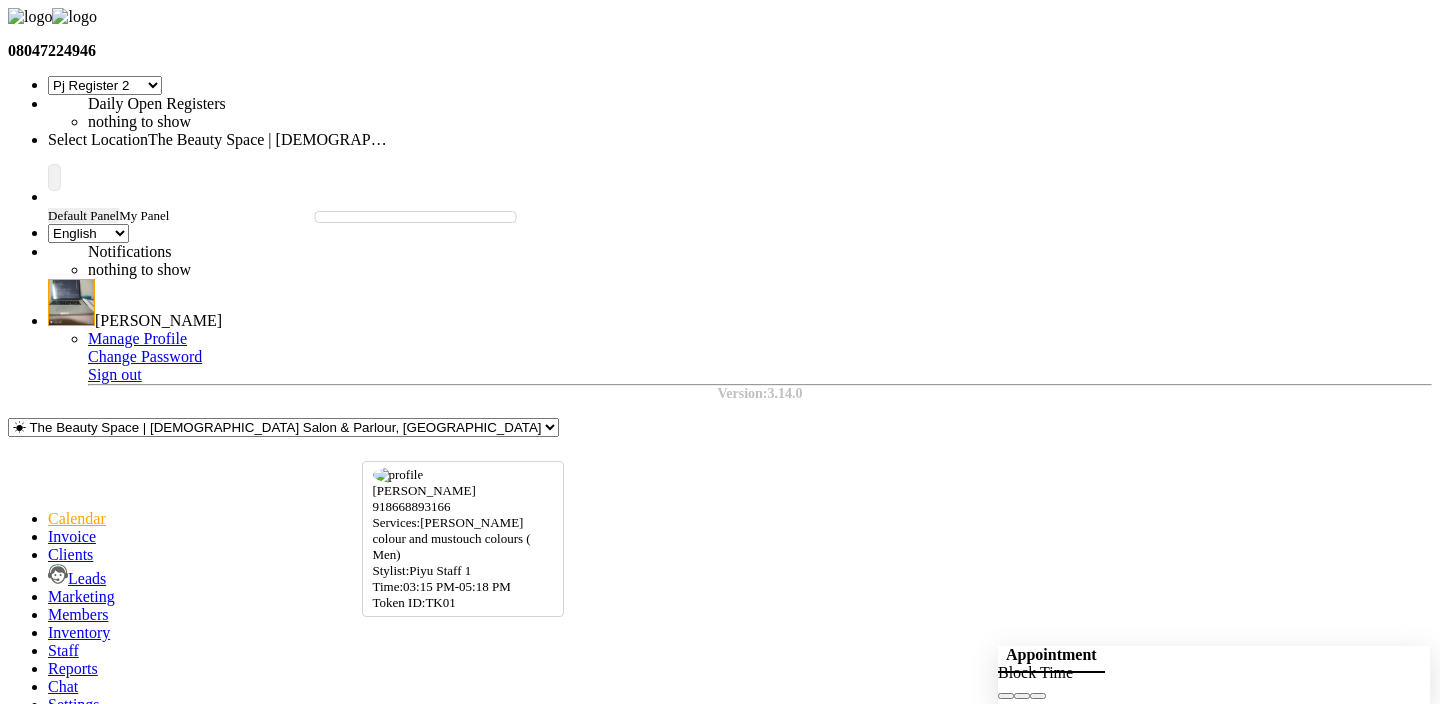 click on "dhiraj mokal, TK01, 03:15 PM-05:18 PM, Beard colour and mustouch colours ( Men)" at bounding box center (187, 2388) 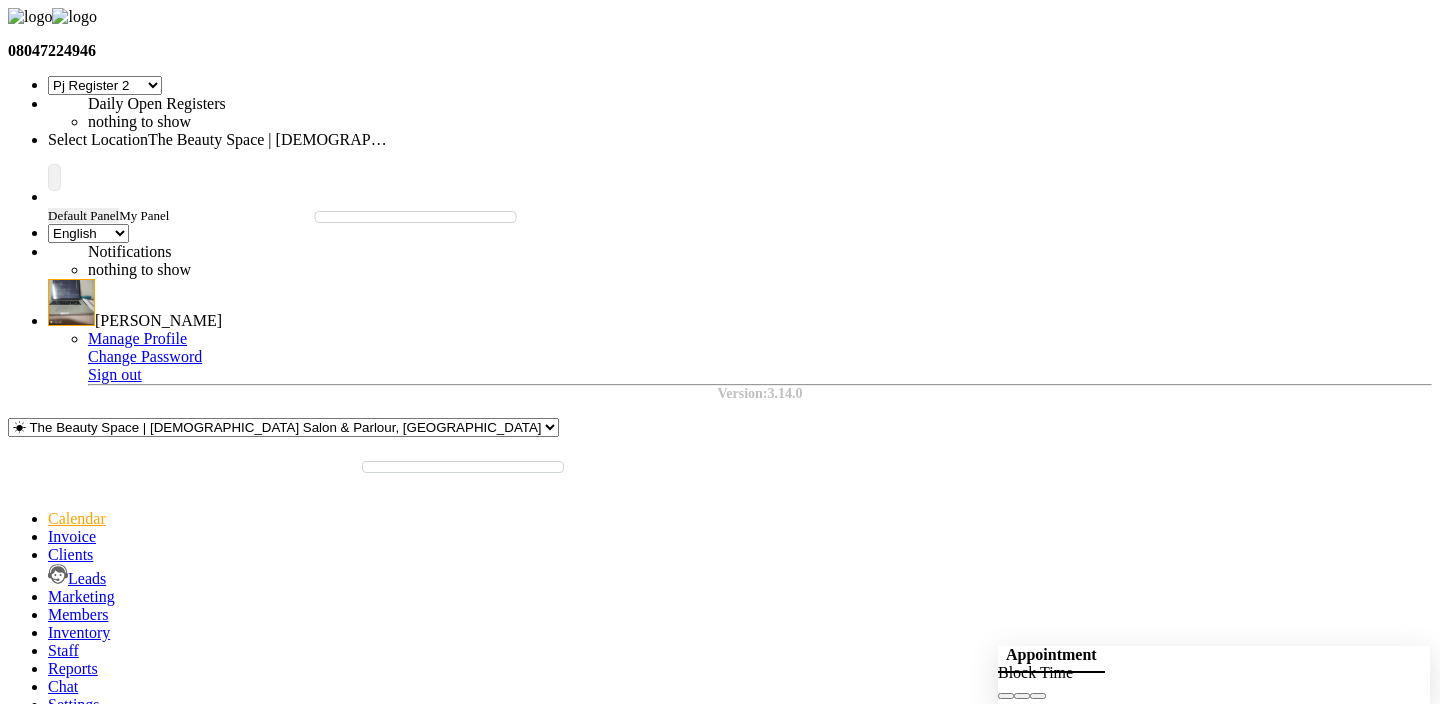 click on "Mark Done And Checkout" 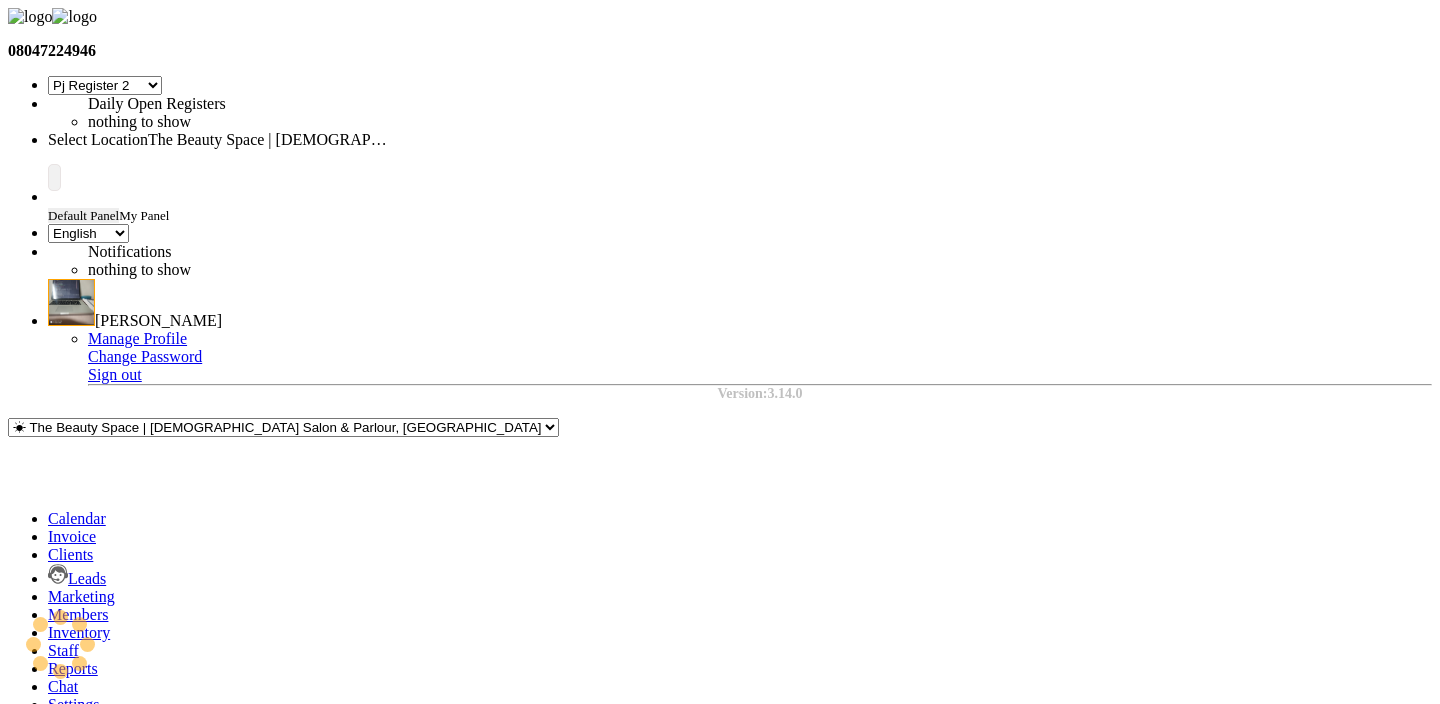 type on "0008" 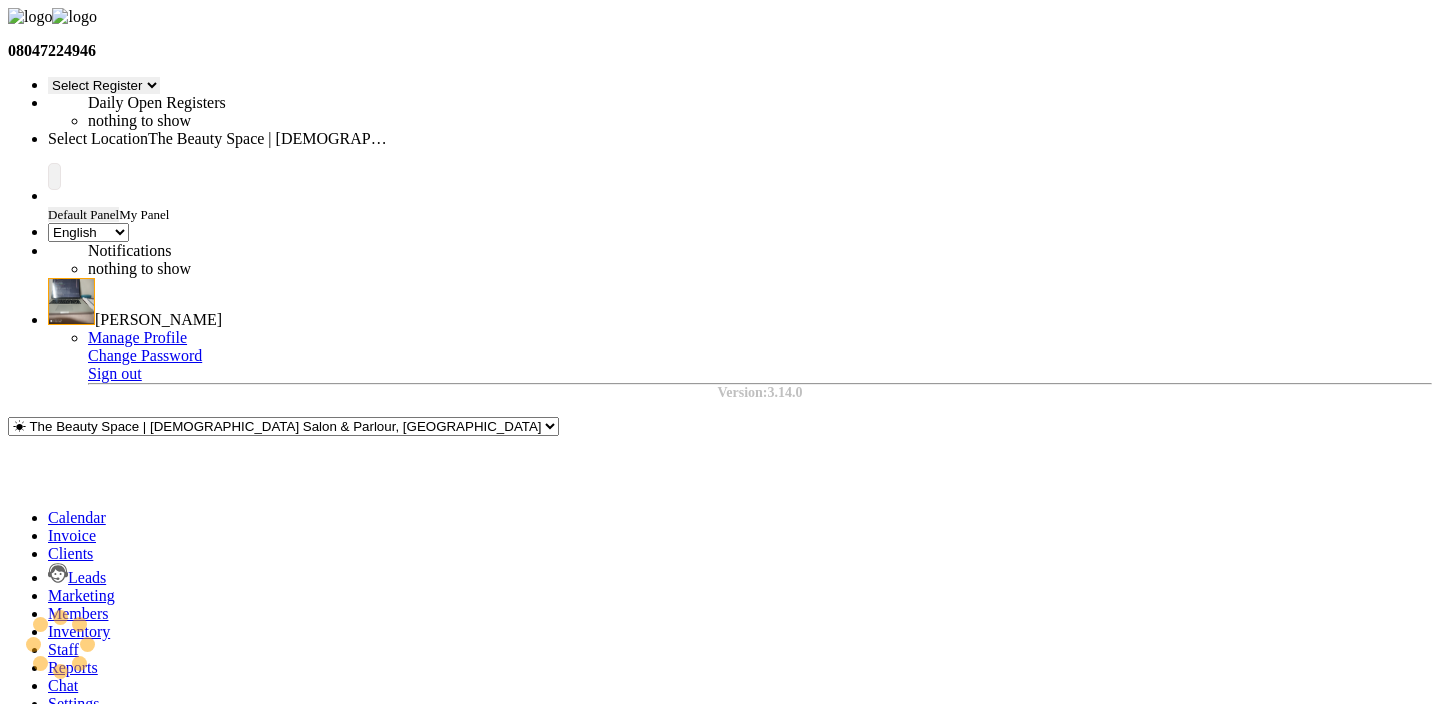 select on "1: Object" 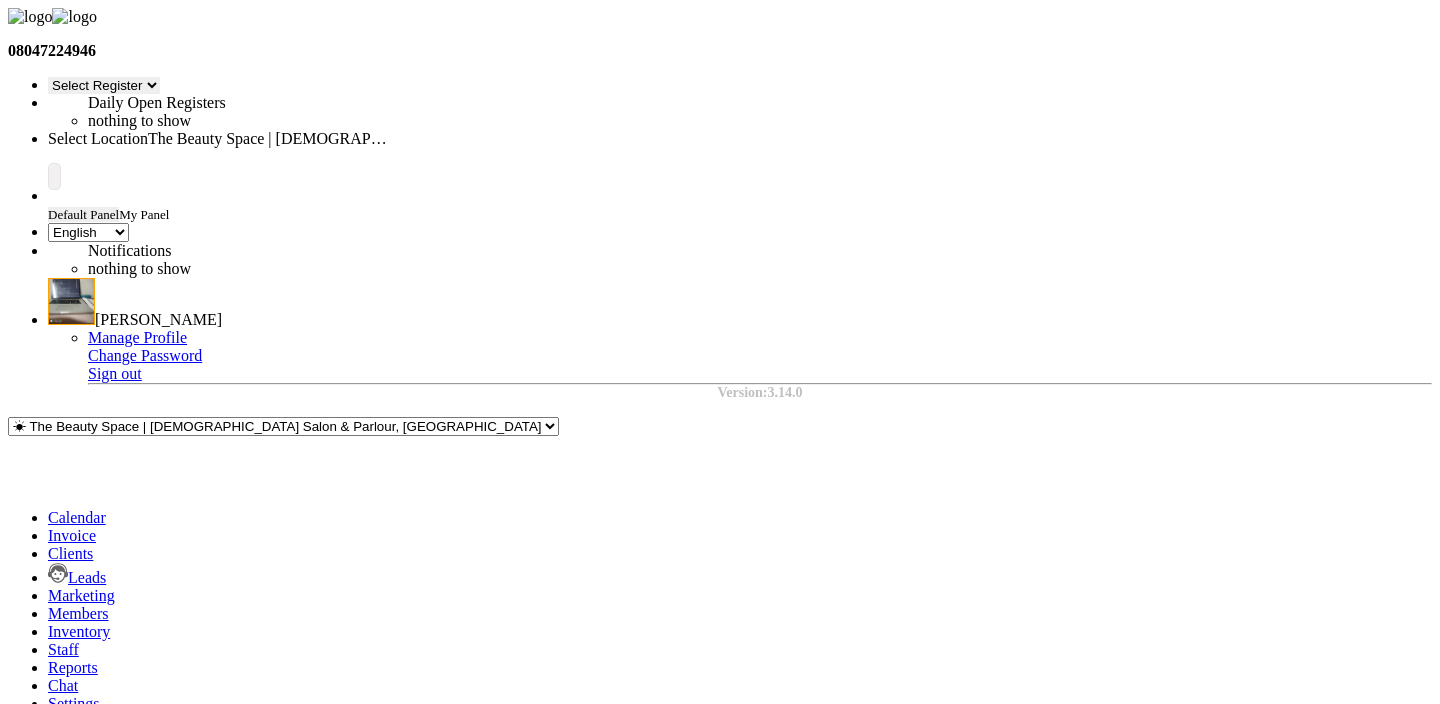 type on "10" 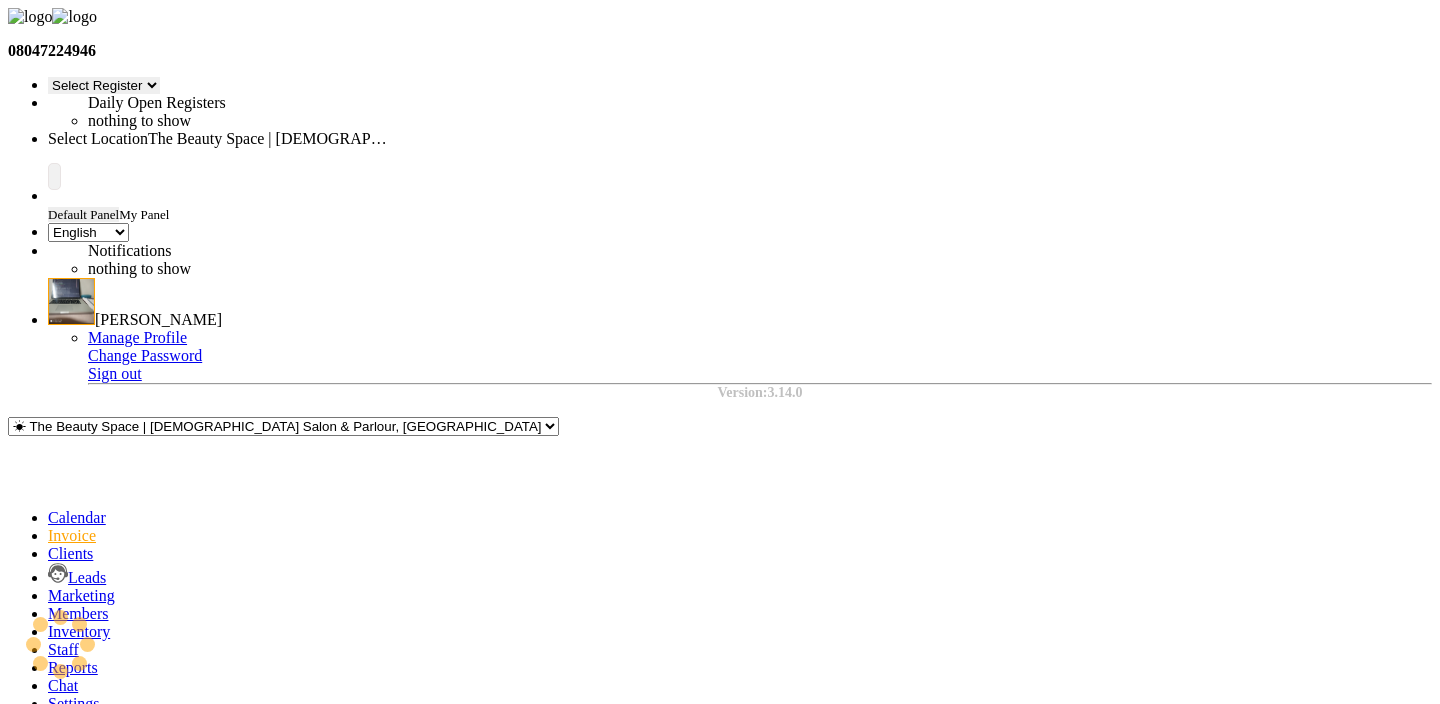 type on "0008" 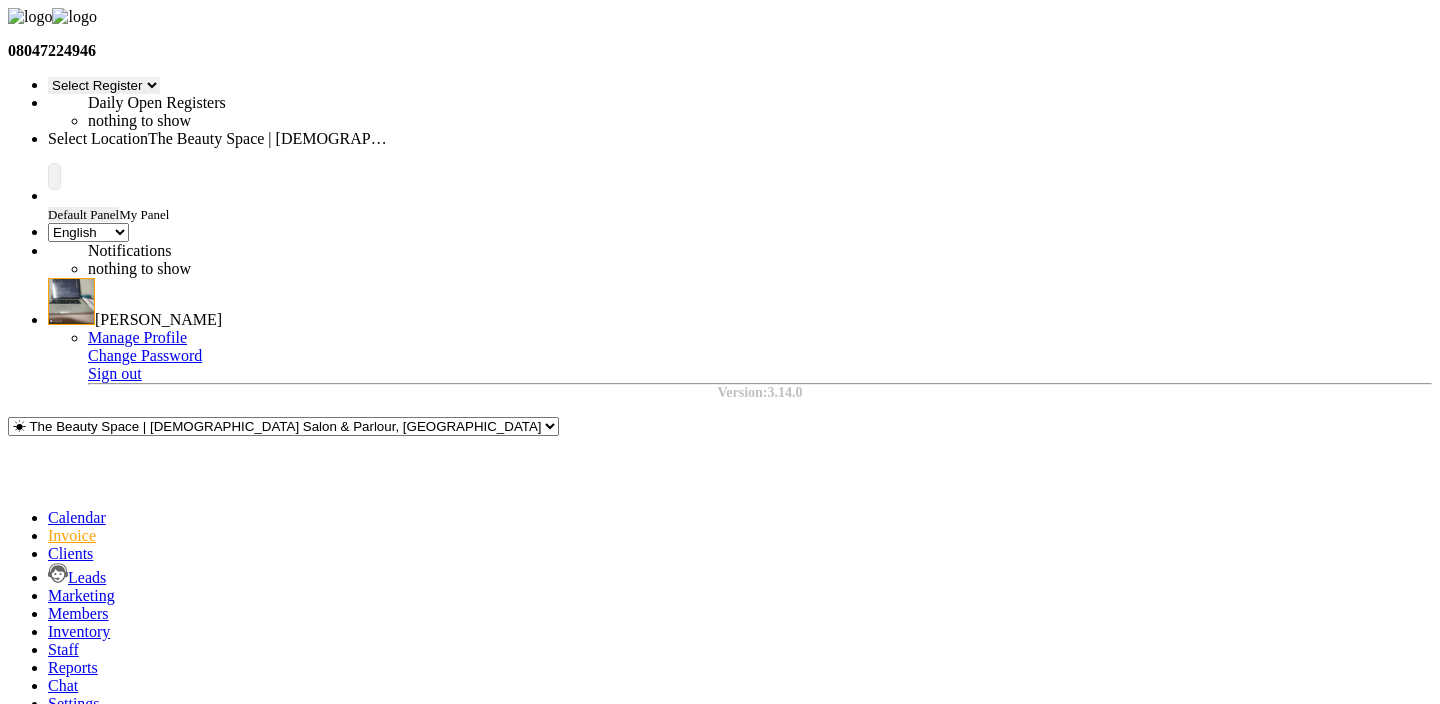 select on "product" 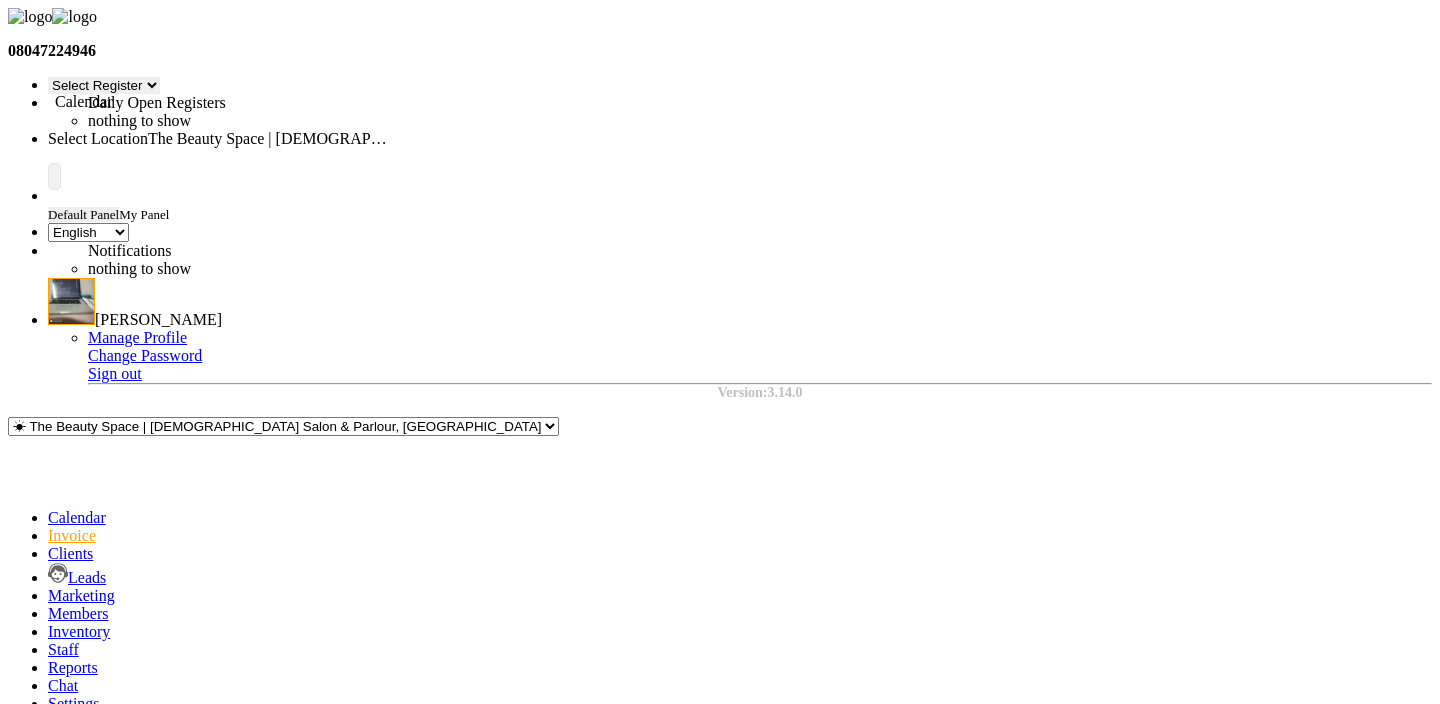 click 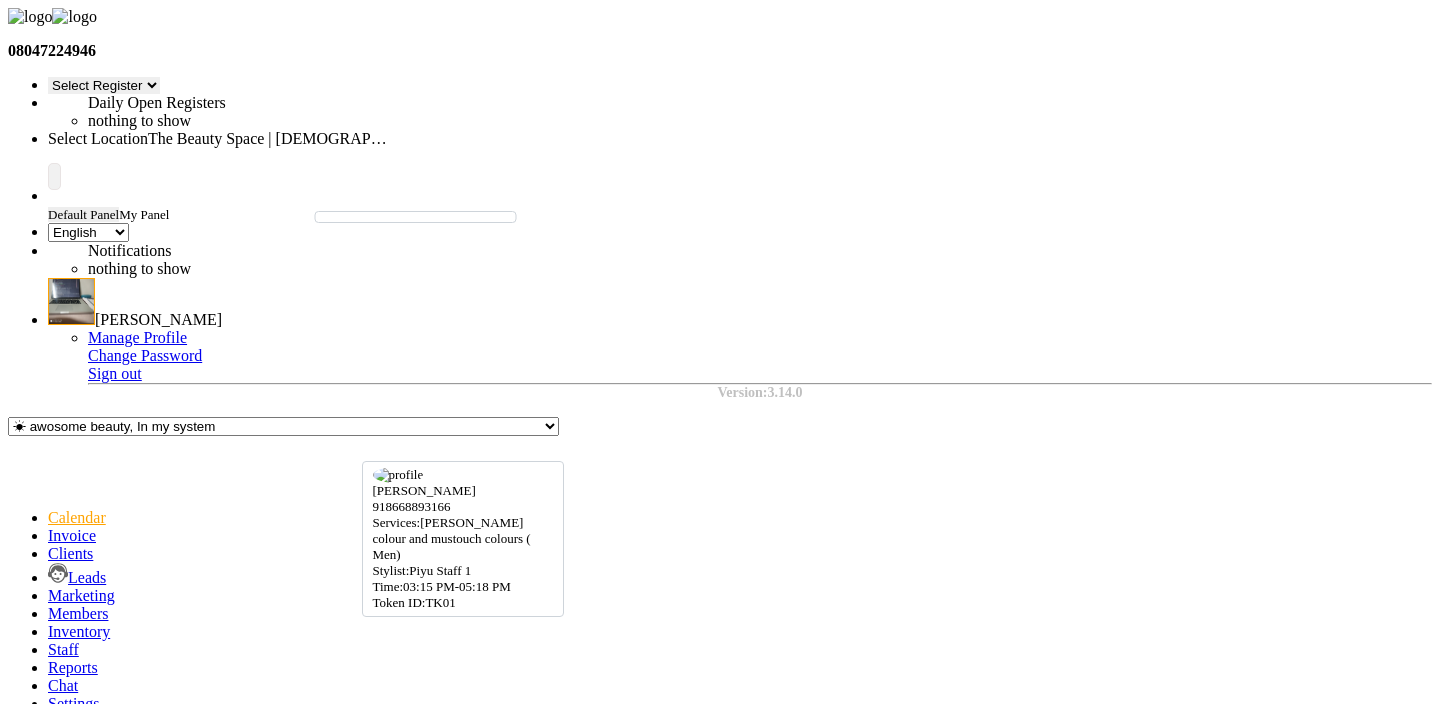 scroll, scrollTop: 753, scrollLeft: 0, axis: vertical 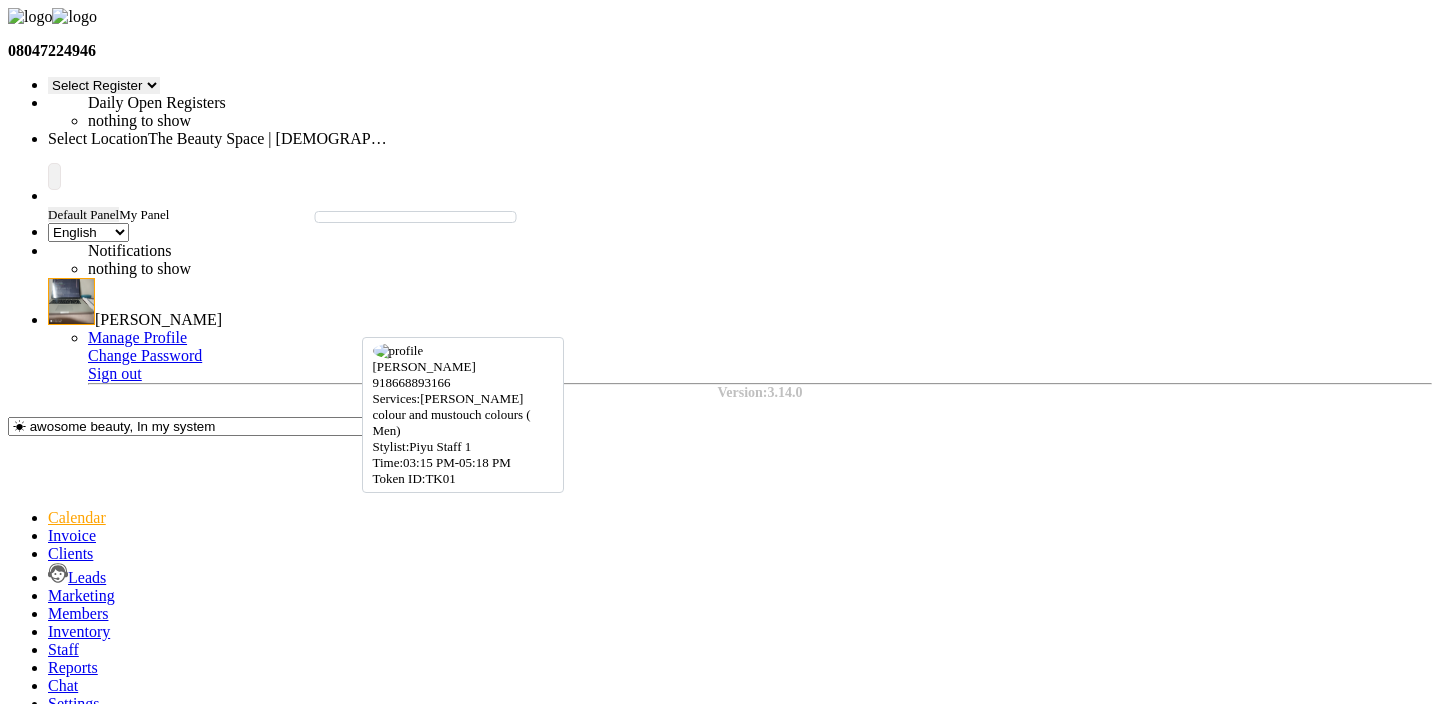 click on "dhiraj mokal, TK01, 03:15 PM-05:18 PM, Beard colour and mustouch colours ( Men)" at bounding box center (187, 2114) 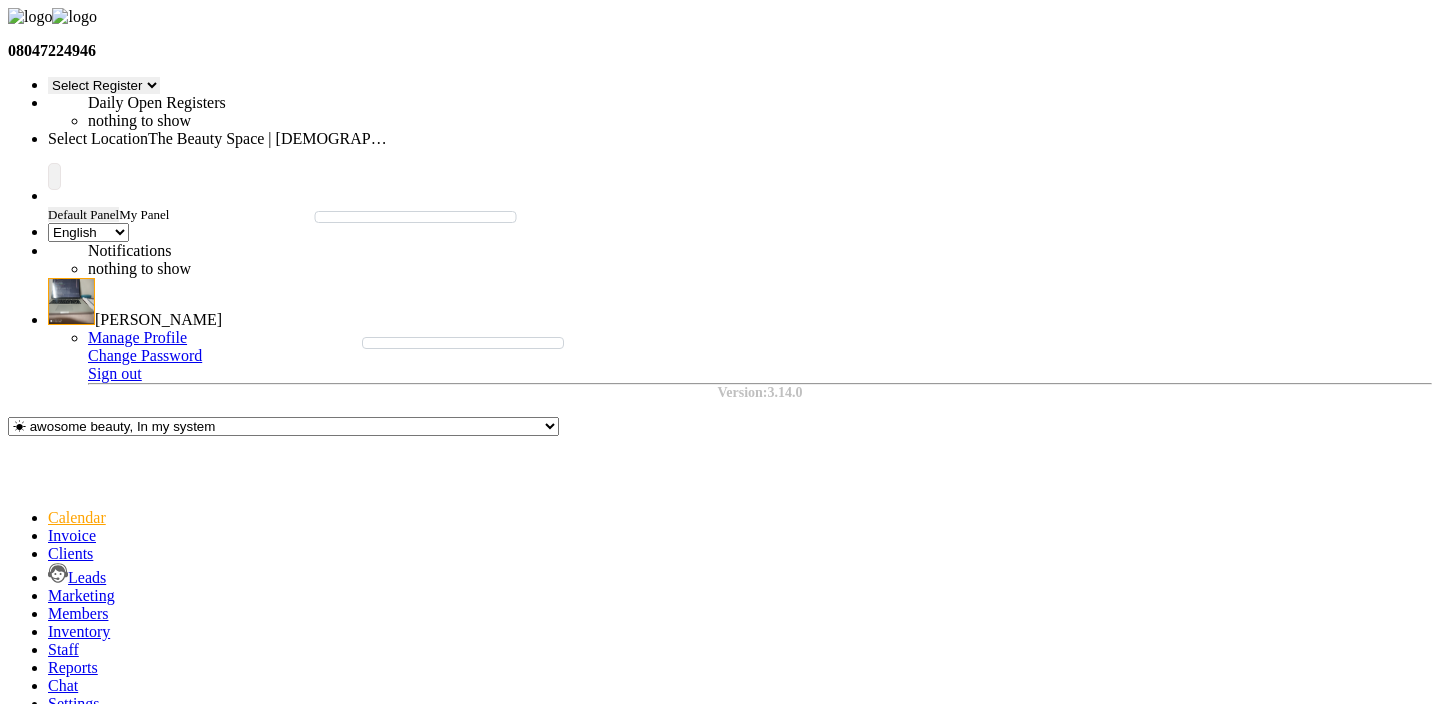click on "Checkout" 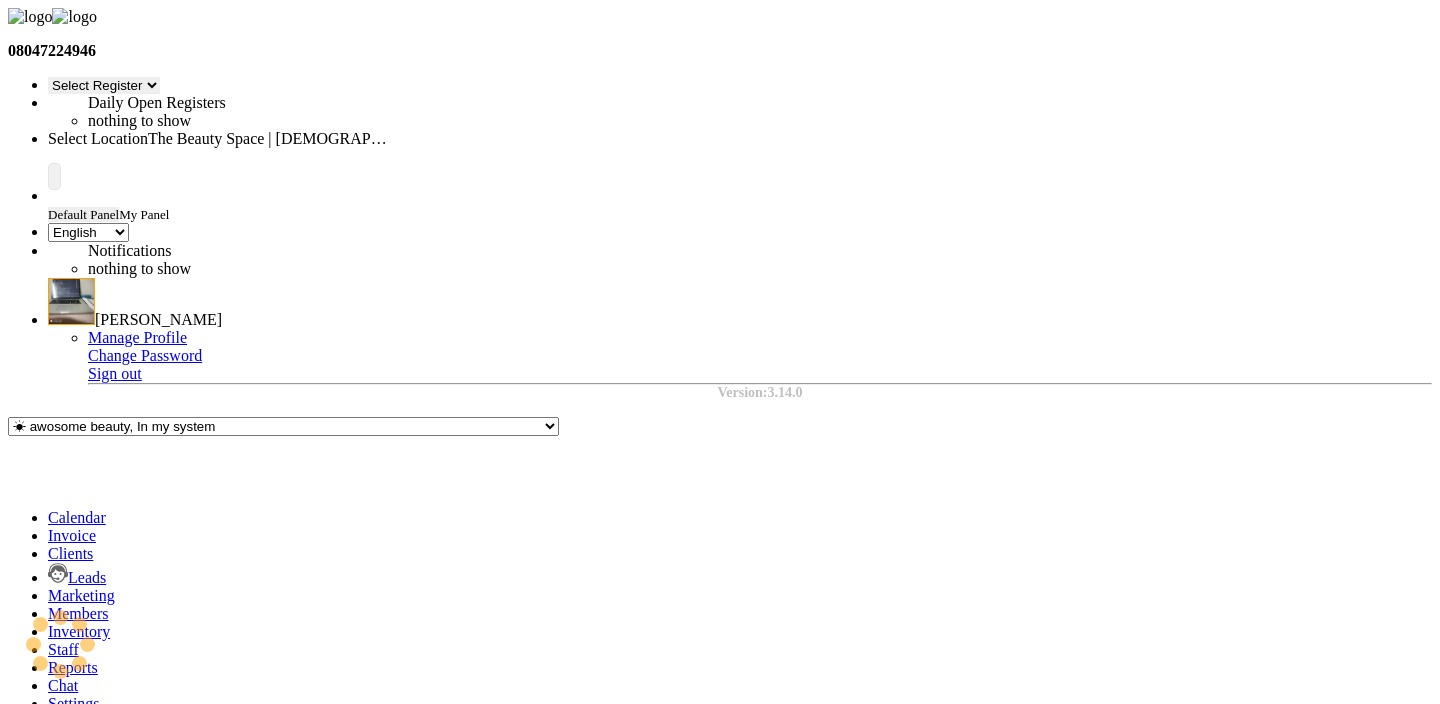 type on "0008" 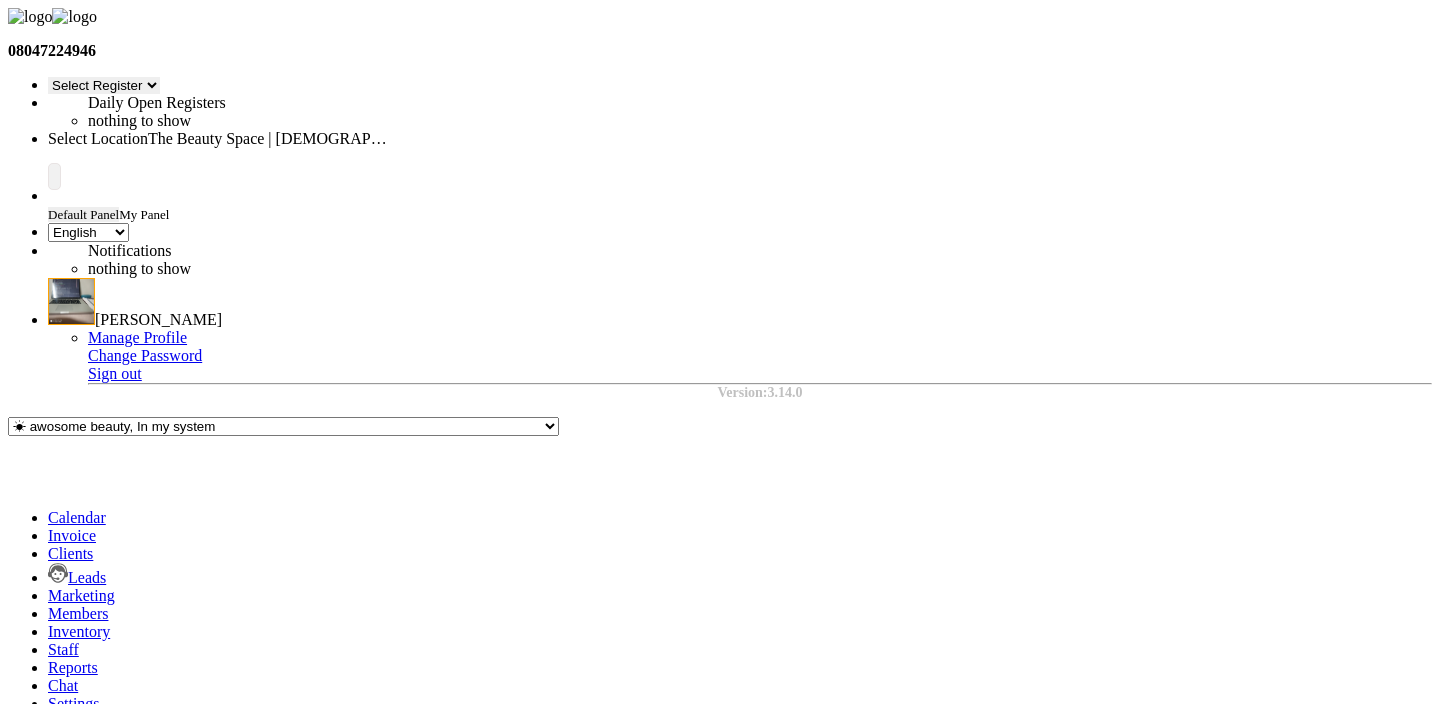 click on "Open Register" 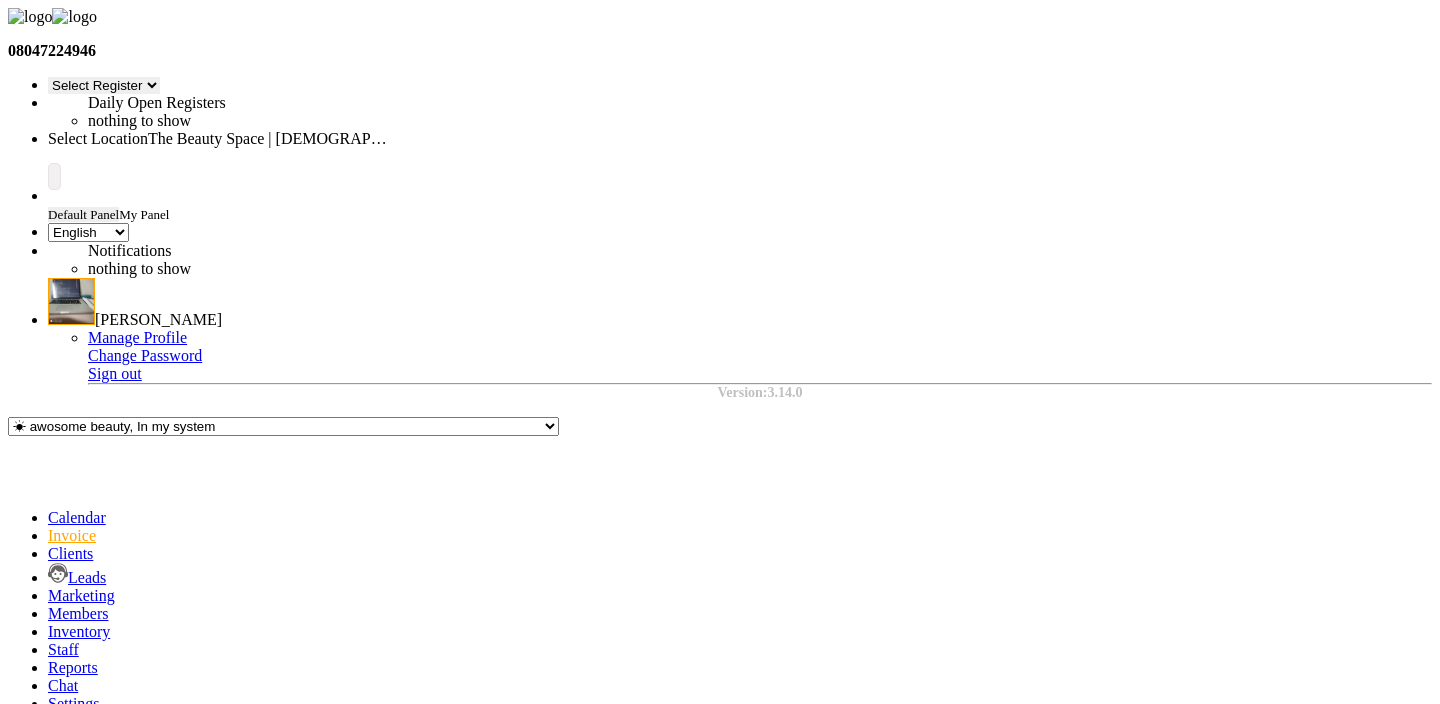 click on "Open" 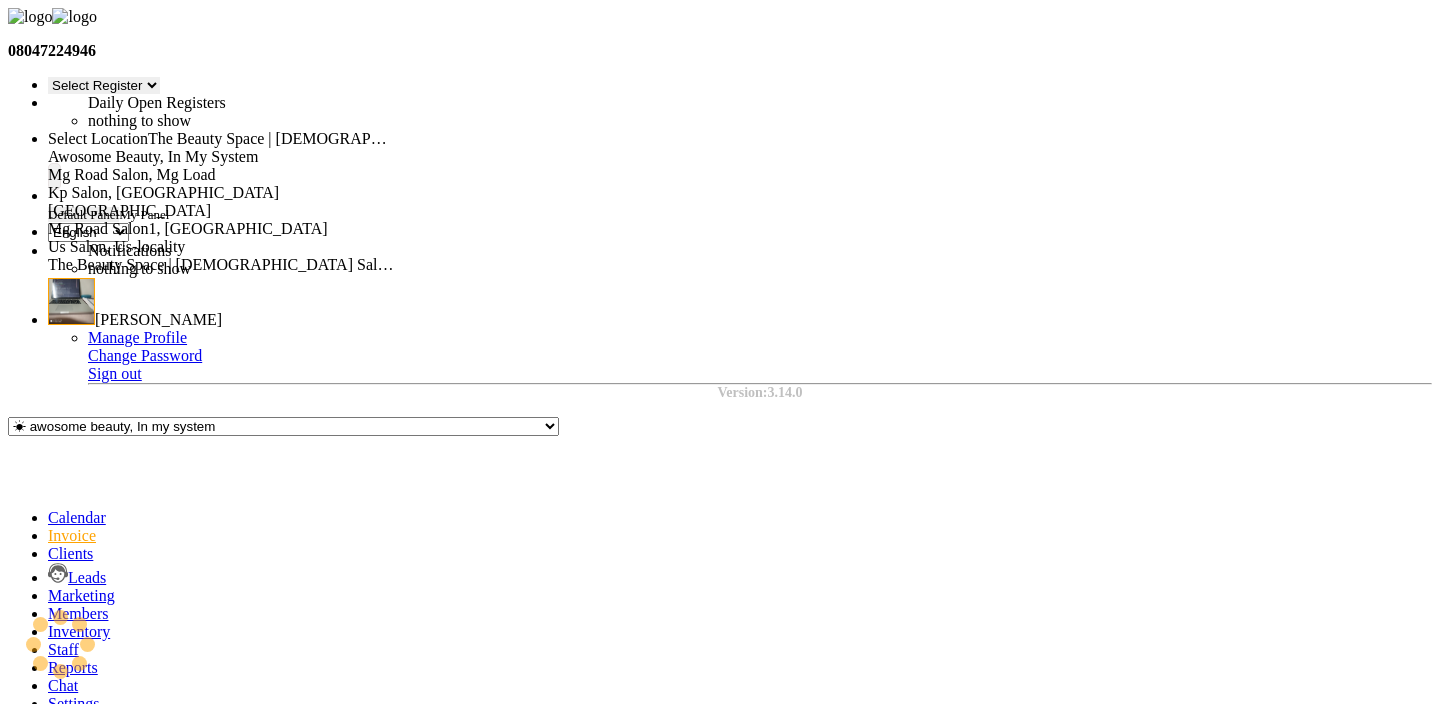scroll, scrollTop: 28, scrollLeft: 0, axis: vertical 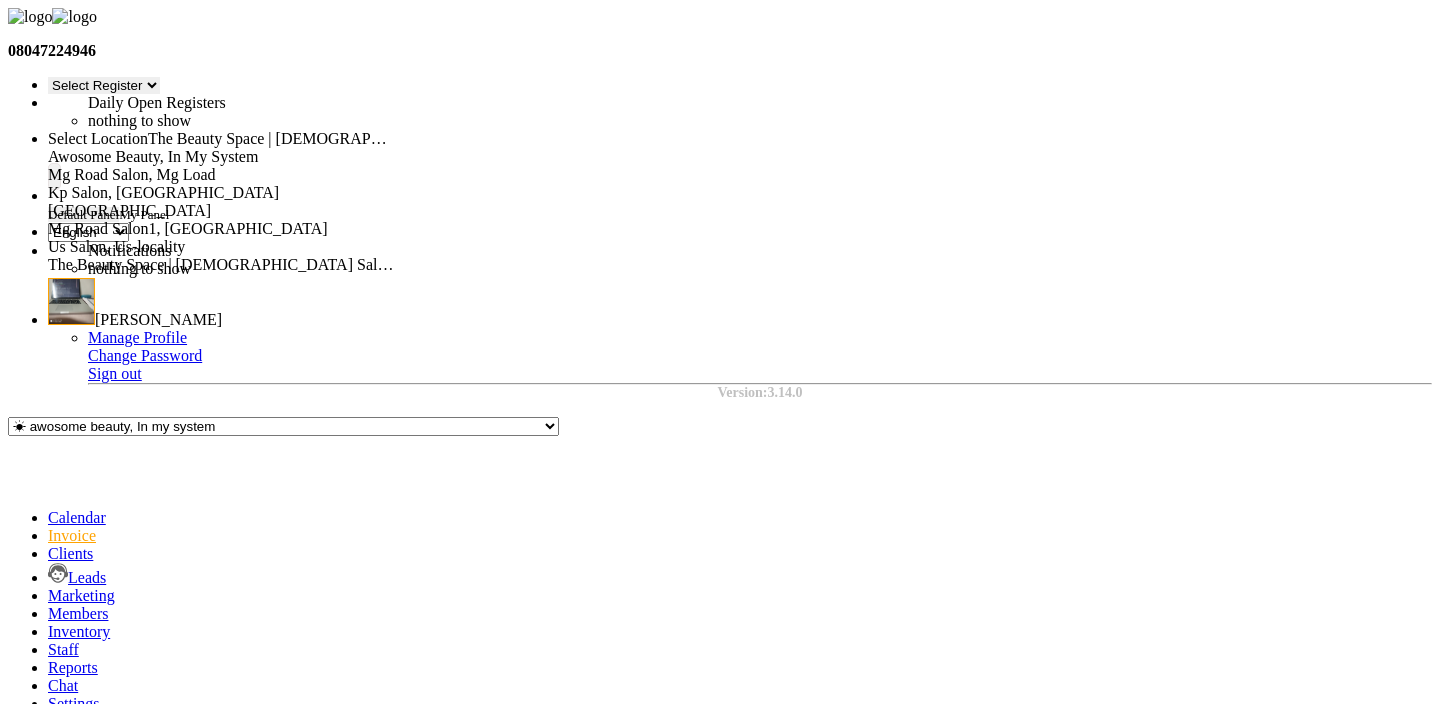 click on "Kp Salon, [GEOGRAPHIC_DATA]" at bounding box center (163, 192) 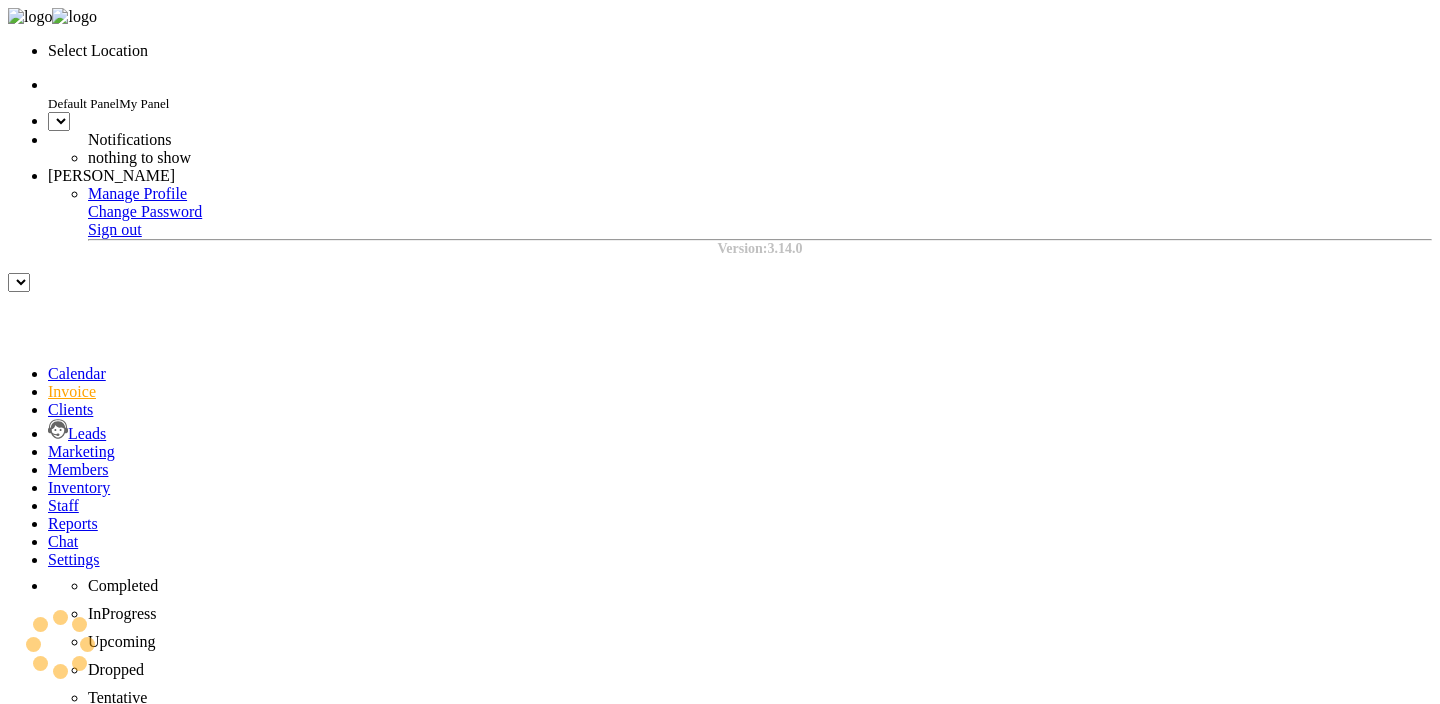 scroll, scrollTop: 0, scrollLeft: 0, axis: both 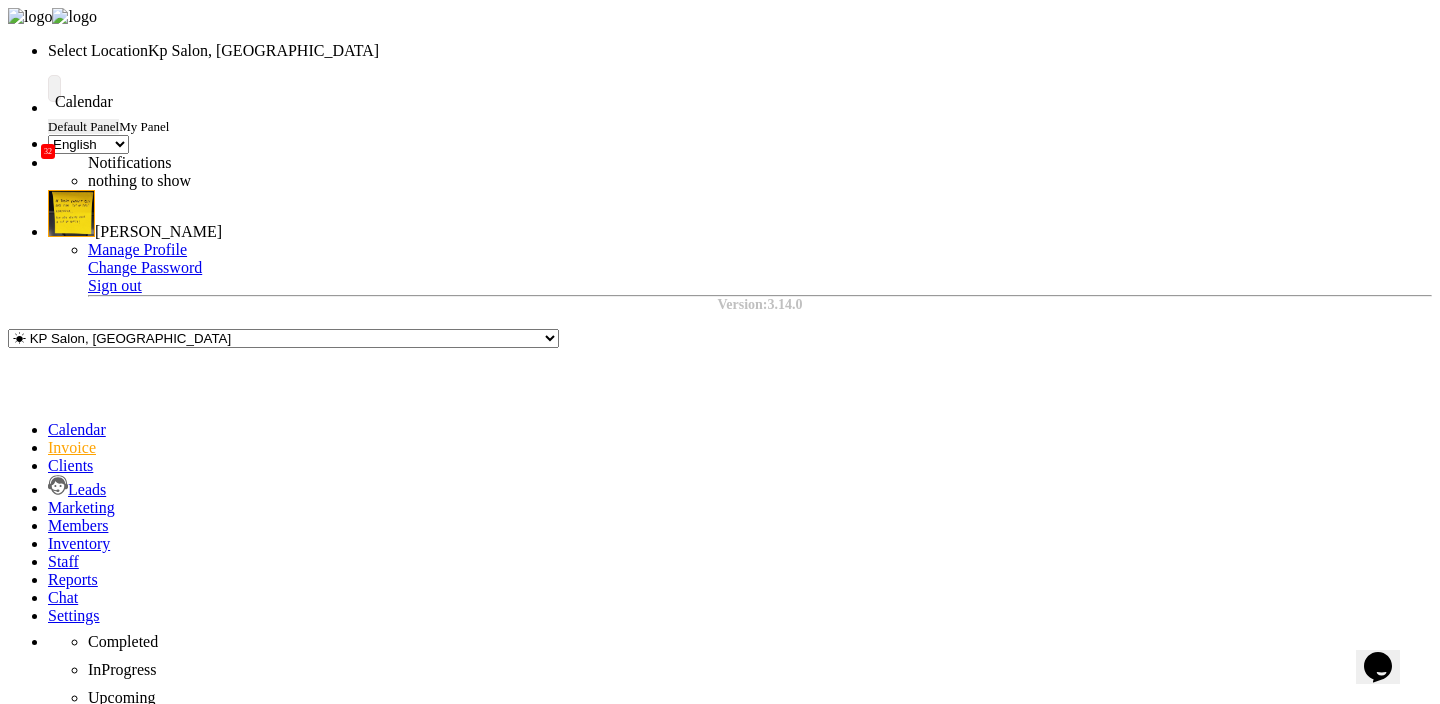 click 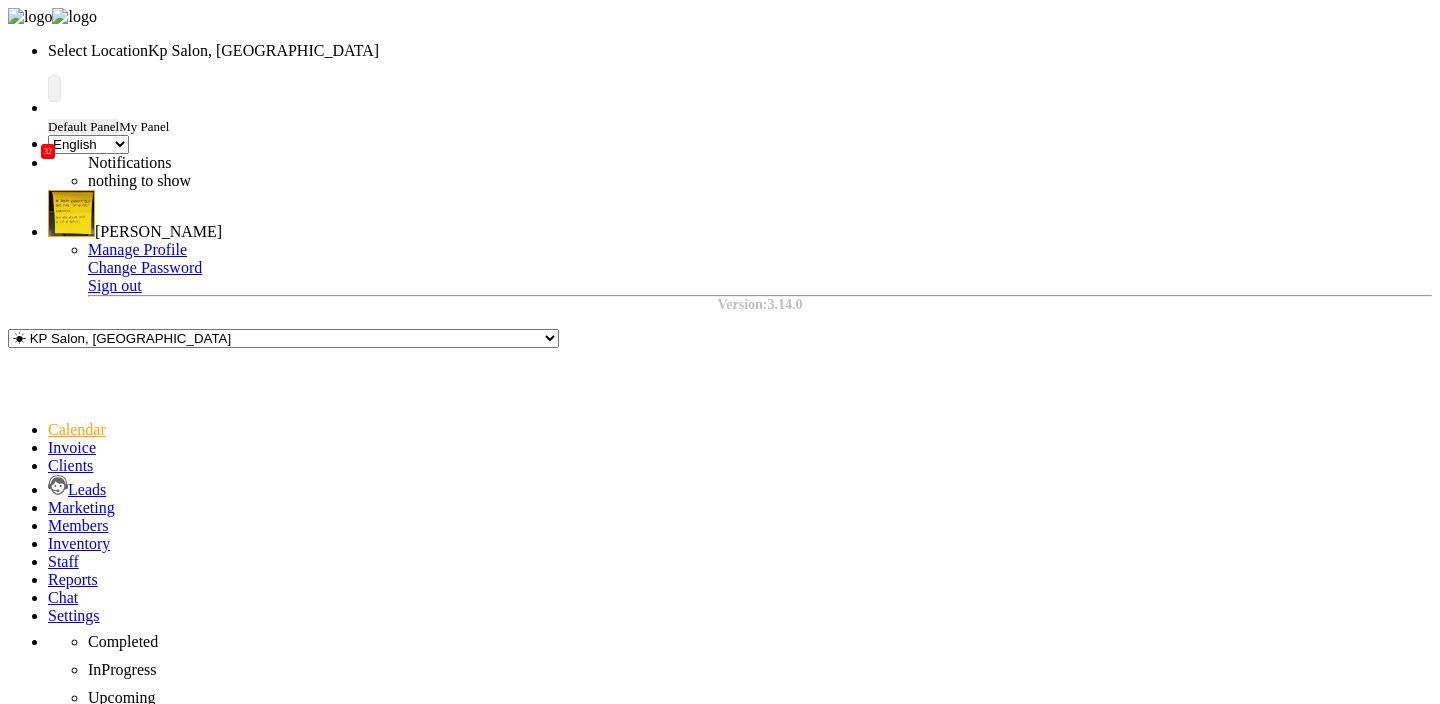 scroll, scrollTop: 407, scrollLeft: 0, axis: vertical 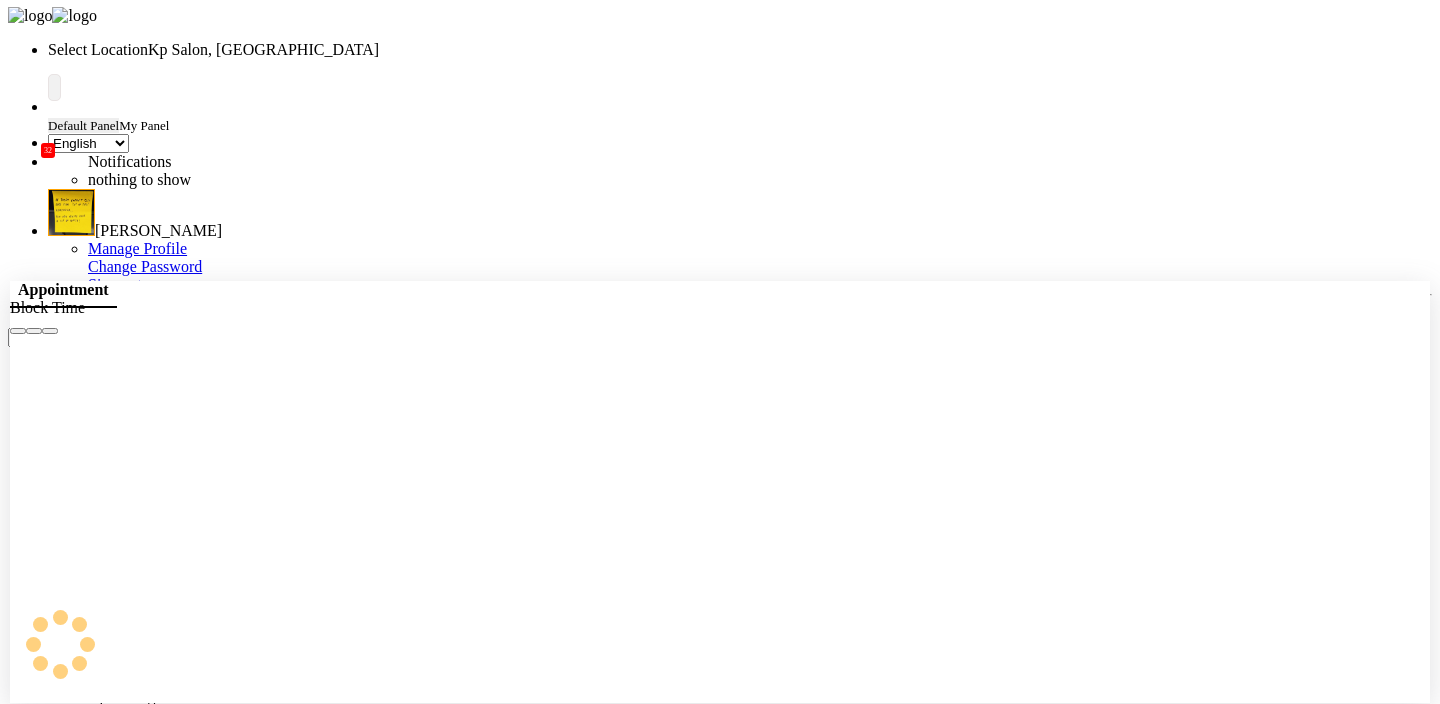 select on "1104" 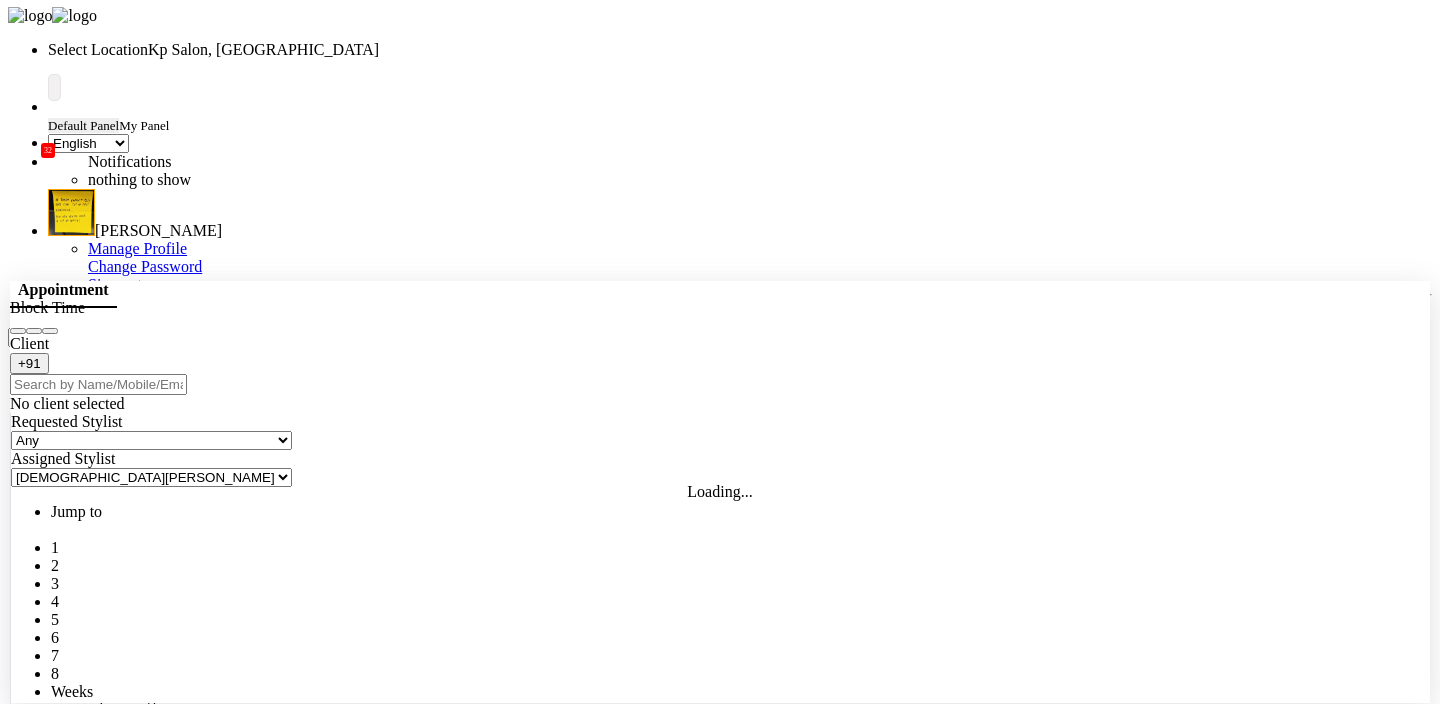 select on "975" 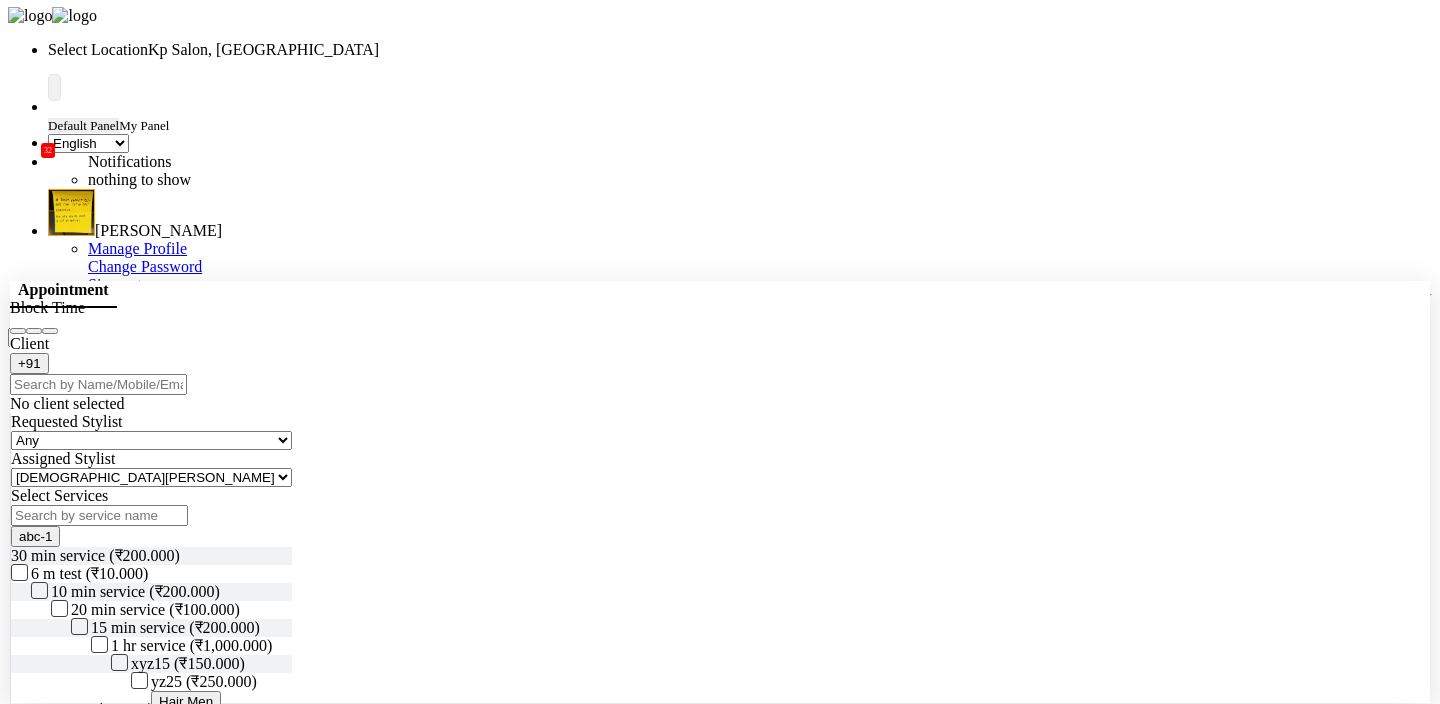 click at bounding box center [98, 384] 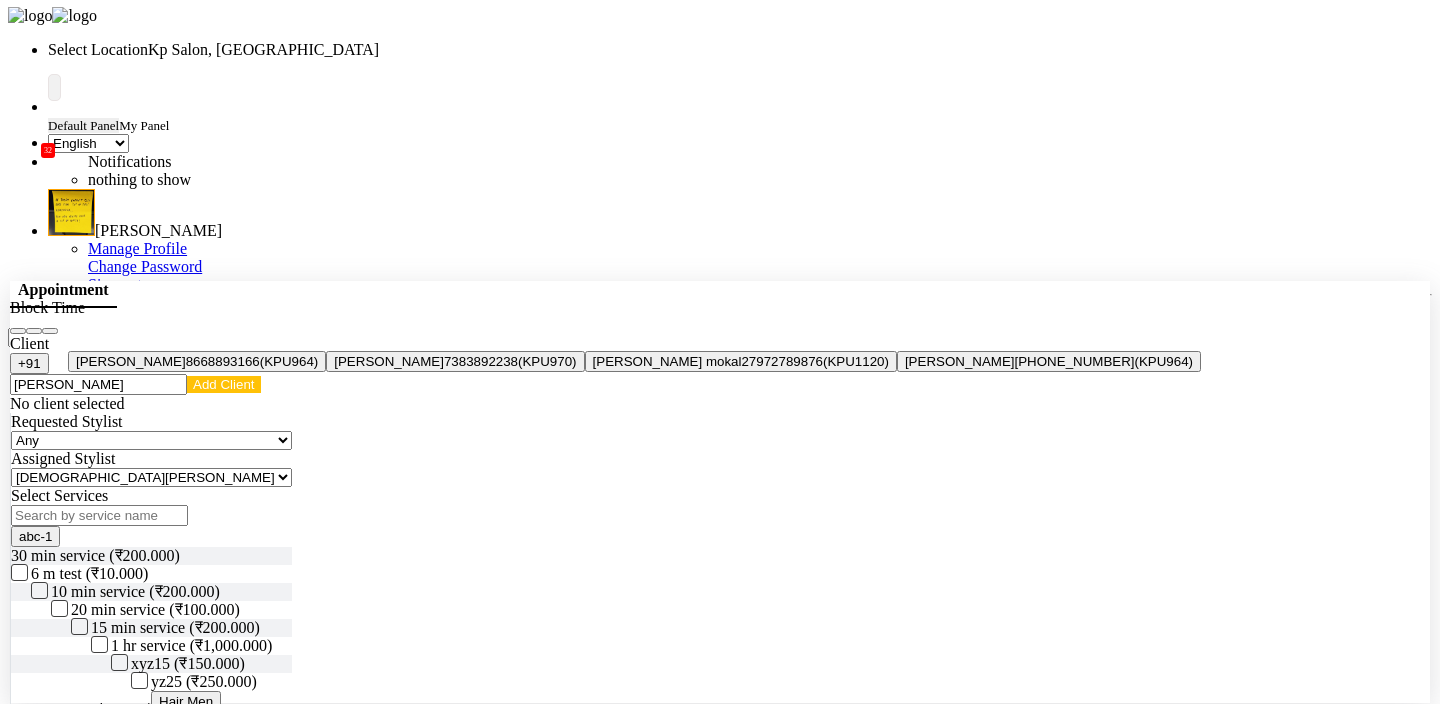 click on "8668893166" at bounding box center [223, 361] 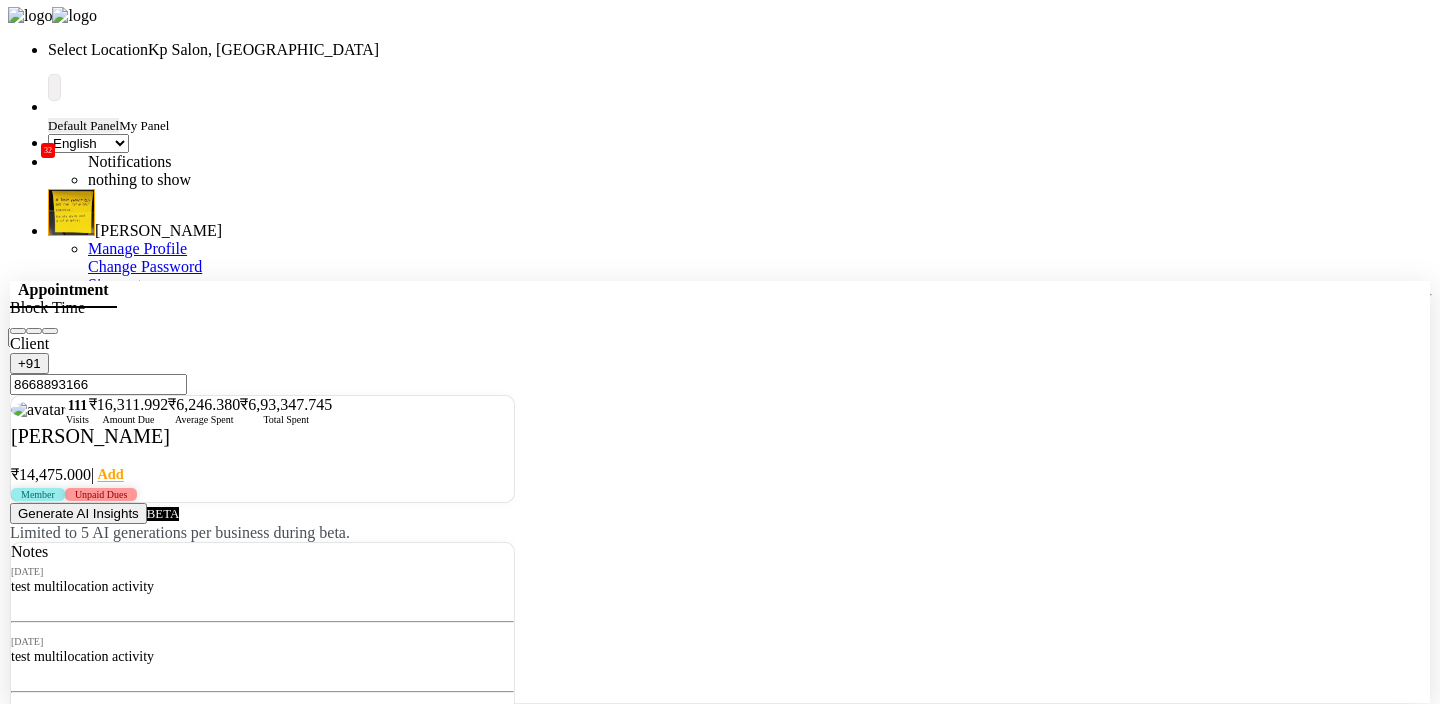 type on "8668893166" 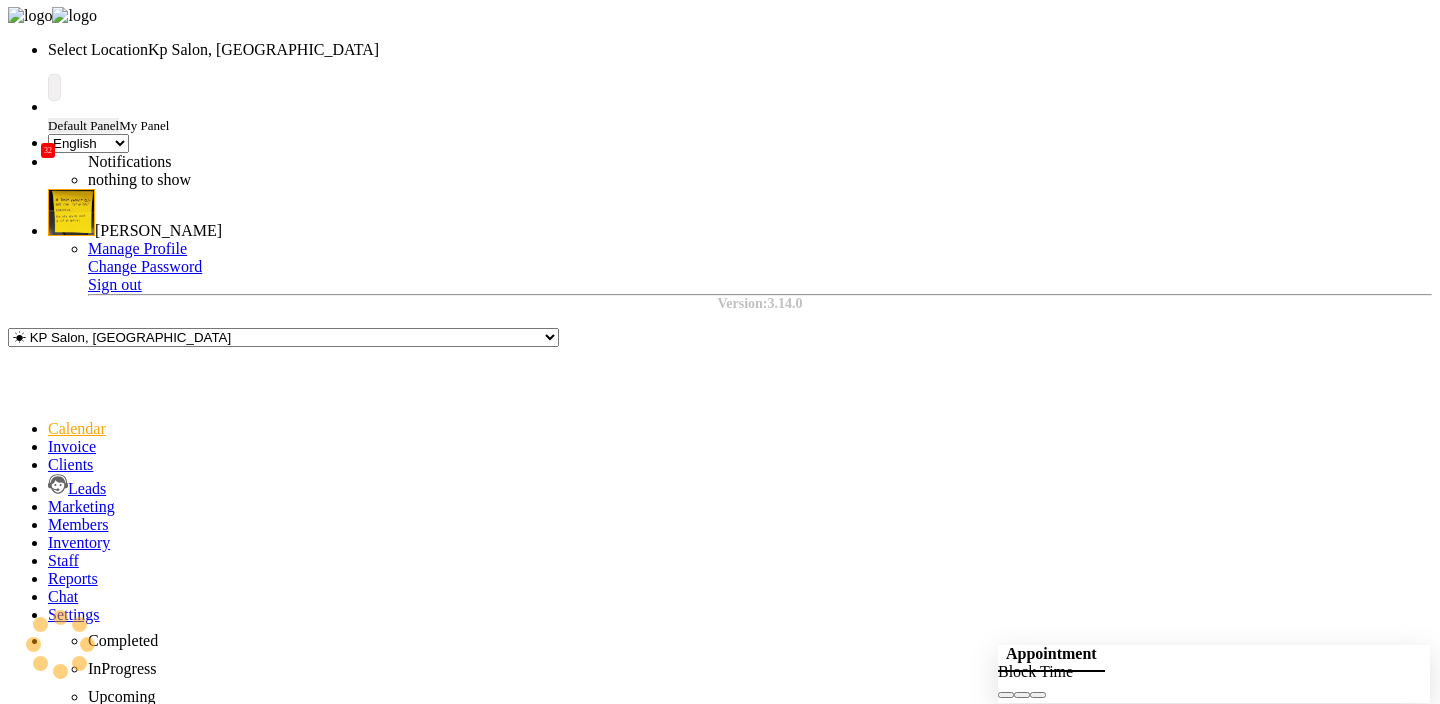 scroll, scrollTop: 0, scrollLeft: 0, axis: both 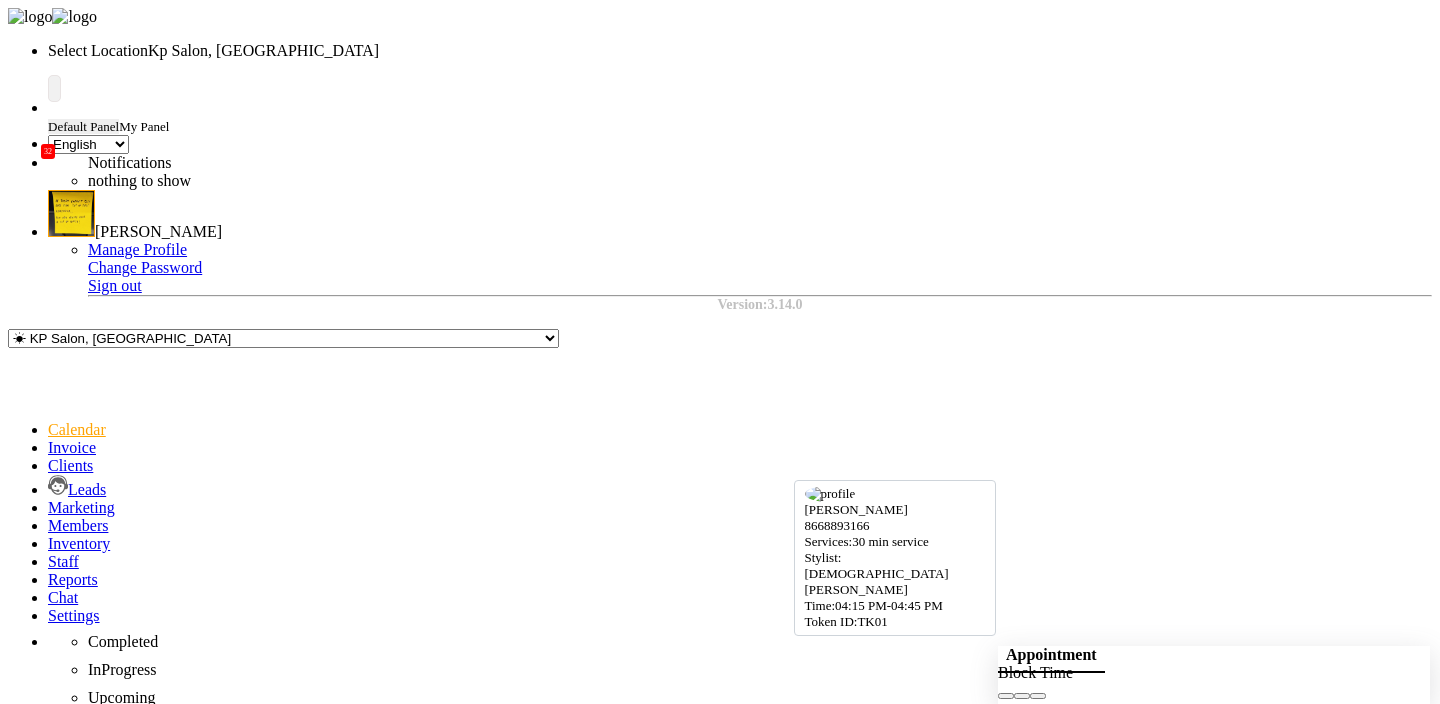 click on "[PERSON_NAME], TK01, 04:15 PM-04:45 PM, 30 min service" at bounding box center [683, 2322] 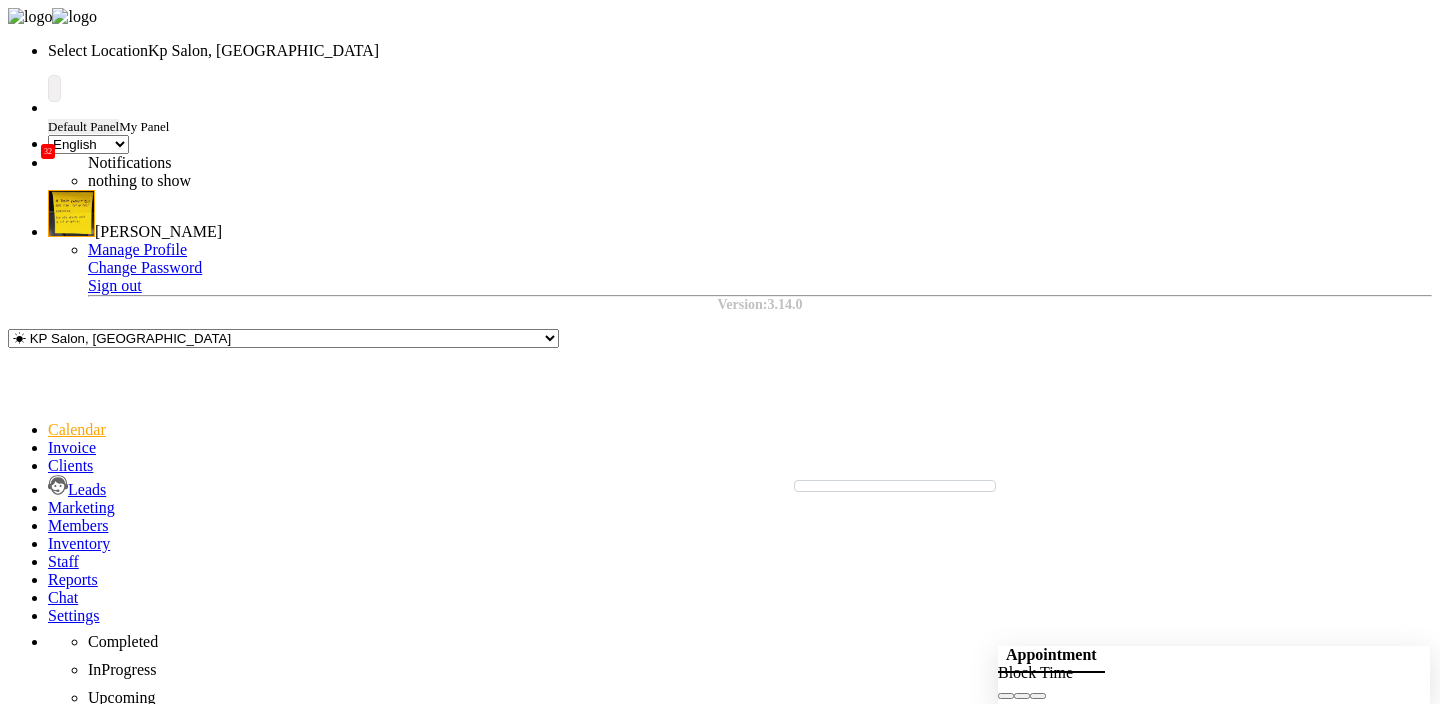 click on "Mark Done And Checkout" 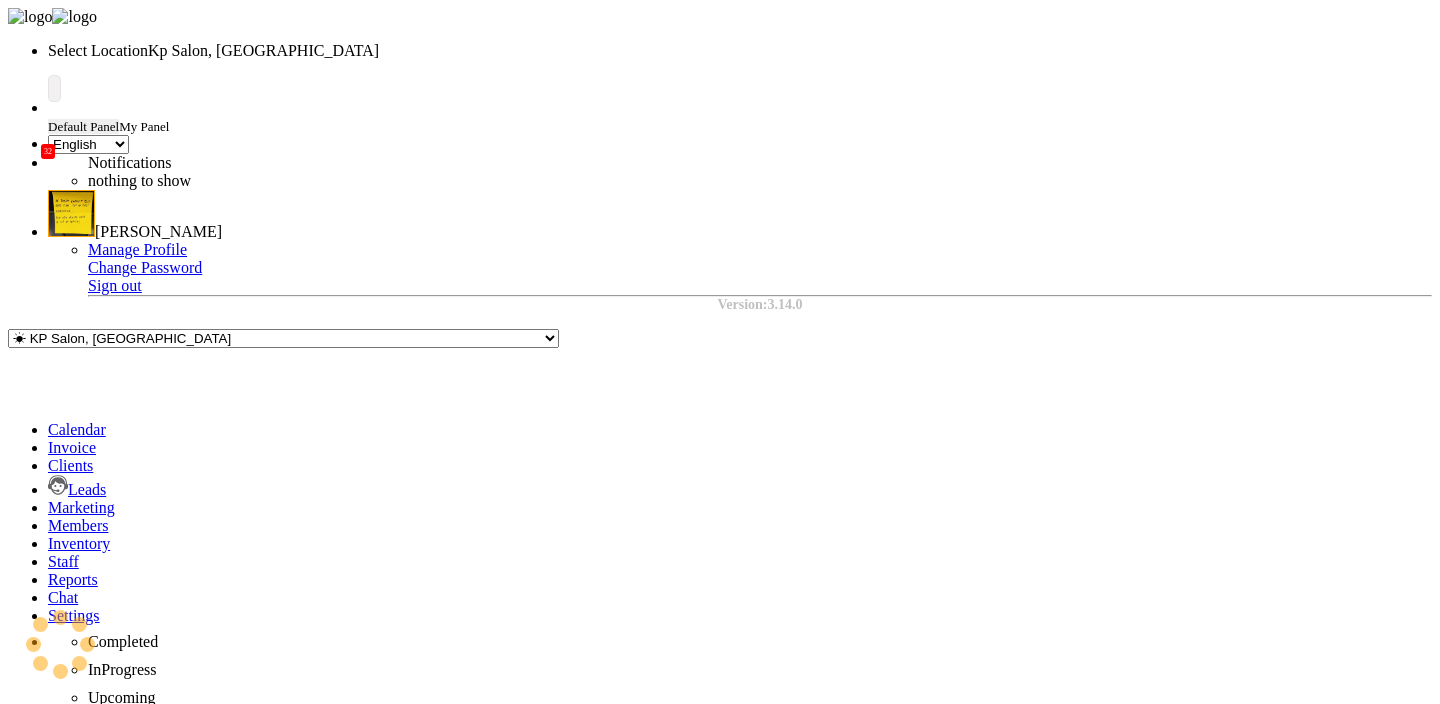 type on "0704" 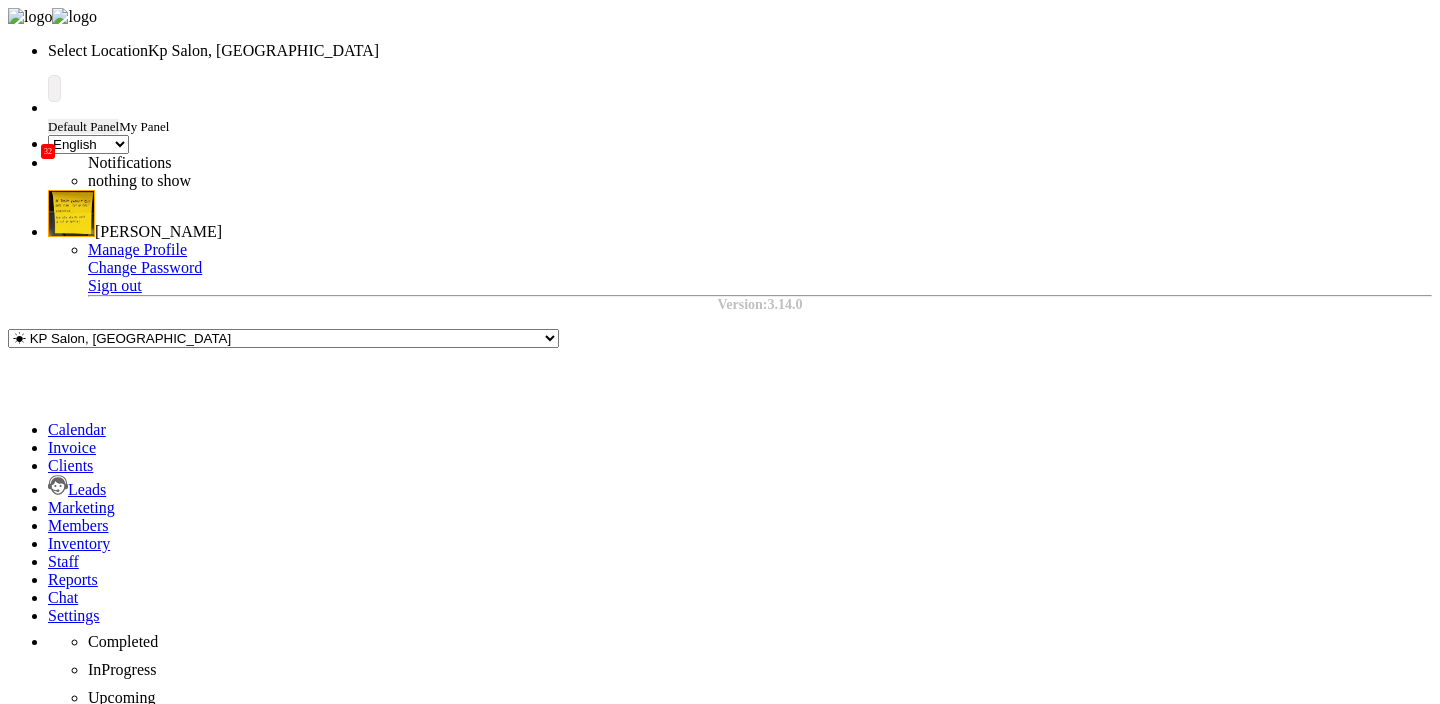 type on "10" 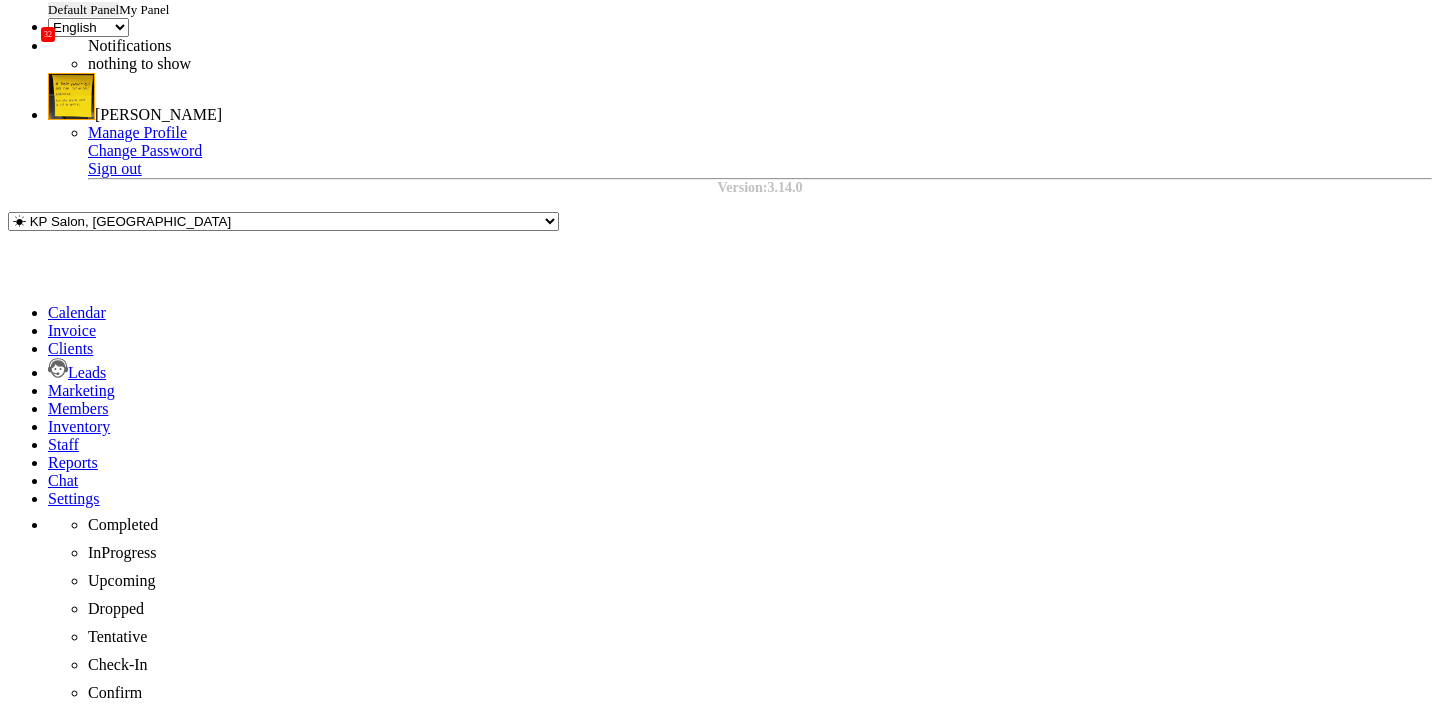 click 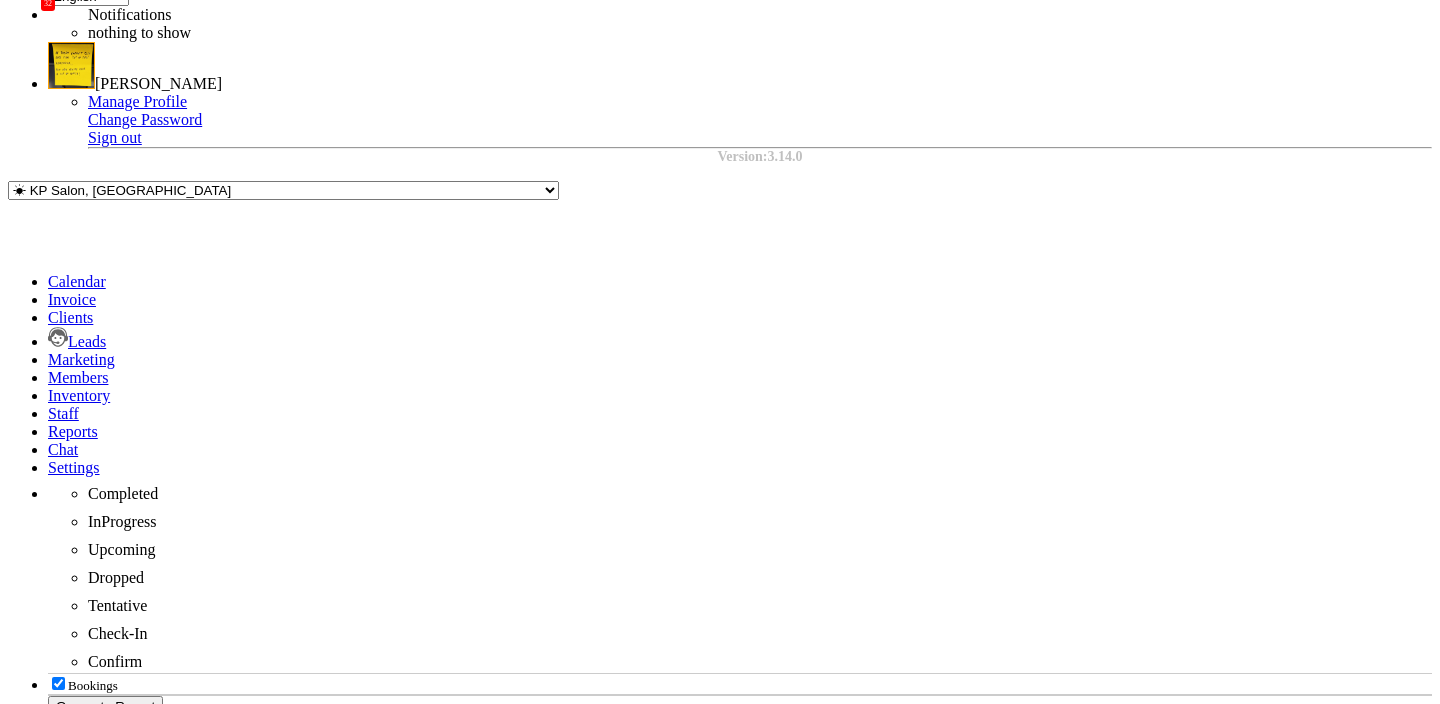 click on "CASH" 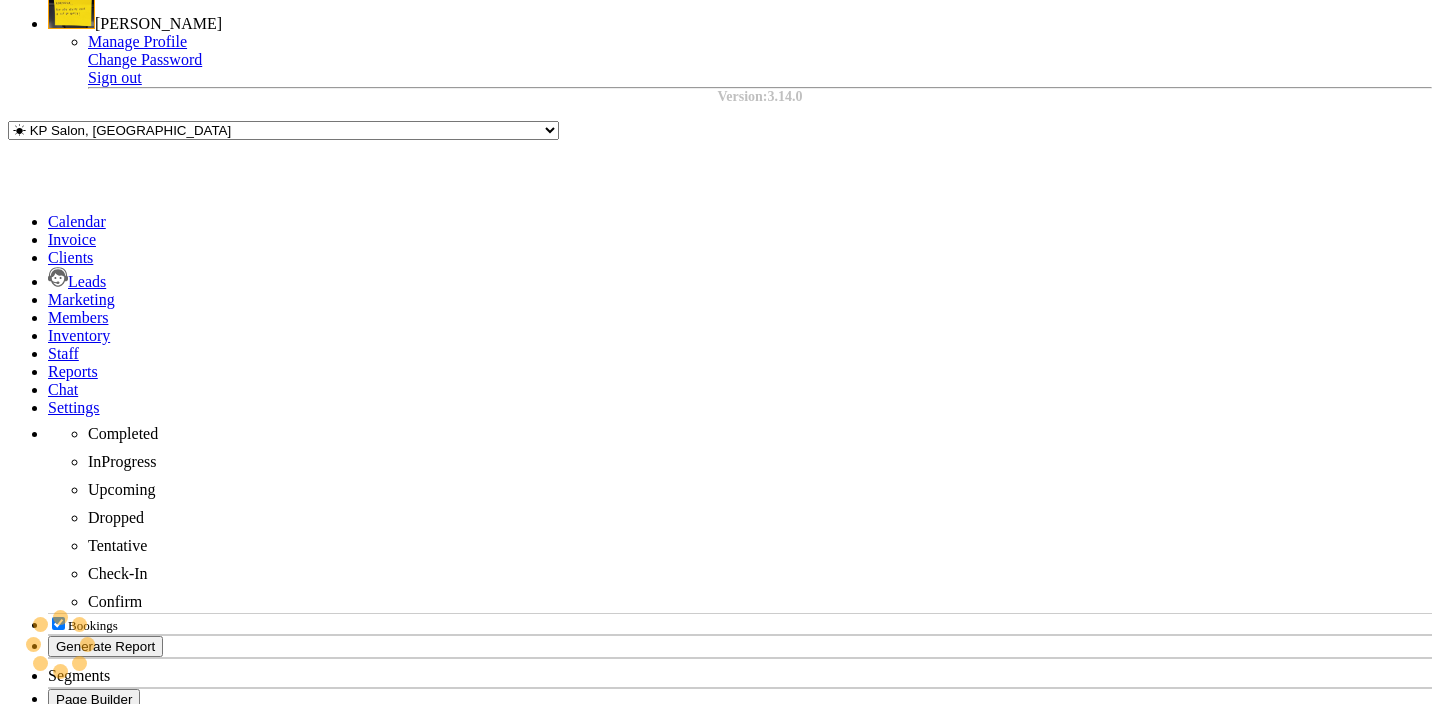 scroll, scrollTop: 312, scrollLeft: 0, axis: vertical 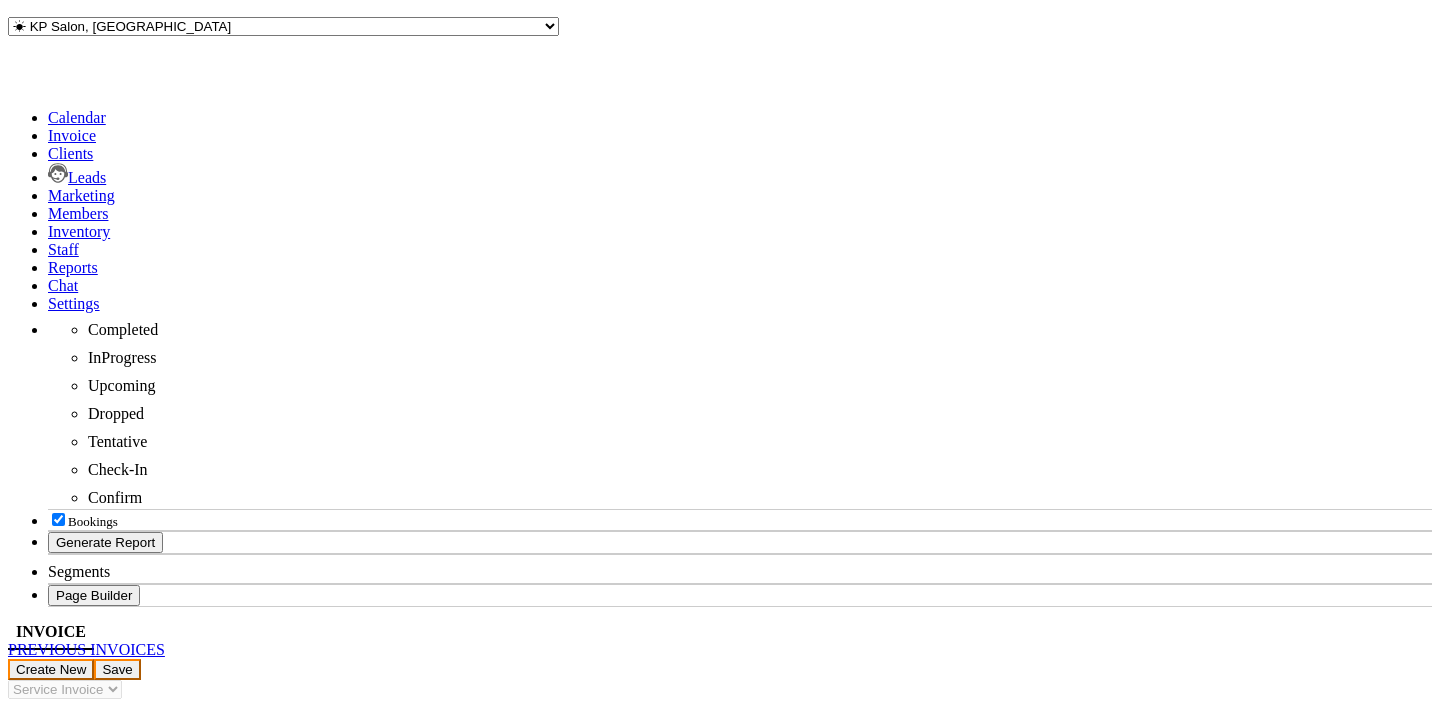 click on "Add Payment" 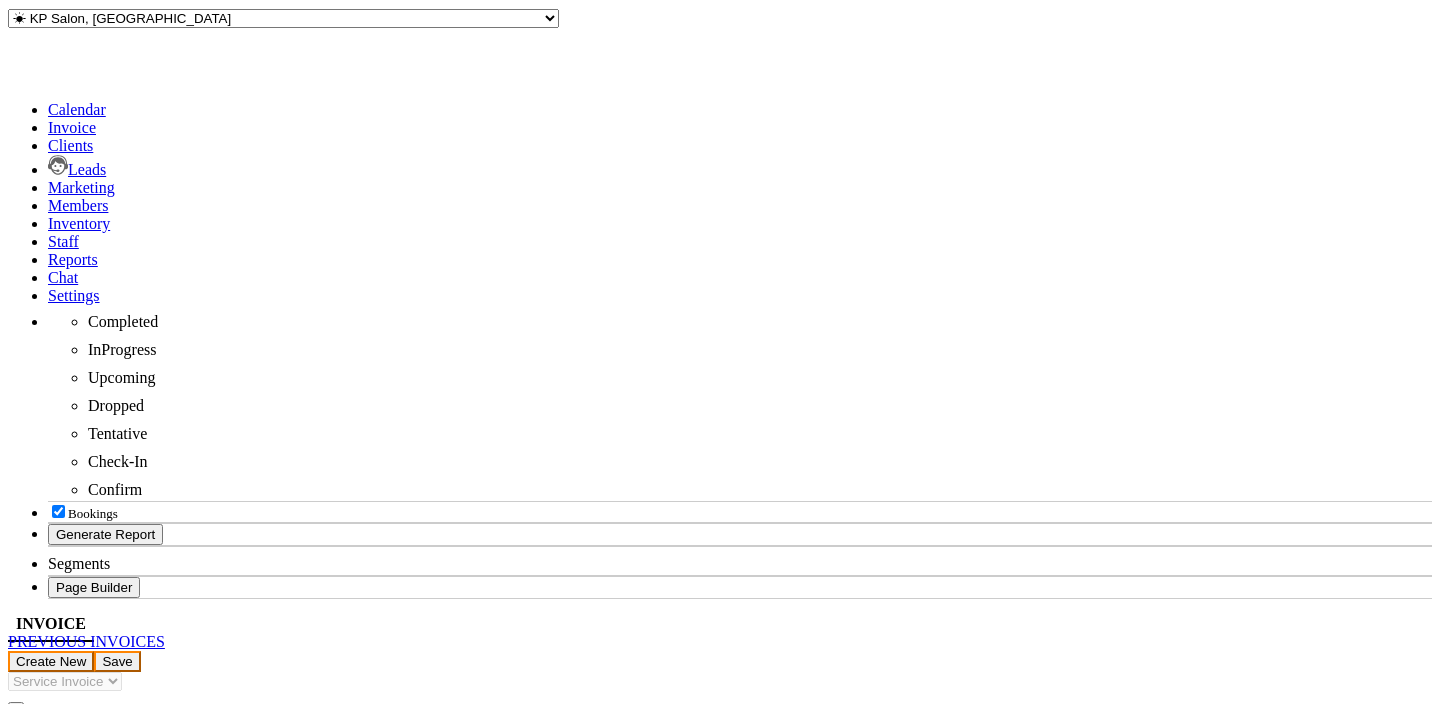 click 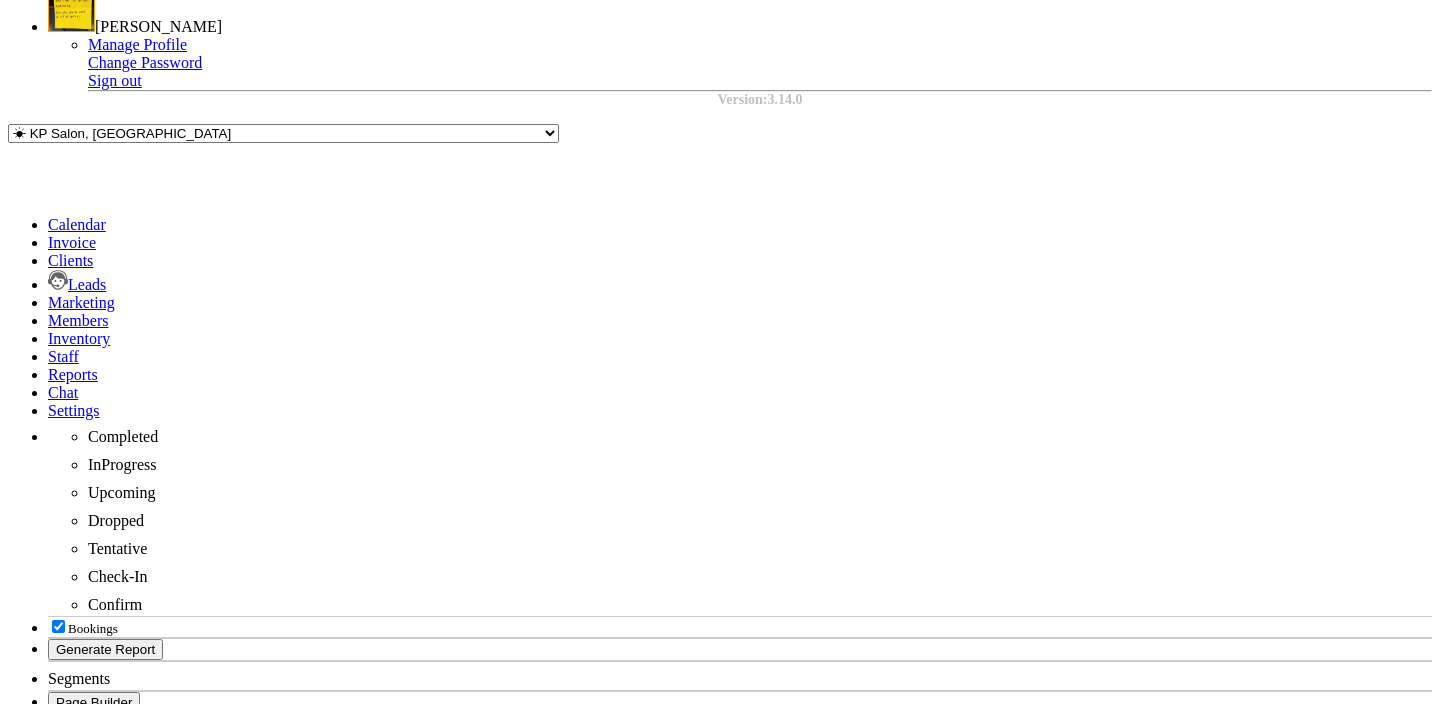 scroll, scrollTop: 204, scrollLeft: 0, axis: vertical 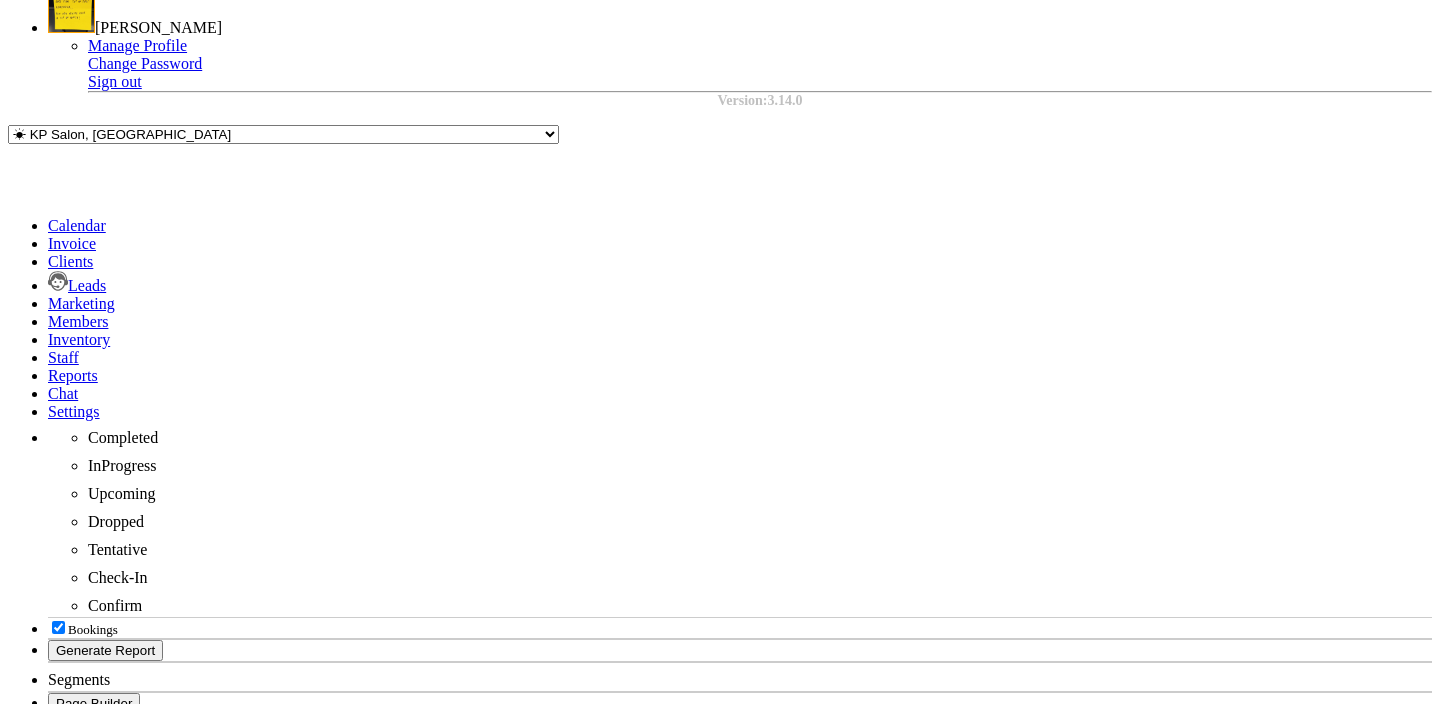 click on "[DATE]" at bounding box center [720, 1153] 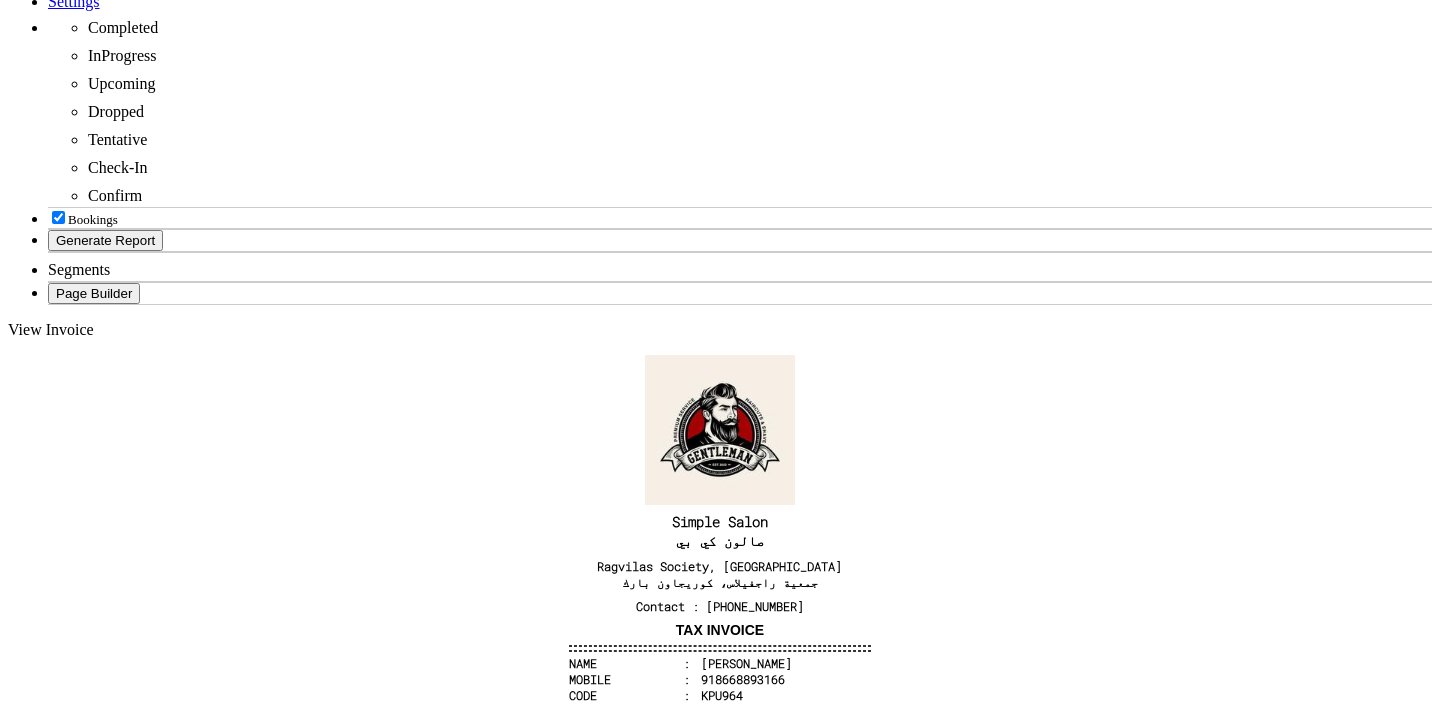 scroll, scrollTop: 600, scrollLeft: 0, axis: vertical 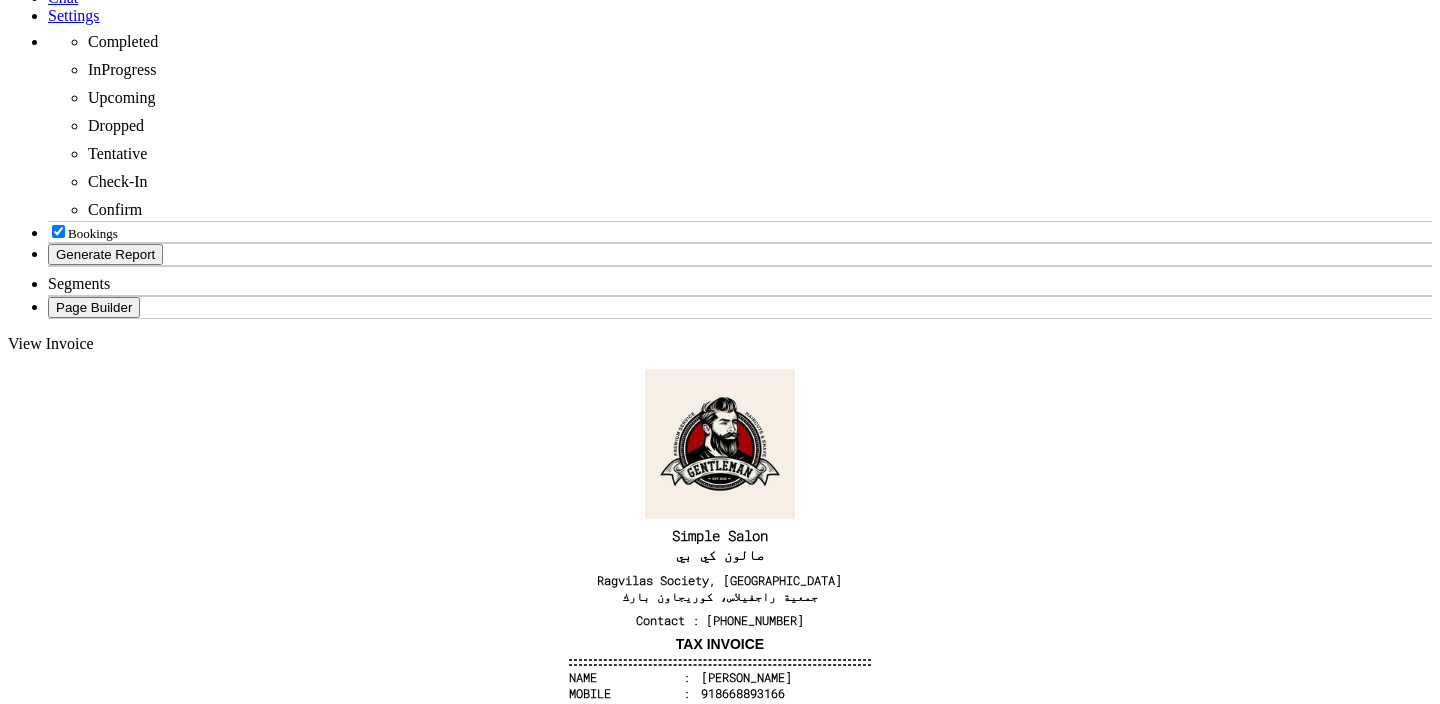 click on "Generated By :  [PERSON_NAME]  at [DATE] 2:37 PM" at bounding box center [720, 1231] 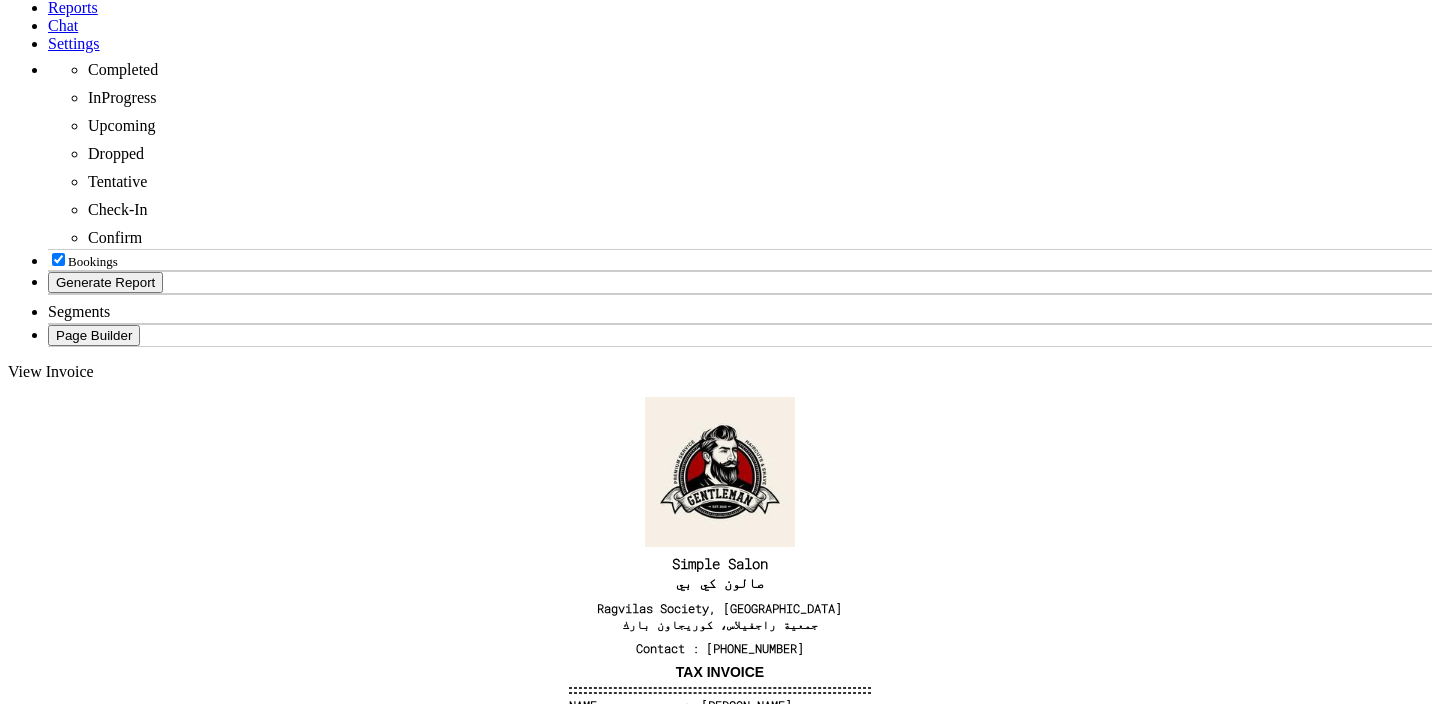 scroll, scrollTop: 591, scrollLeft: 0, axis: vertical 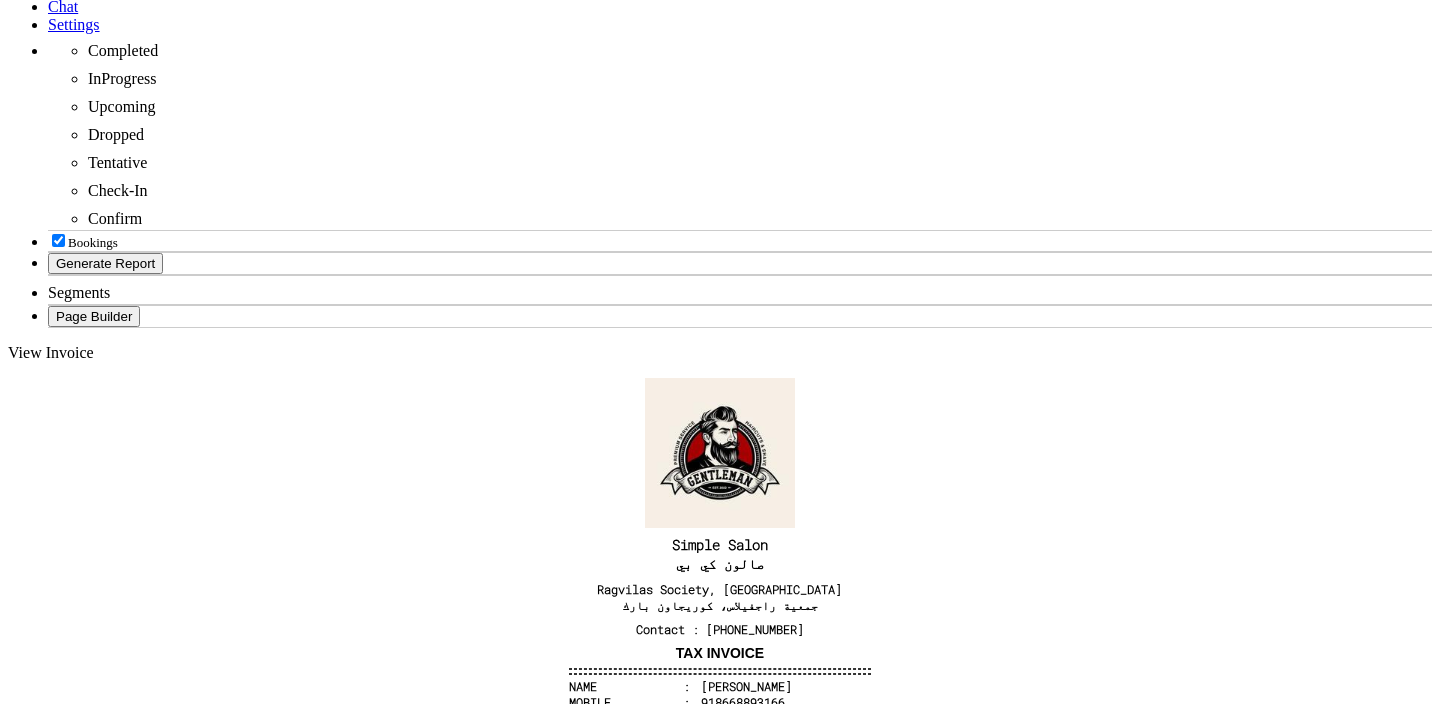 click on "Generated By :  [PERSON_NAME]  at [DATE] 2:37 PM" at bounding box center (720, 1240) 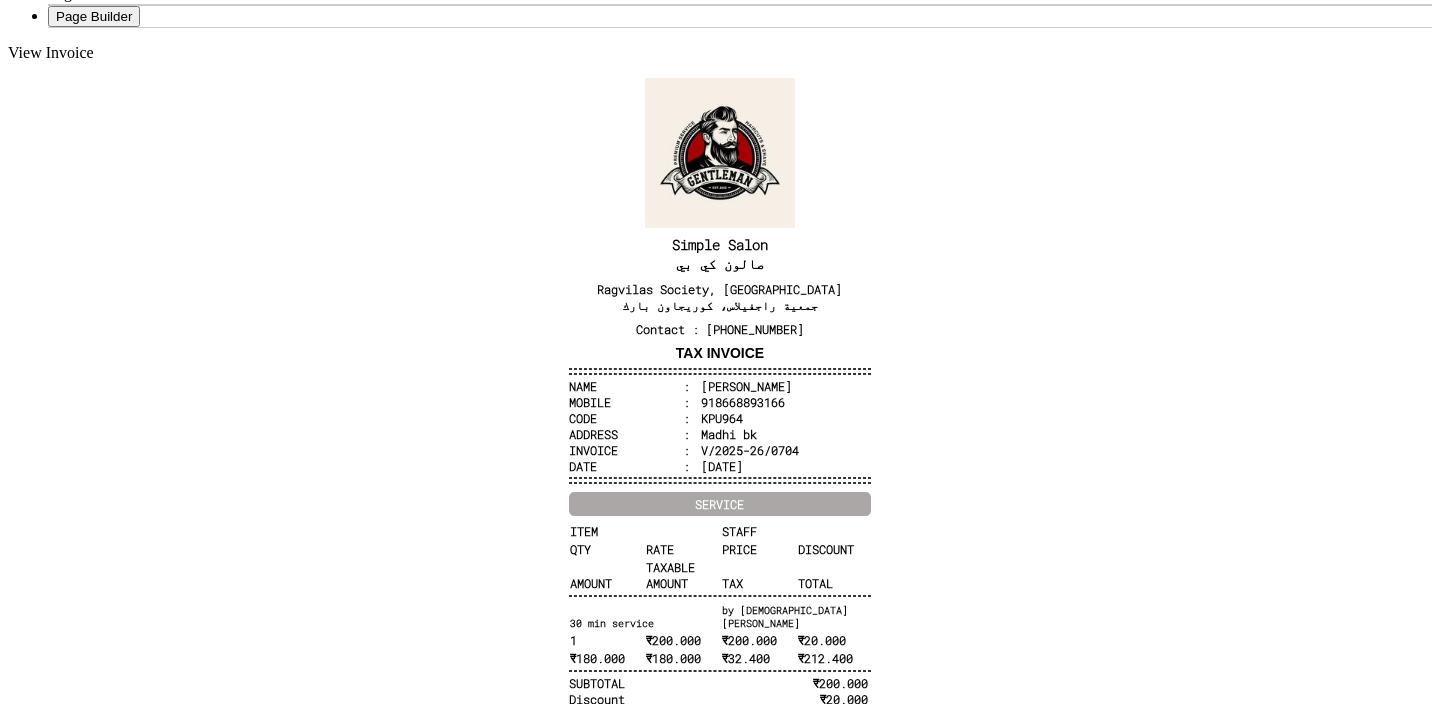 scroll, scrollTop: 892, scrollLeft: 0, axis: vertical 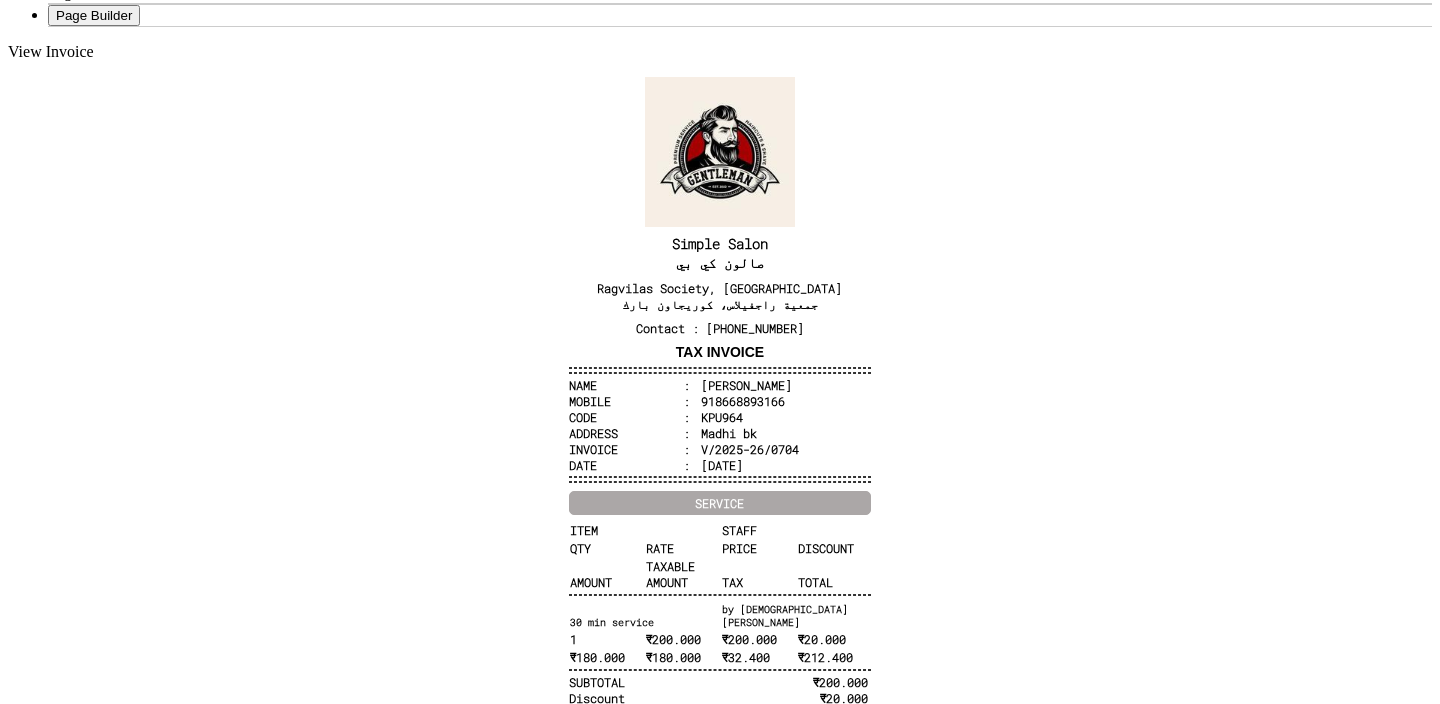 click on "Your package Pkg upper Lash Line by [PERSON_NAME] -2 sessions of type count (Balance 1) will expire on [DATE]" at bounding box center (720, 1171) 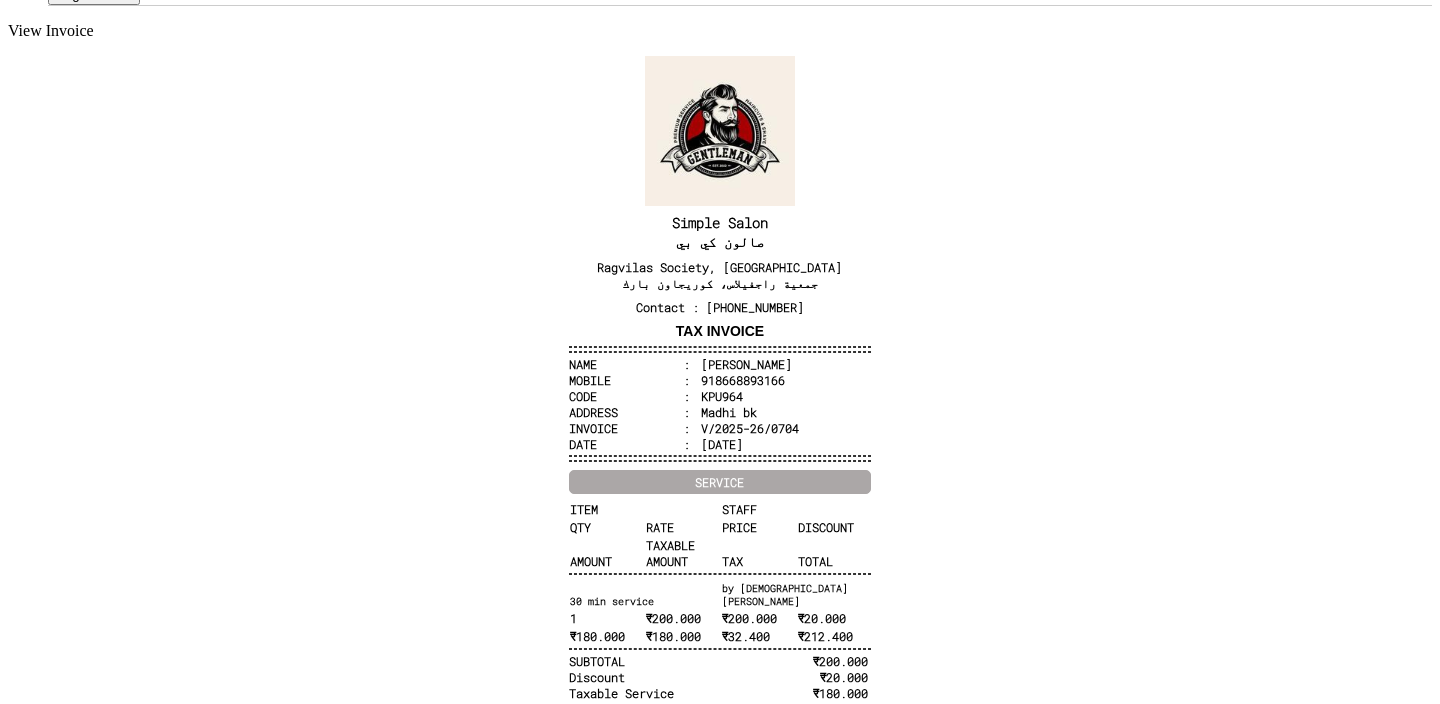 scroll, scrollTop: 0, scrollLeft: 0, axis: both 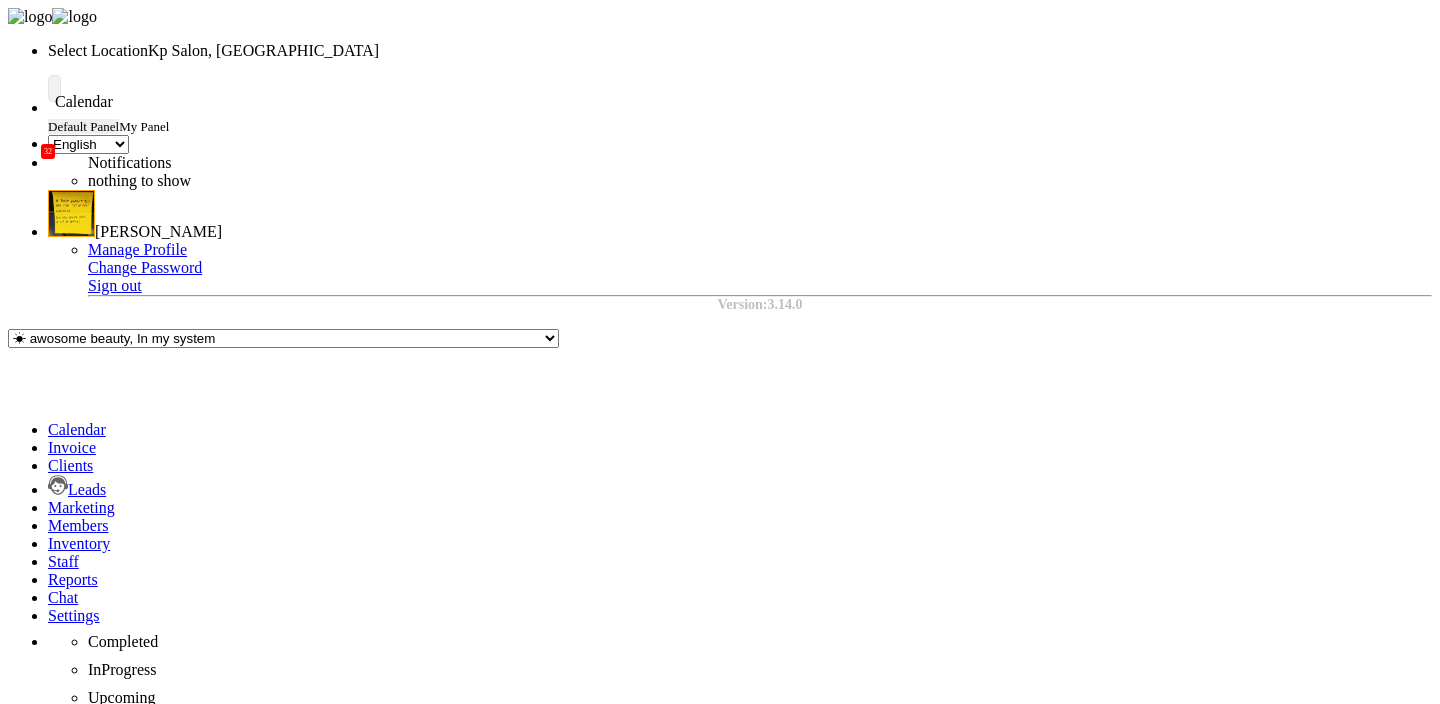 click 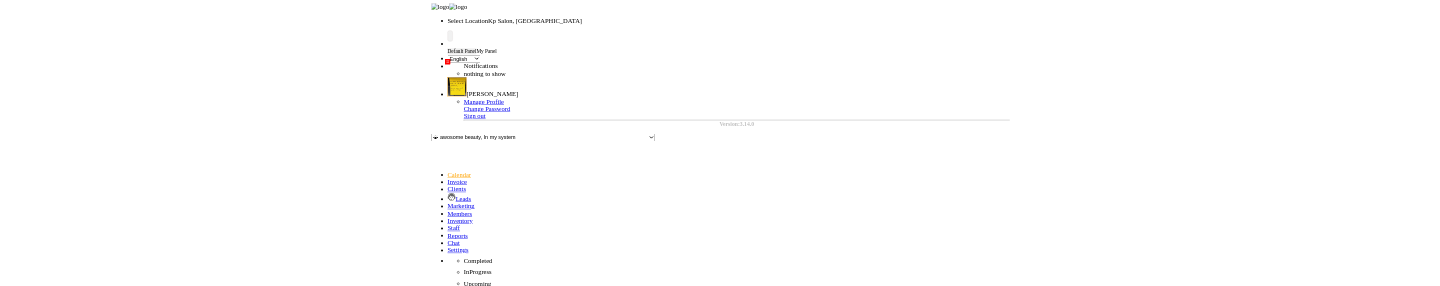 scroll, scrollTop: 436, scrollLeft: 0, axis: vertical 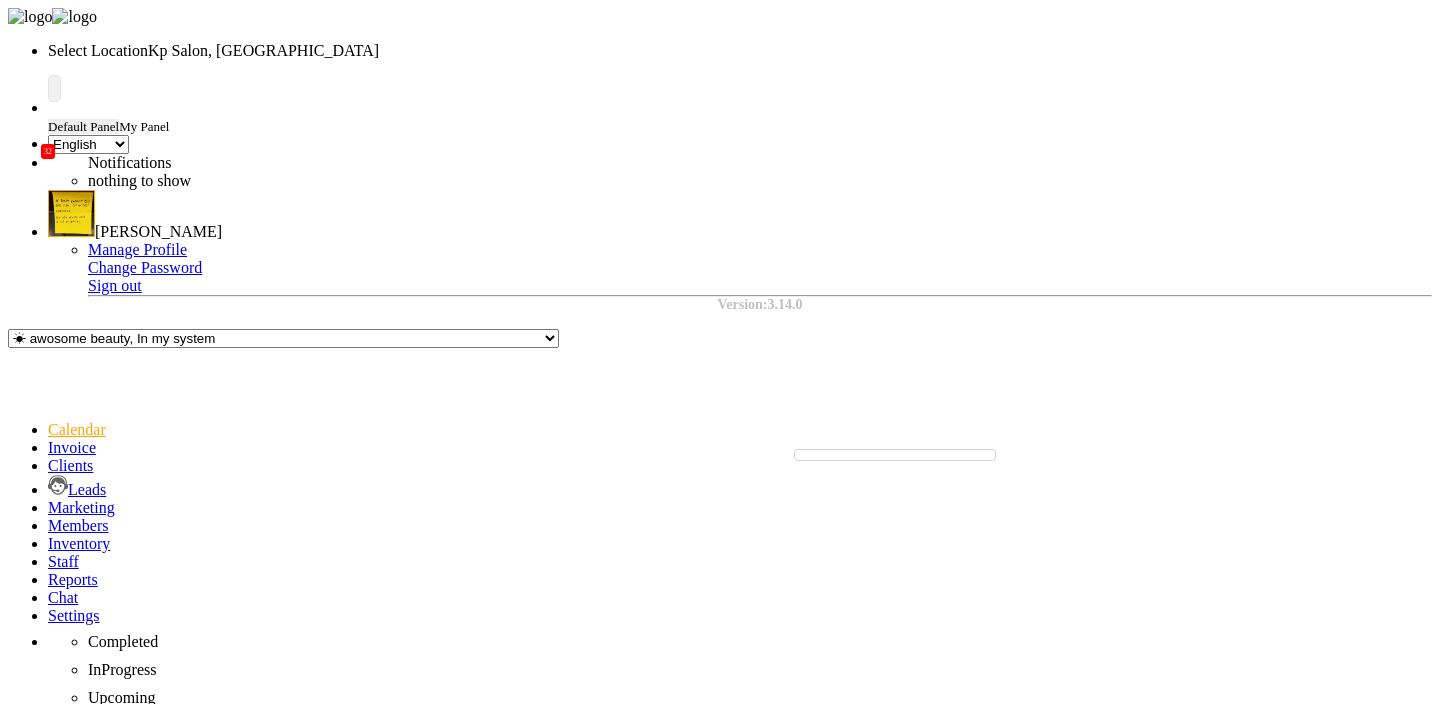 click on "Add Consumption" at bounding box center [109, 2575] 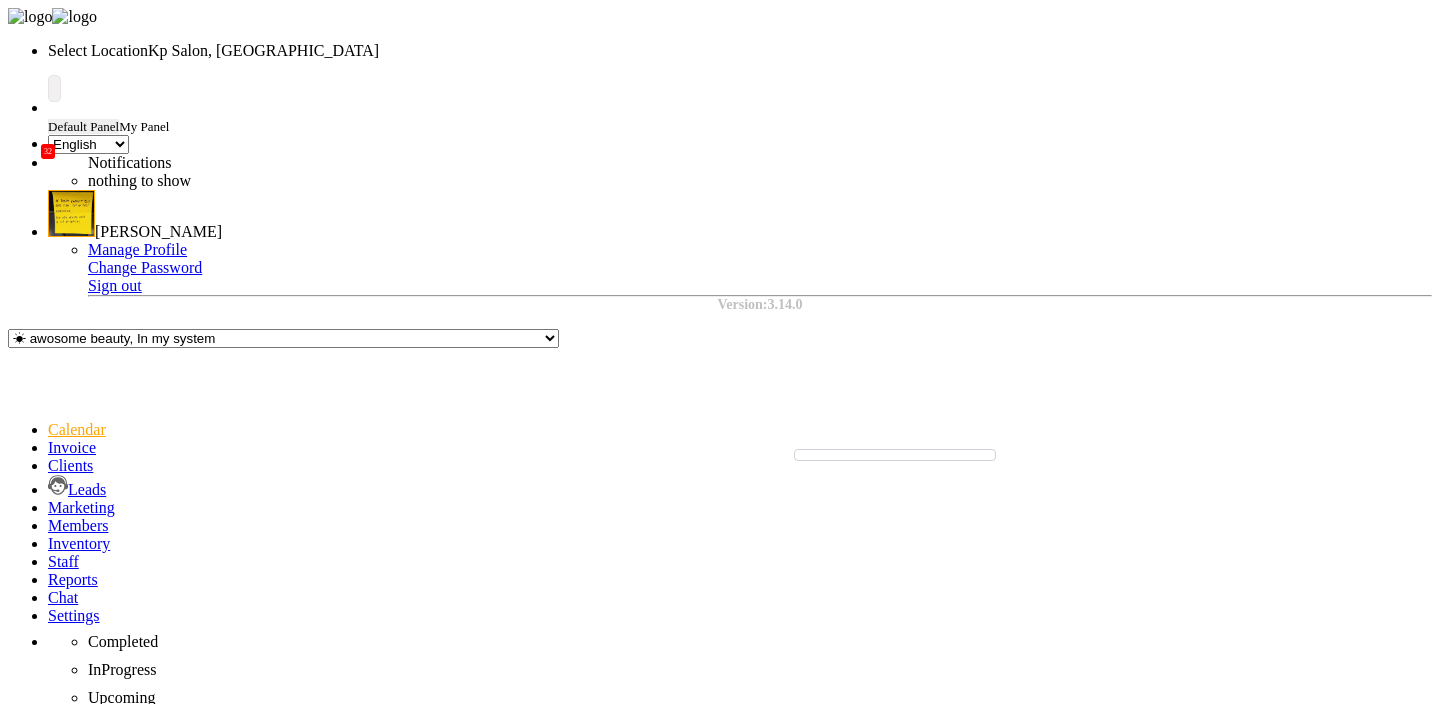 click on "09 2024" 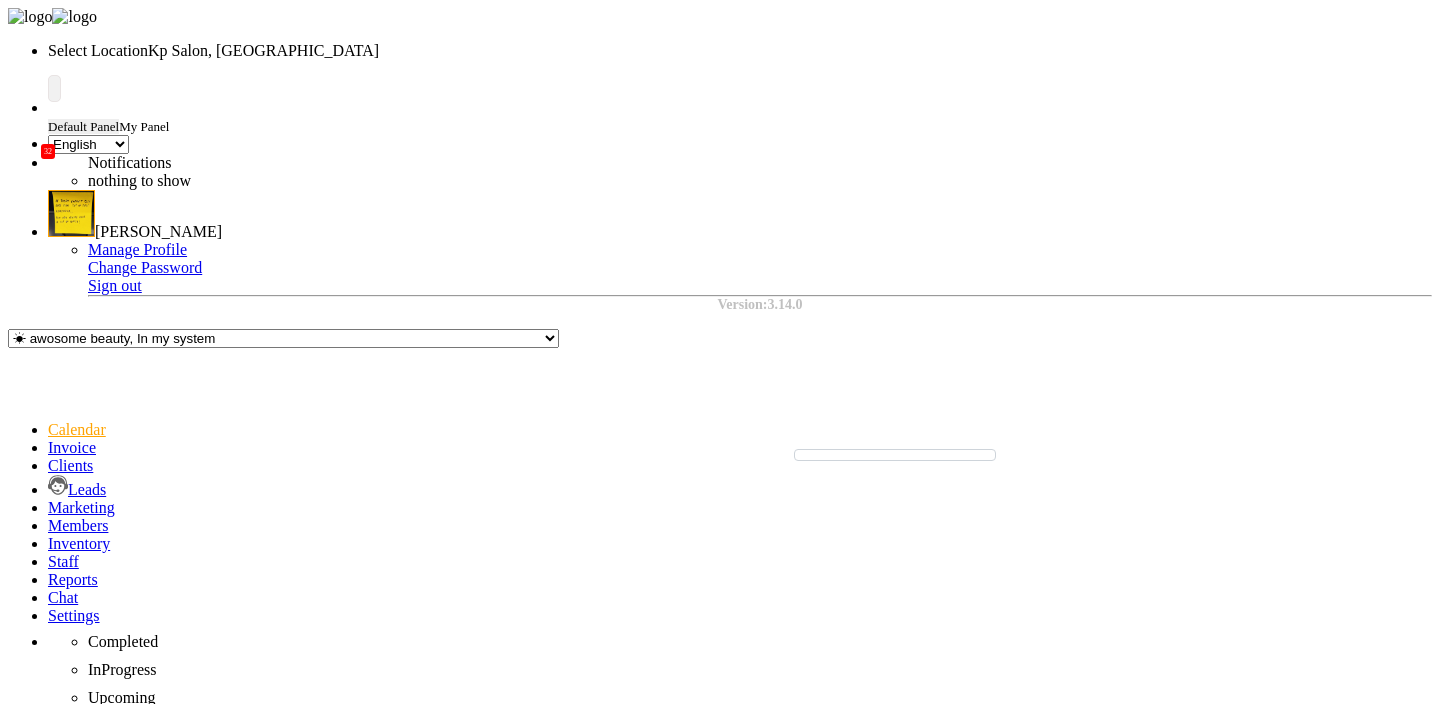 click on "No Data Available" 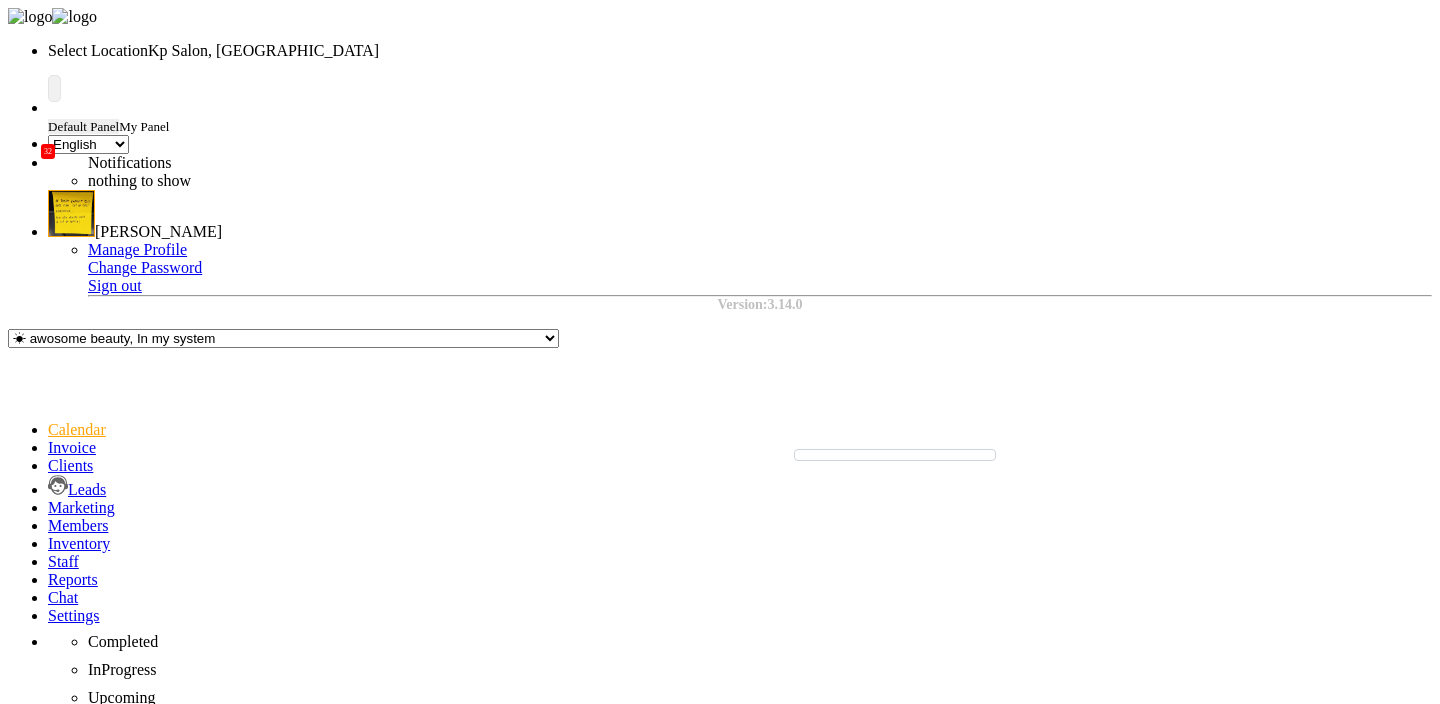 click on "[DATE]" 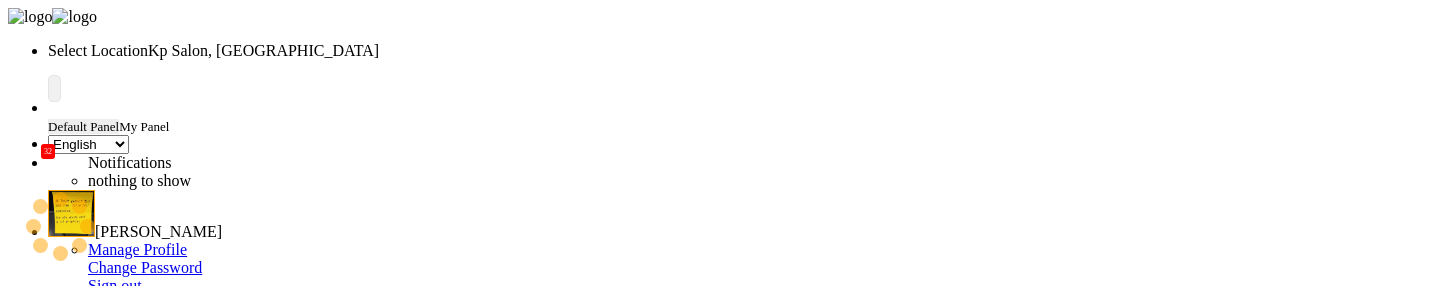 scroll, scrollTop: 210, scrollLeft: 0, axis: vertical 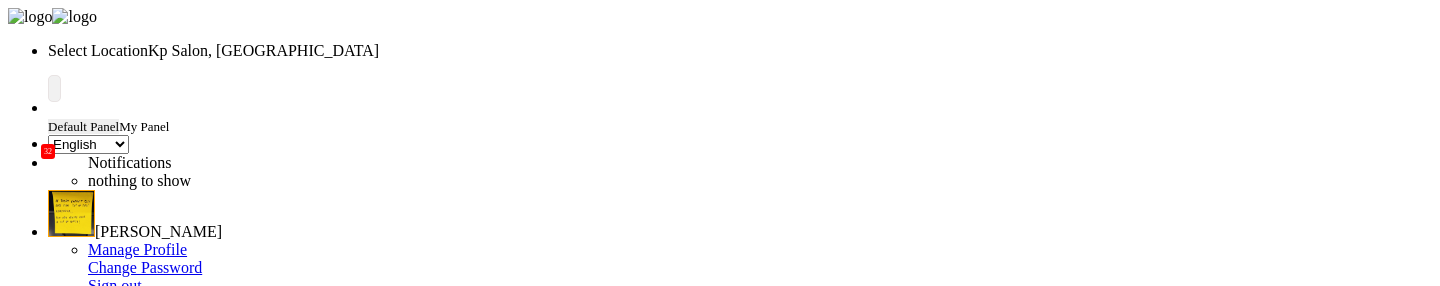 click on "Add" 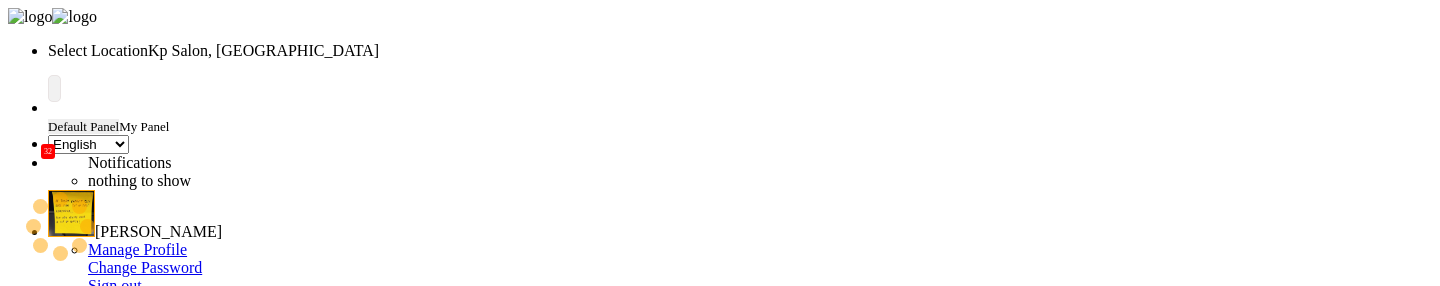type 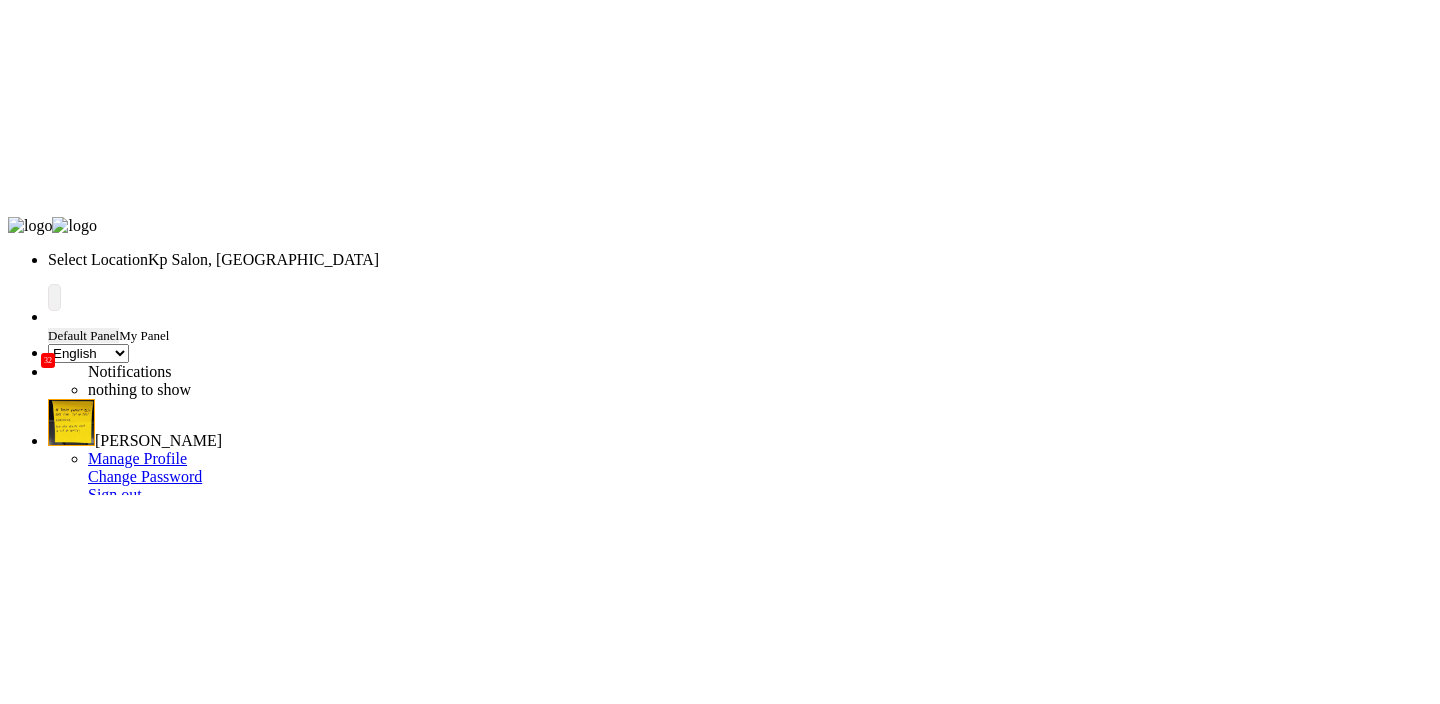 scroll, scrollTop: 0, scrollLeft: 0, axis: both 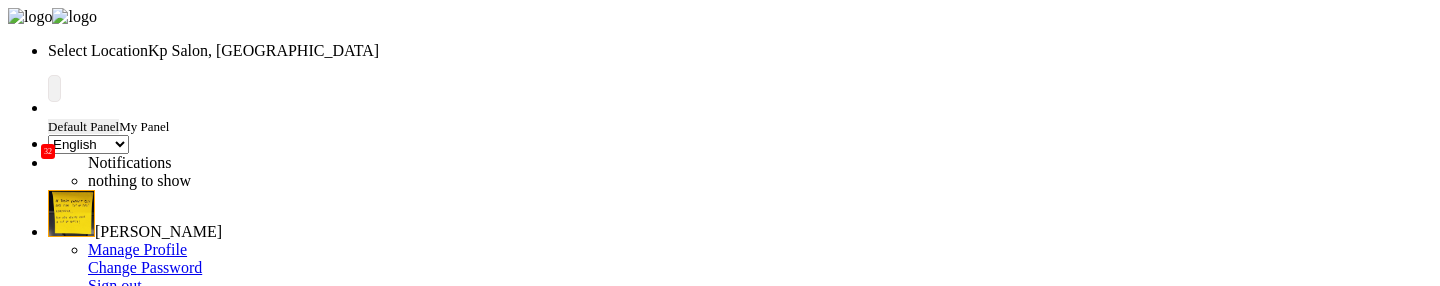 click on "×" 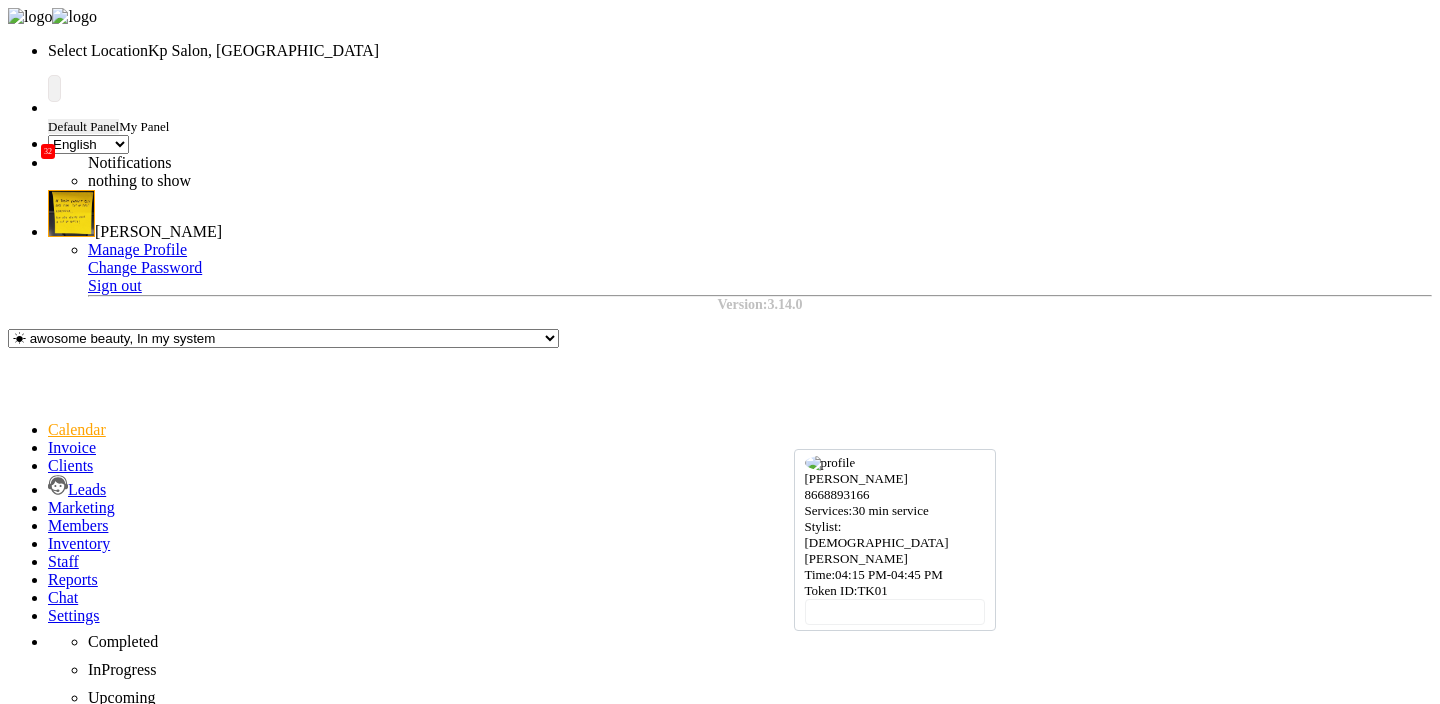 click on "[PERSON_NAME], TK01, 04:15 PM-04:45 PM, 30 min service" at bounding box center (683, 2293) 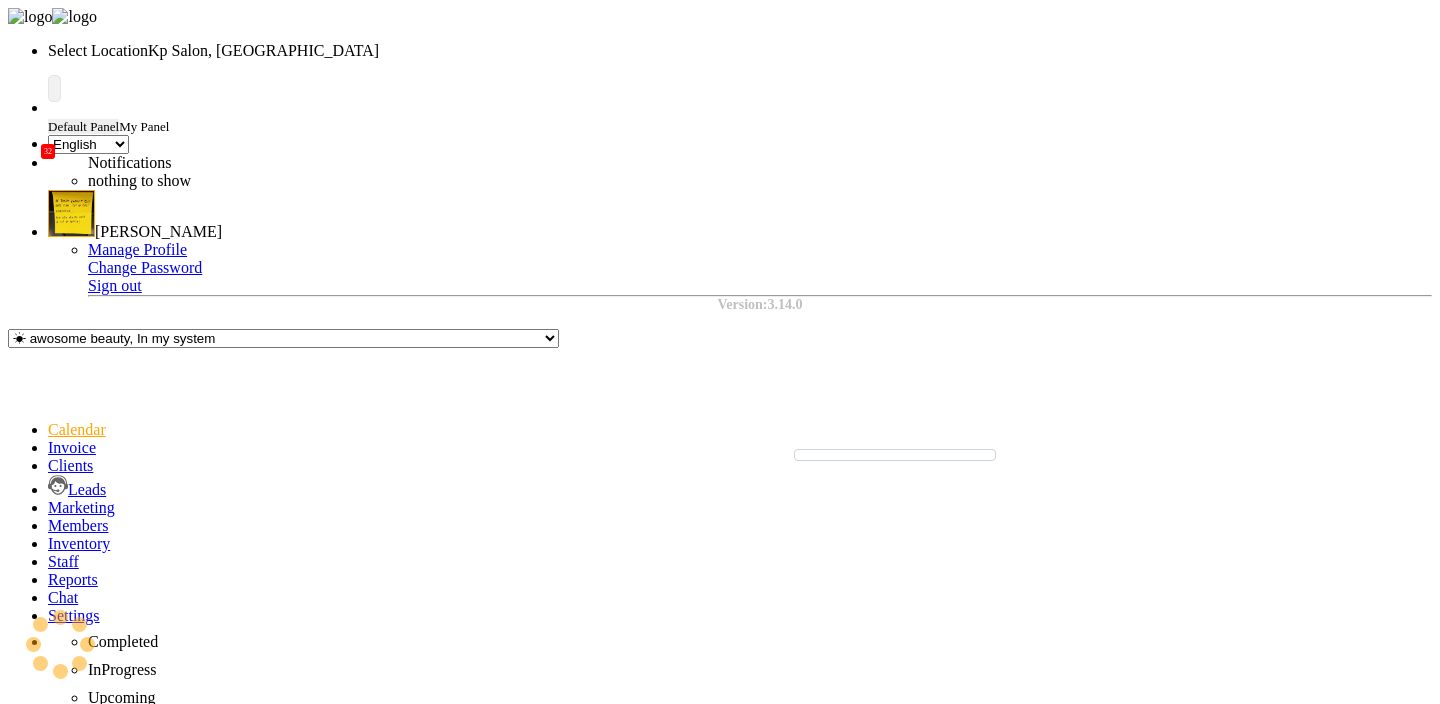 select on "3" 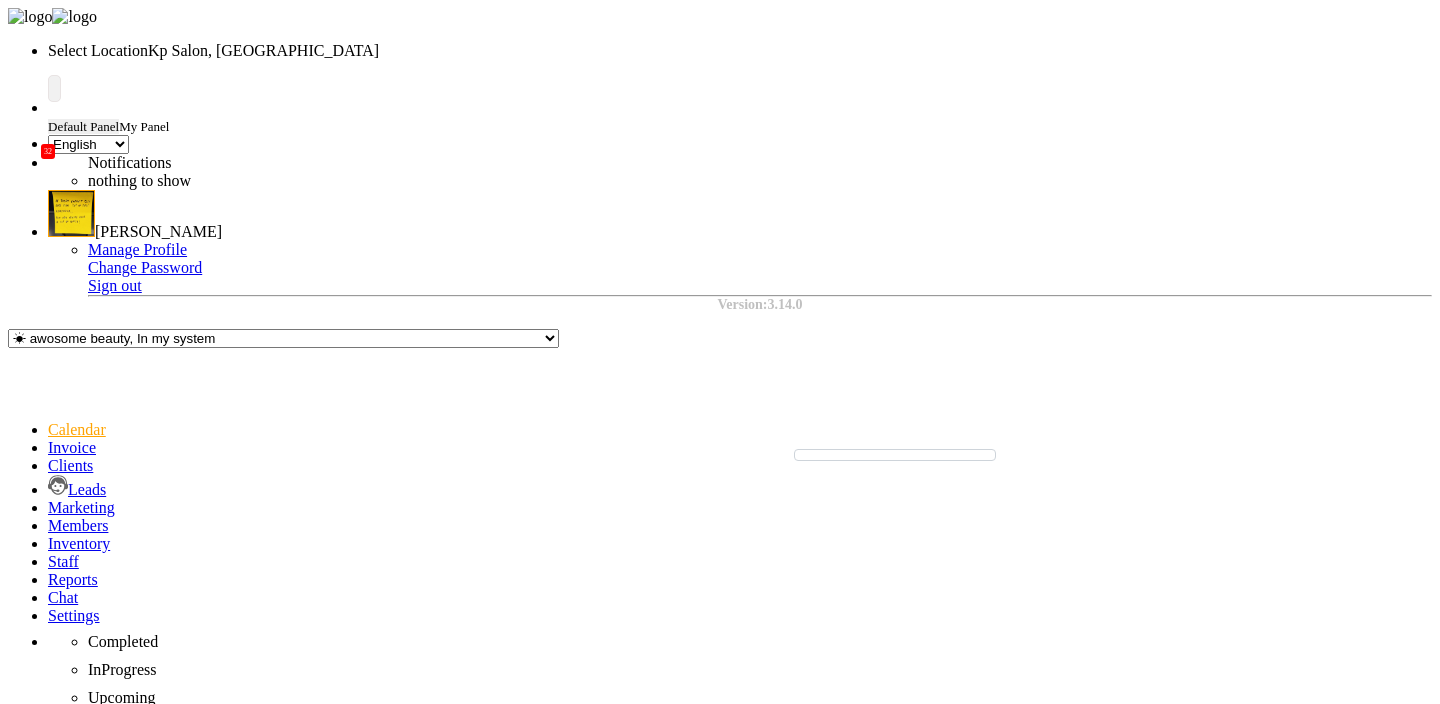 click on "APPOINTMENT NOTES" at bounding box center (618, 3081) 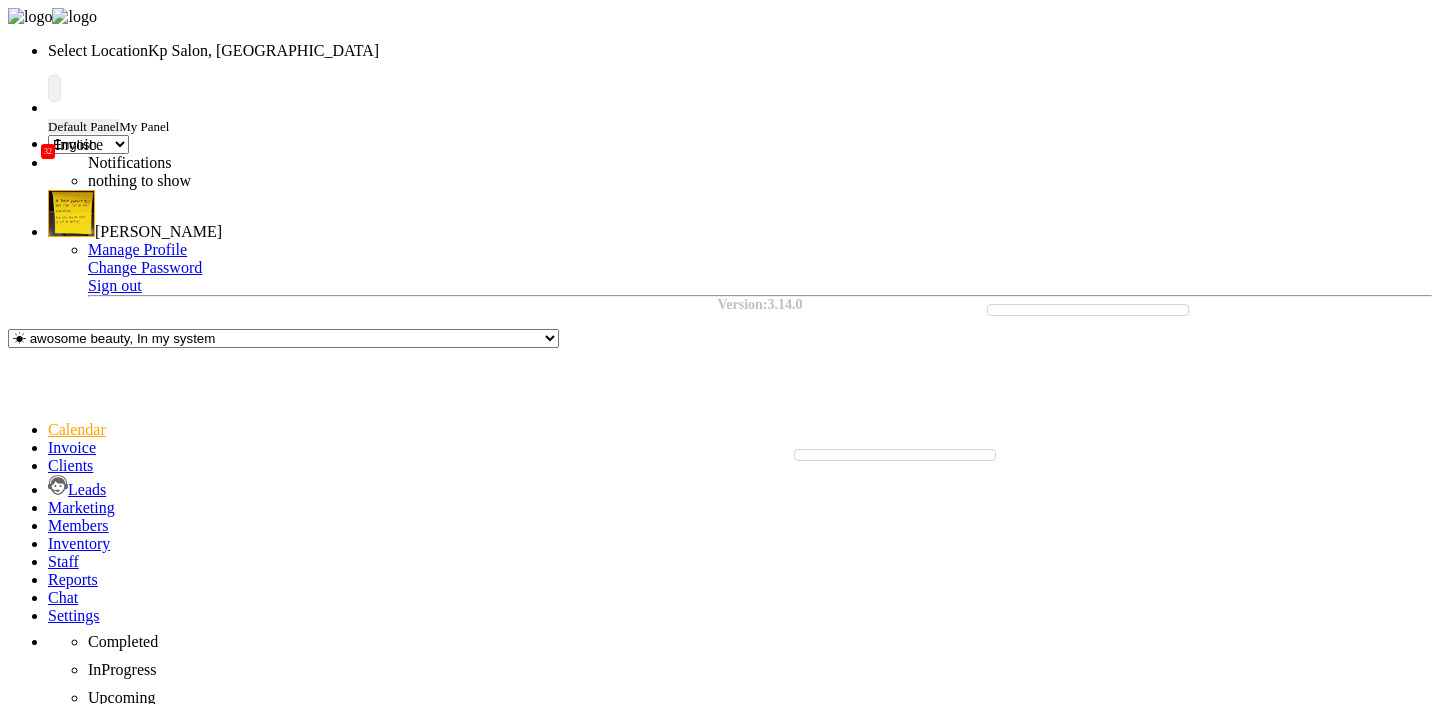 click 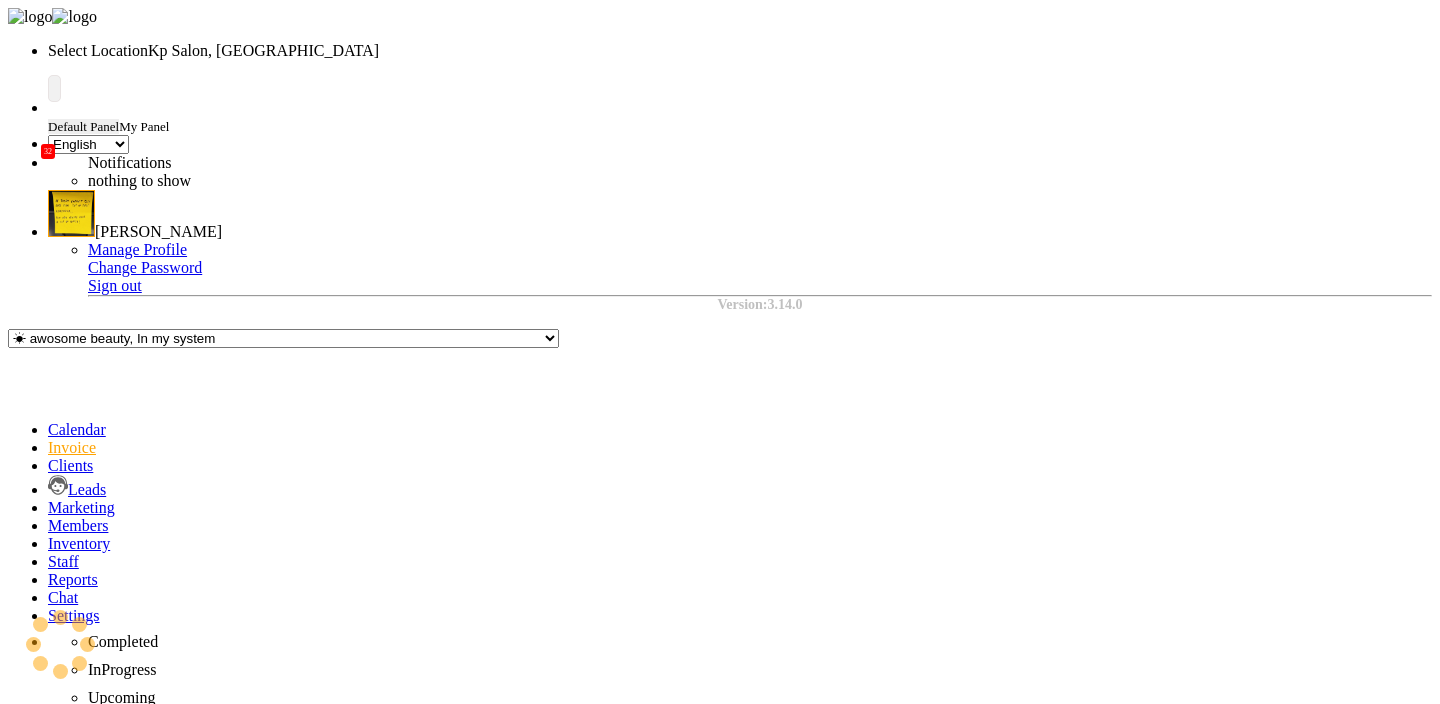 type on "0705" 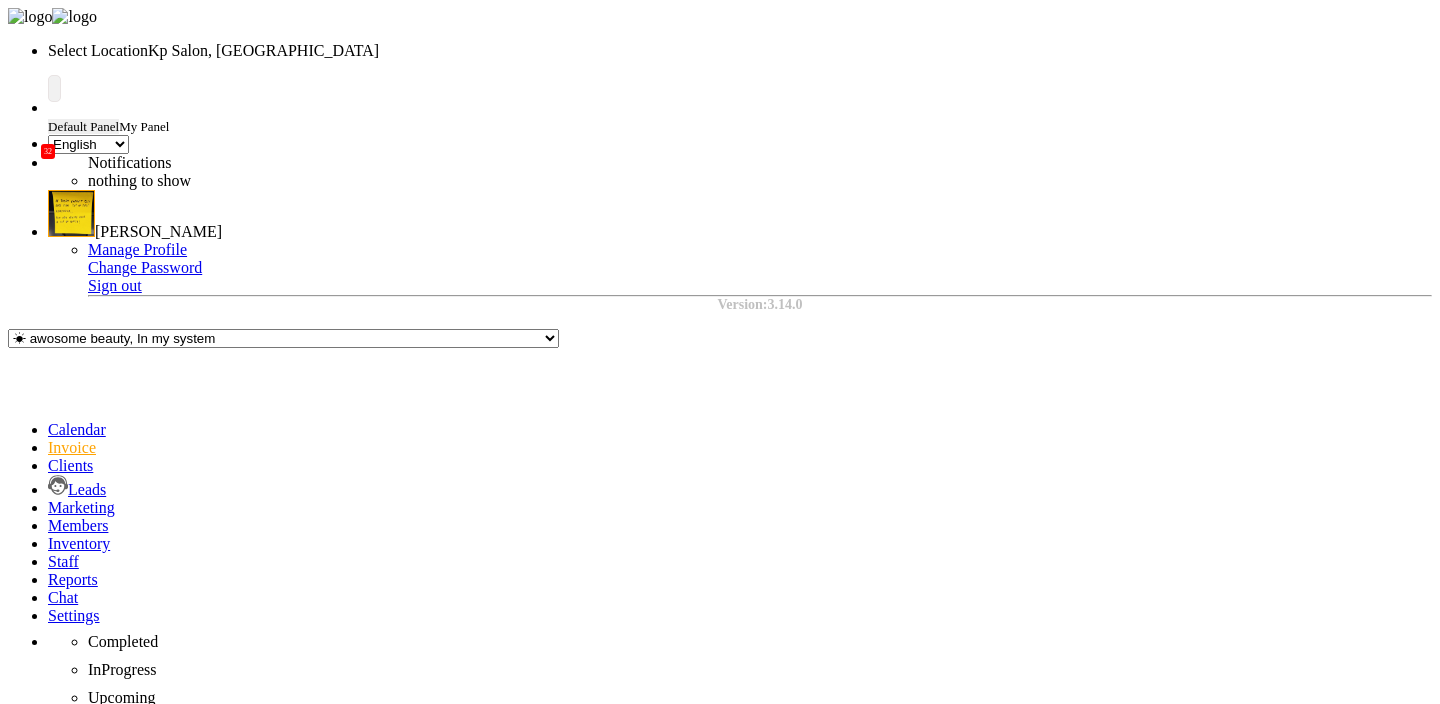 click on "Reports" 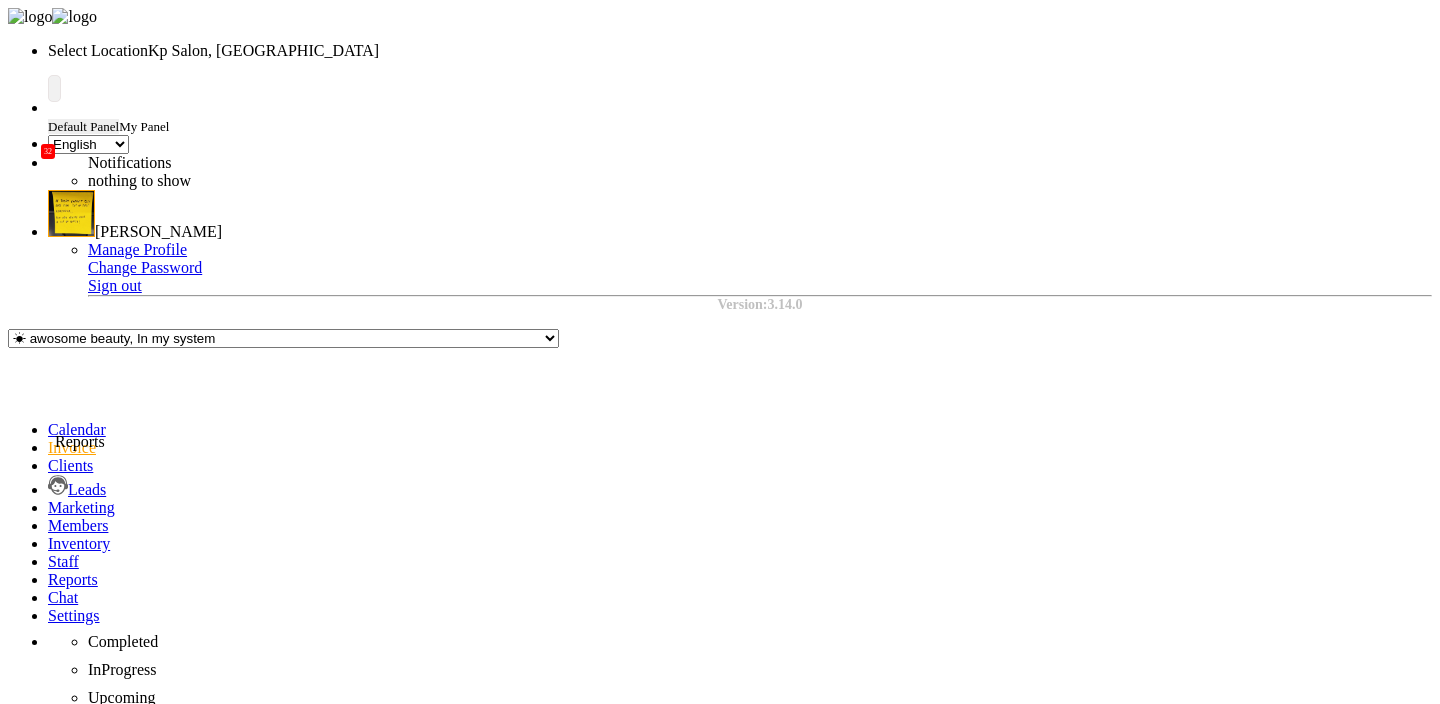 click 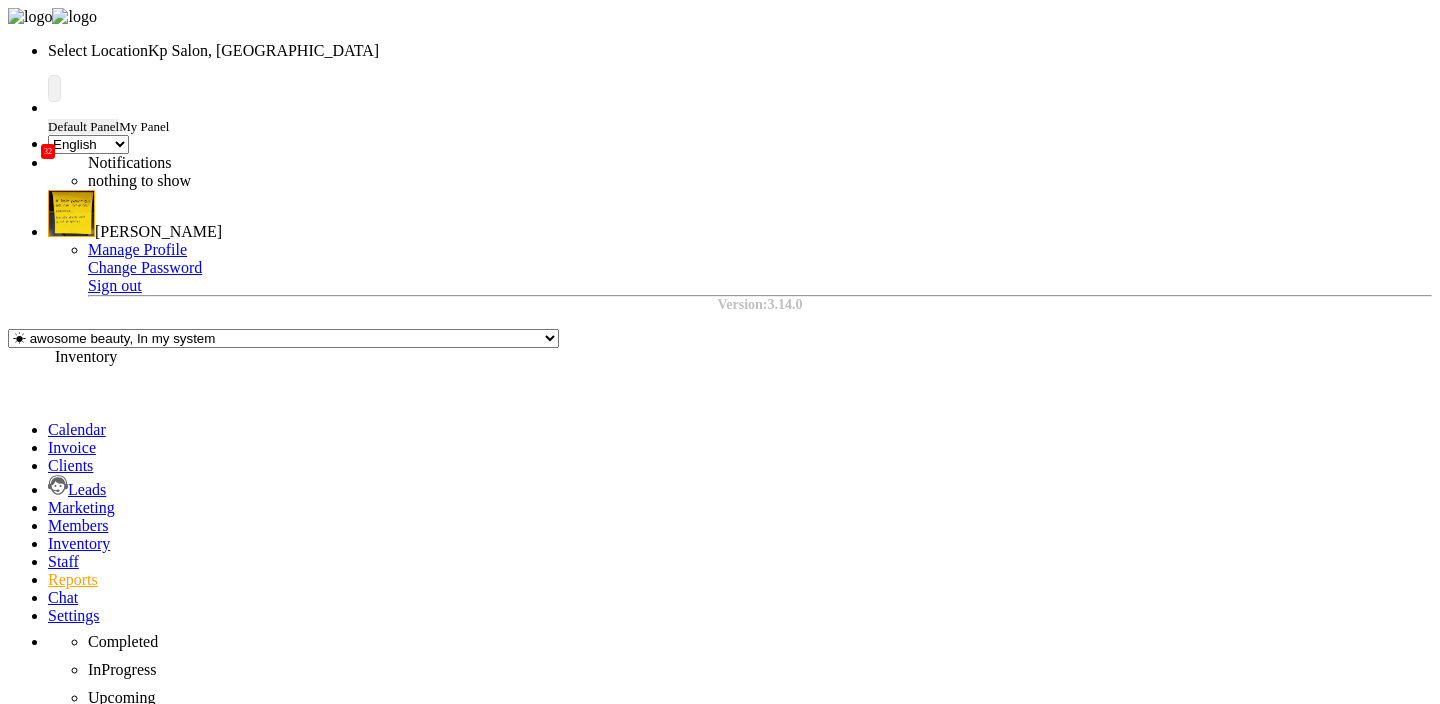 click 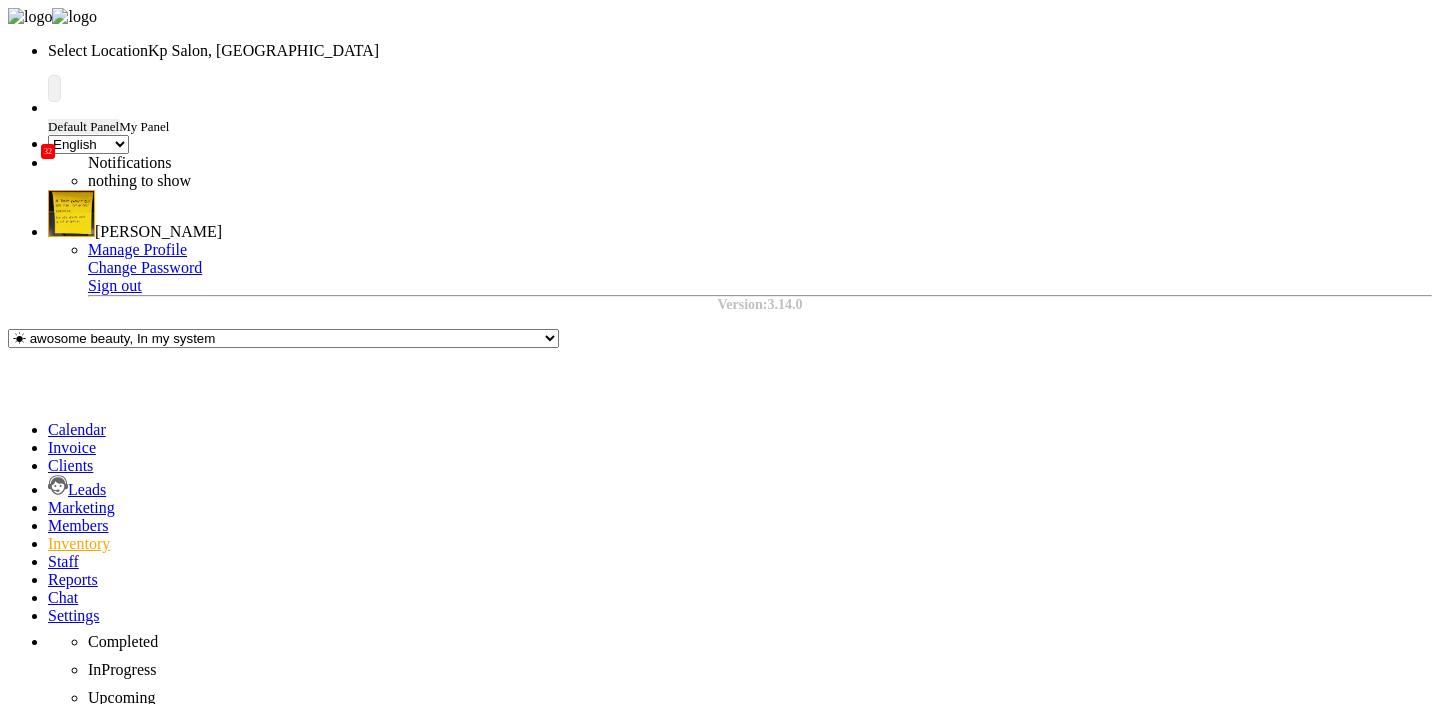 click on "STOCK ADJUSTMENT" 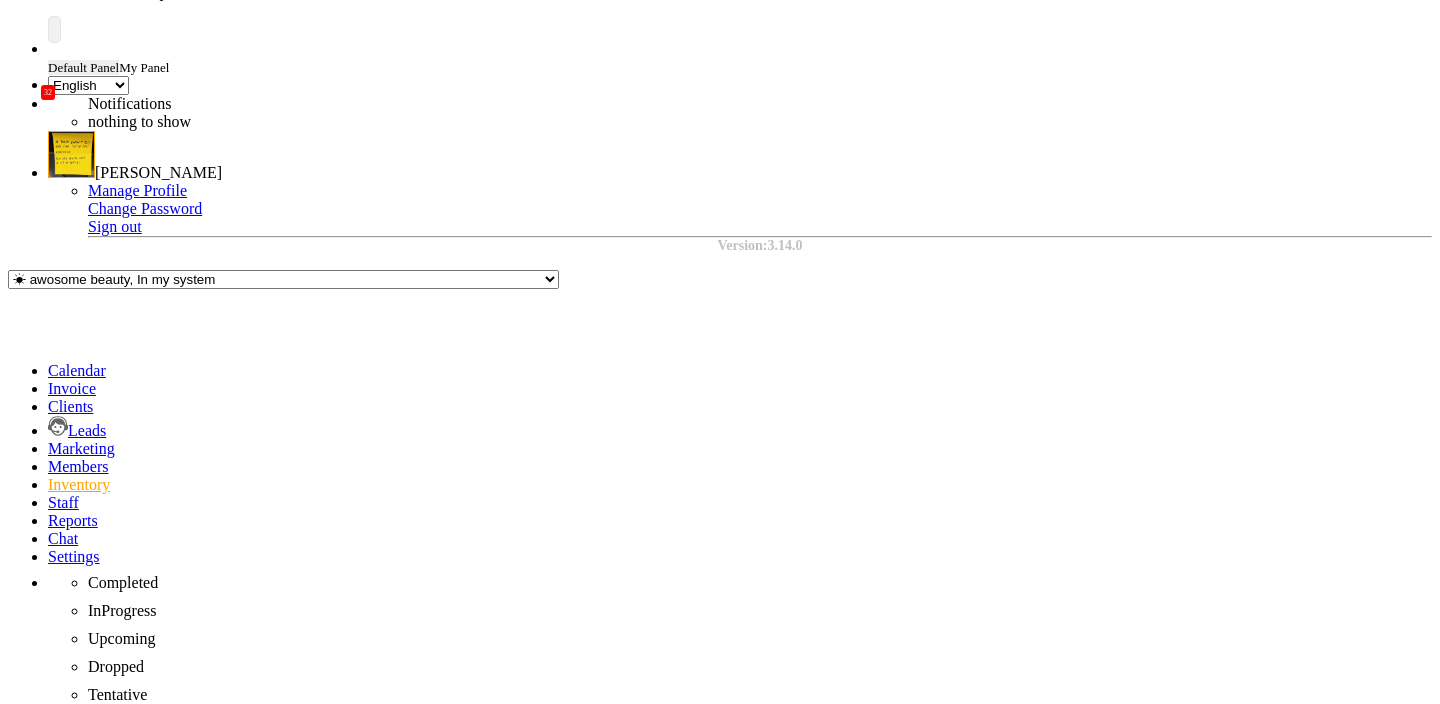 scroll, scrollTop: 0, scrollLeft: 0, axis: both 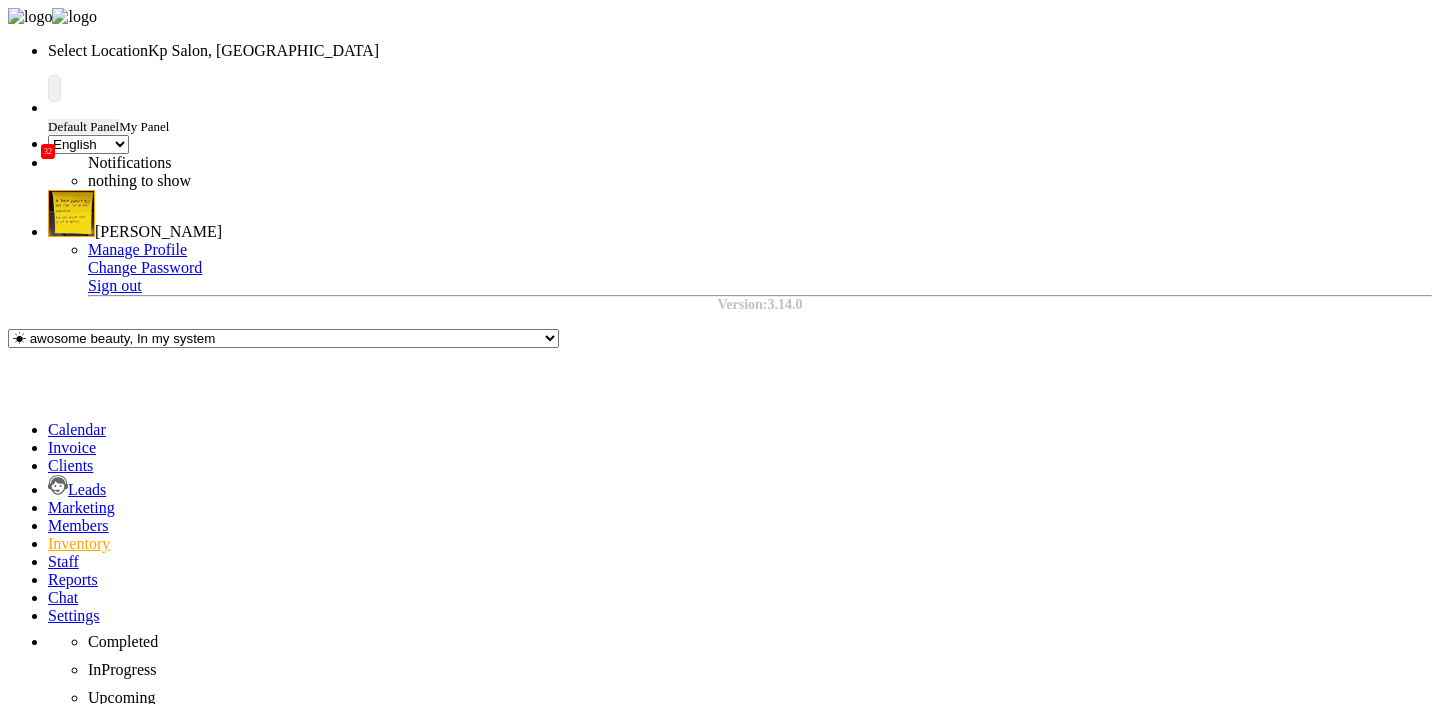 click on "New Sales Order" 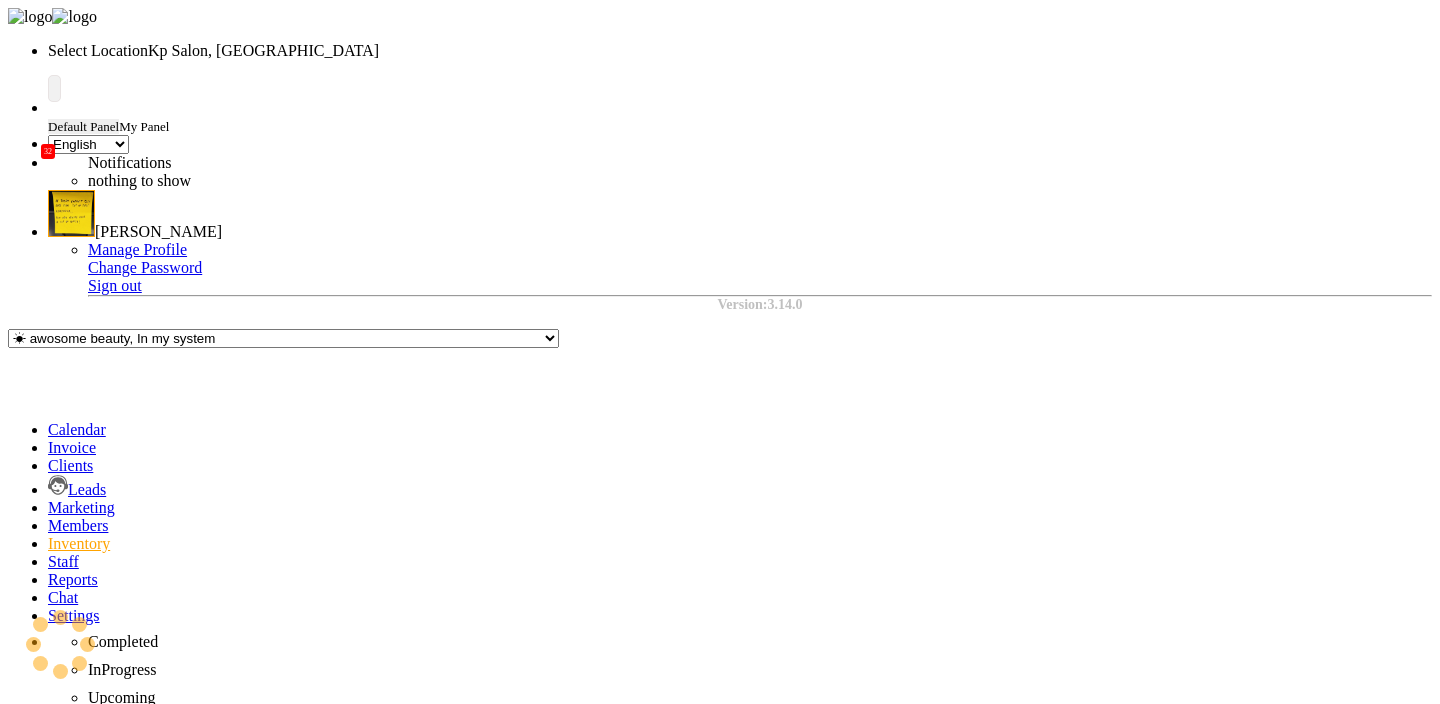 select on "2718" 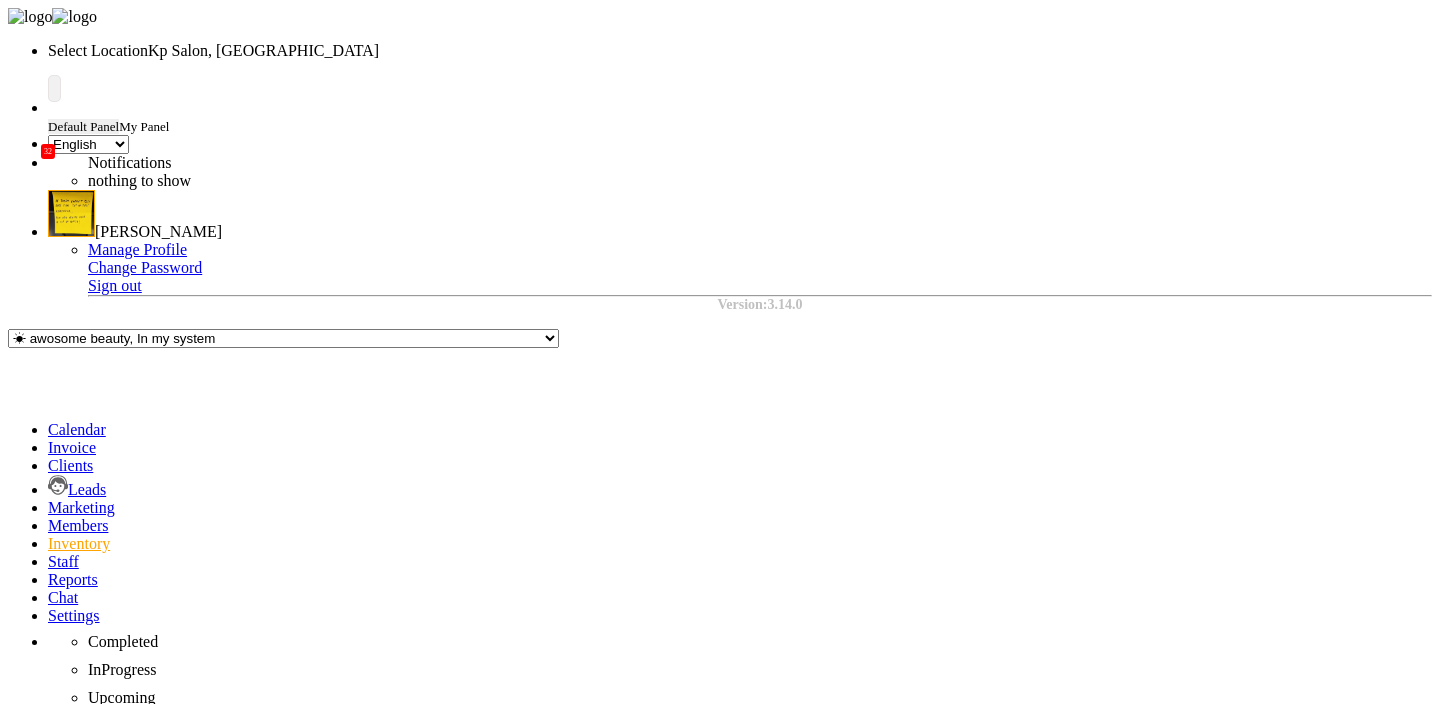 click on "Sales Orders" 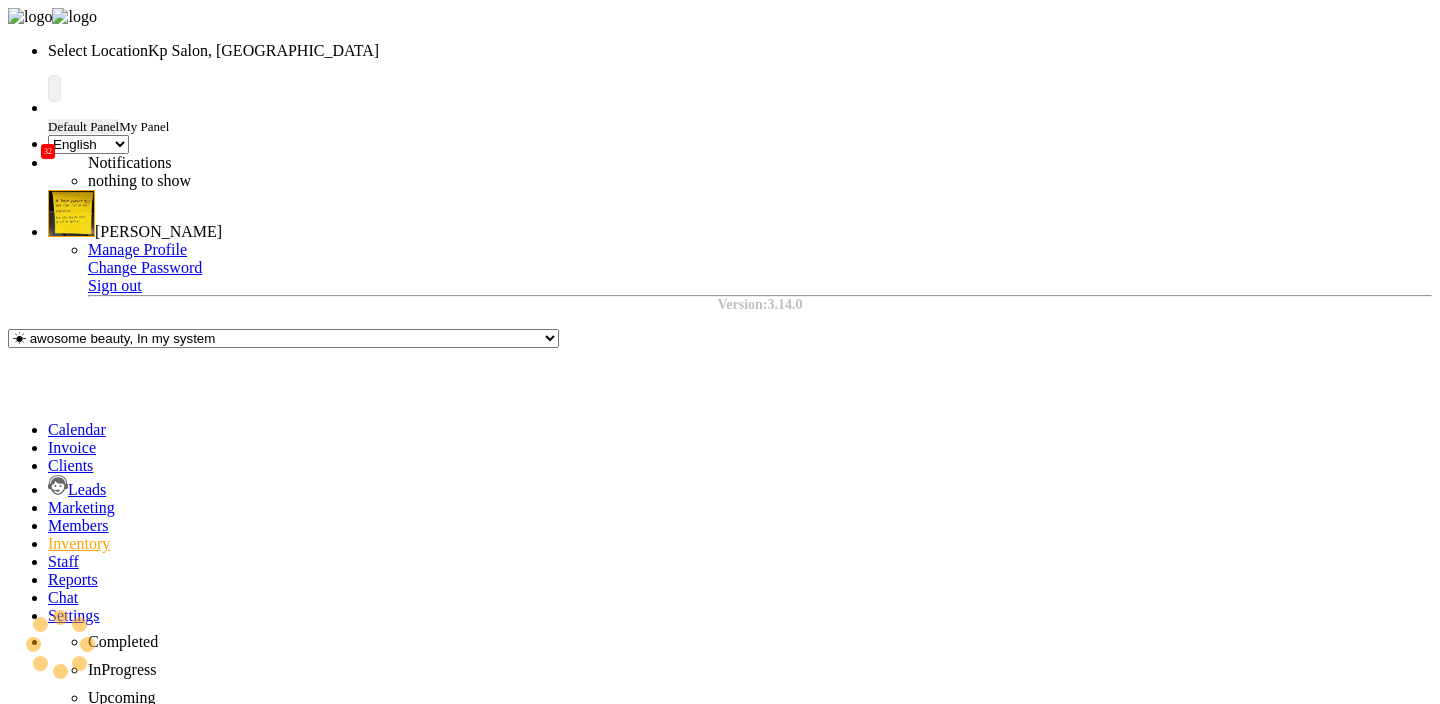click on "SALES ORDER" 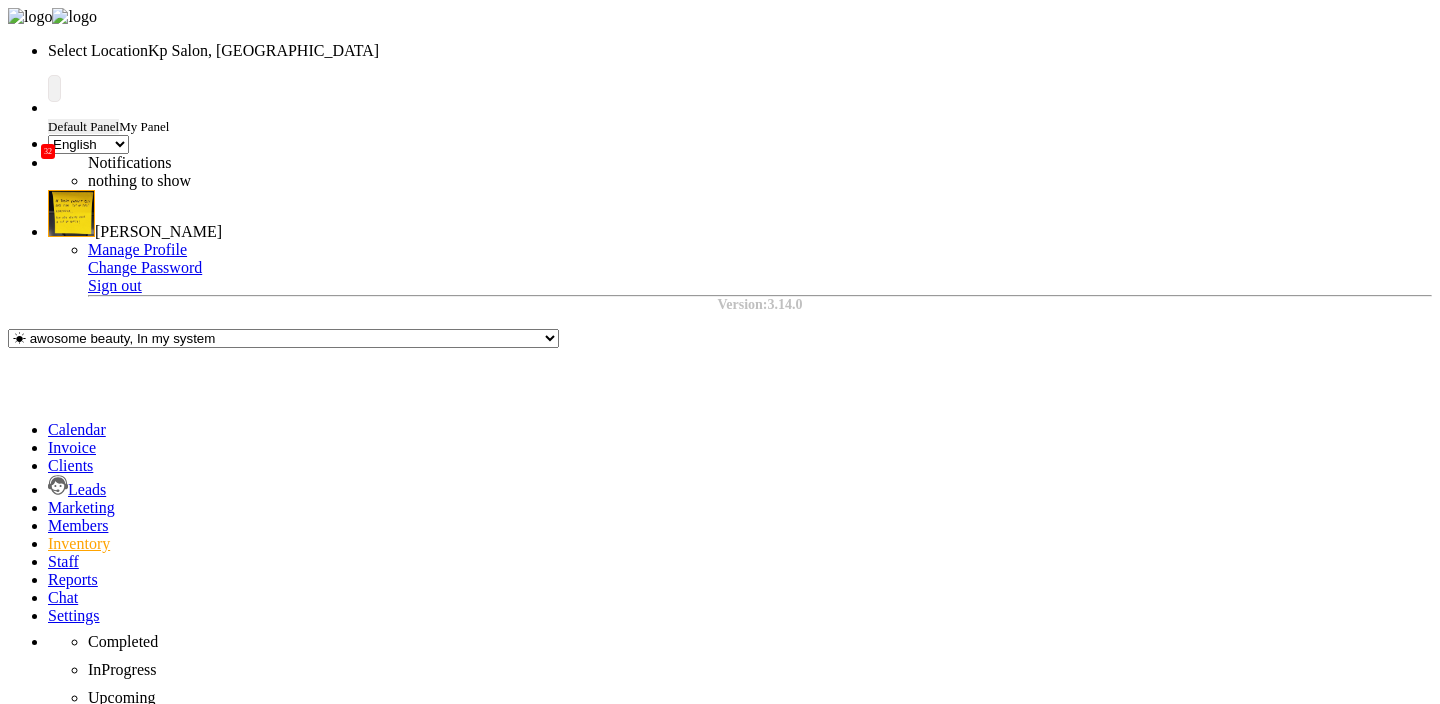 click on "New Sales Order" 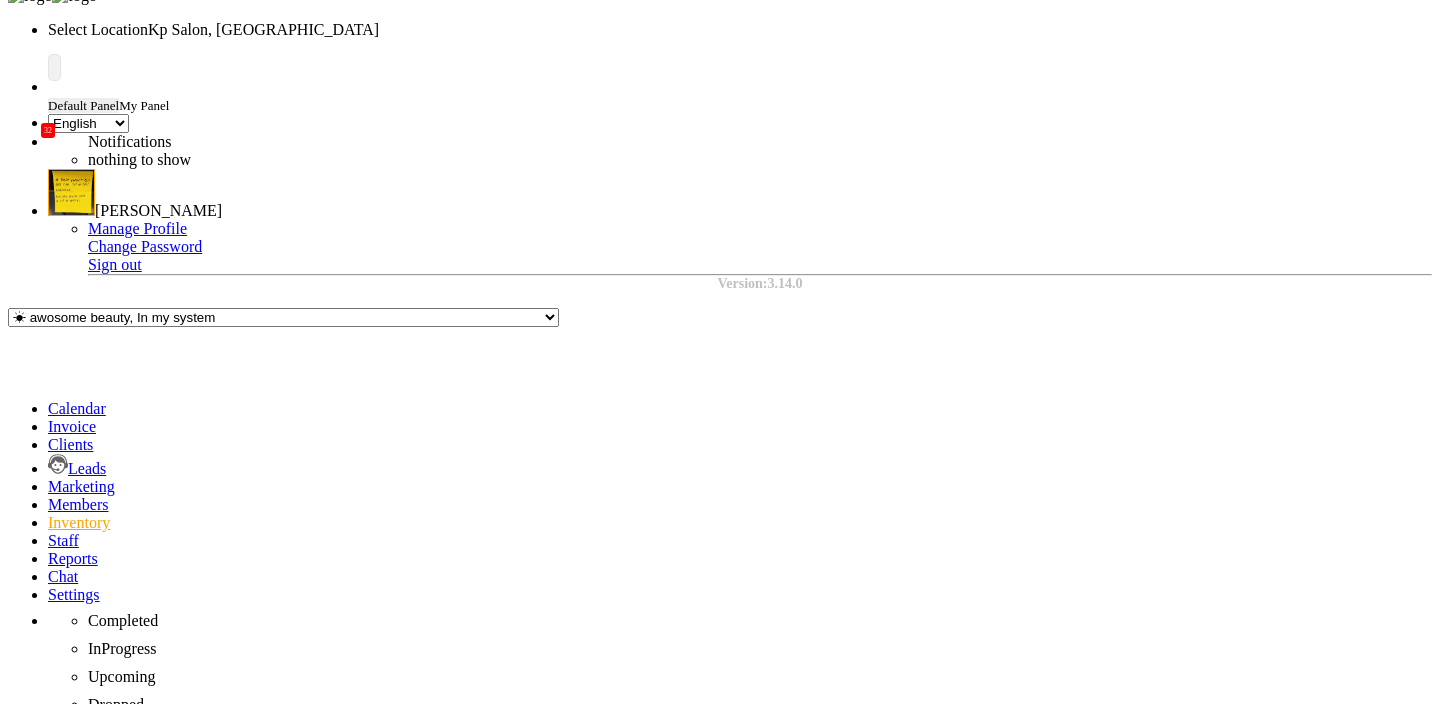 scroll, scrollTop: 0, scrollLeft: 0, axis: both 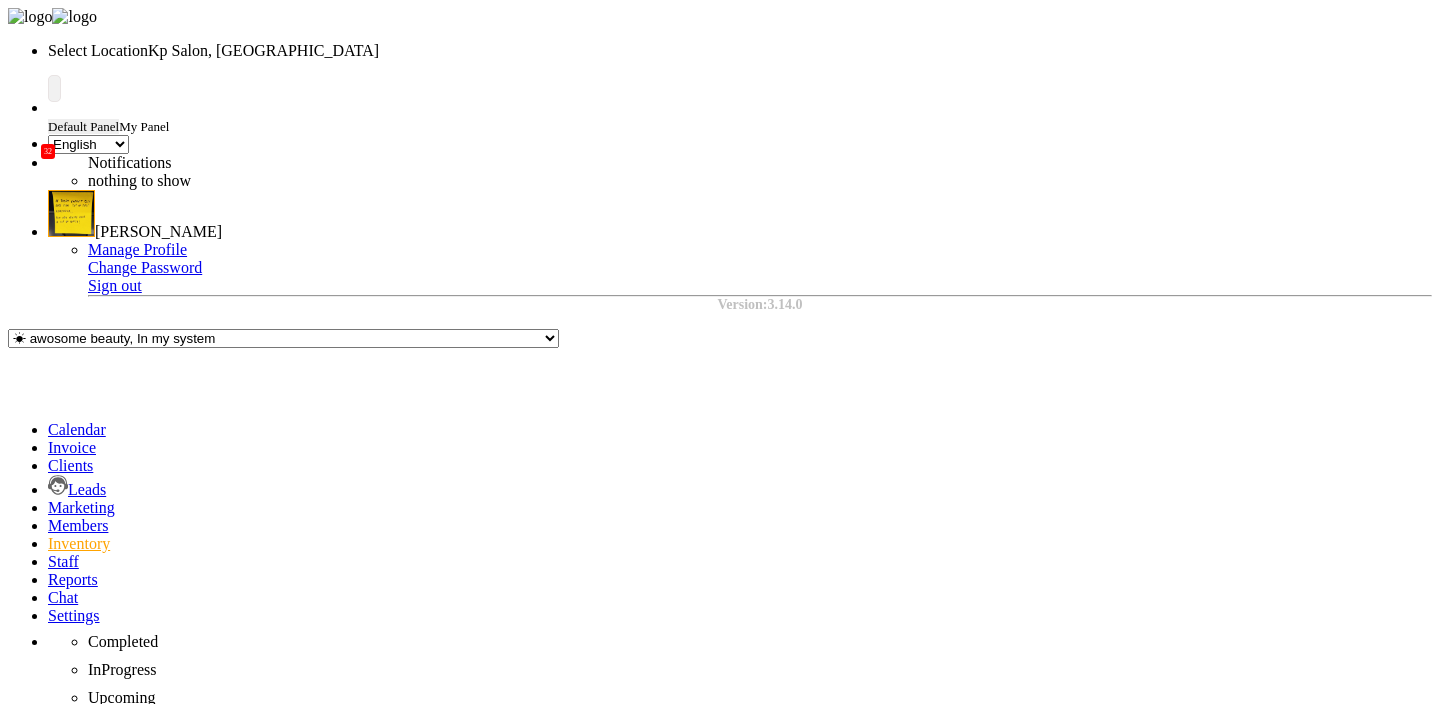 click at bounding box center (96, 1049) 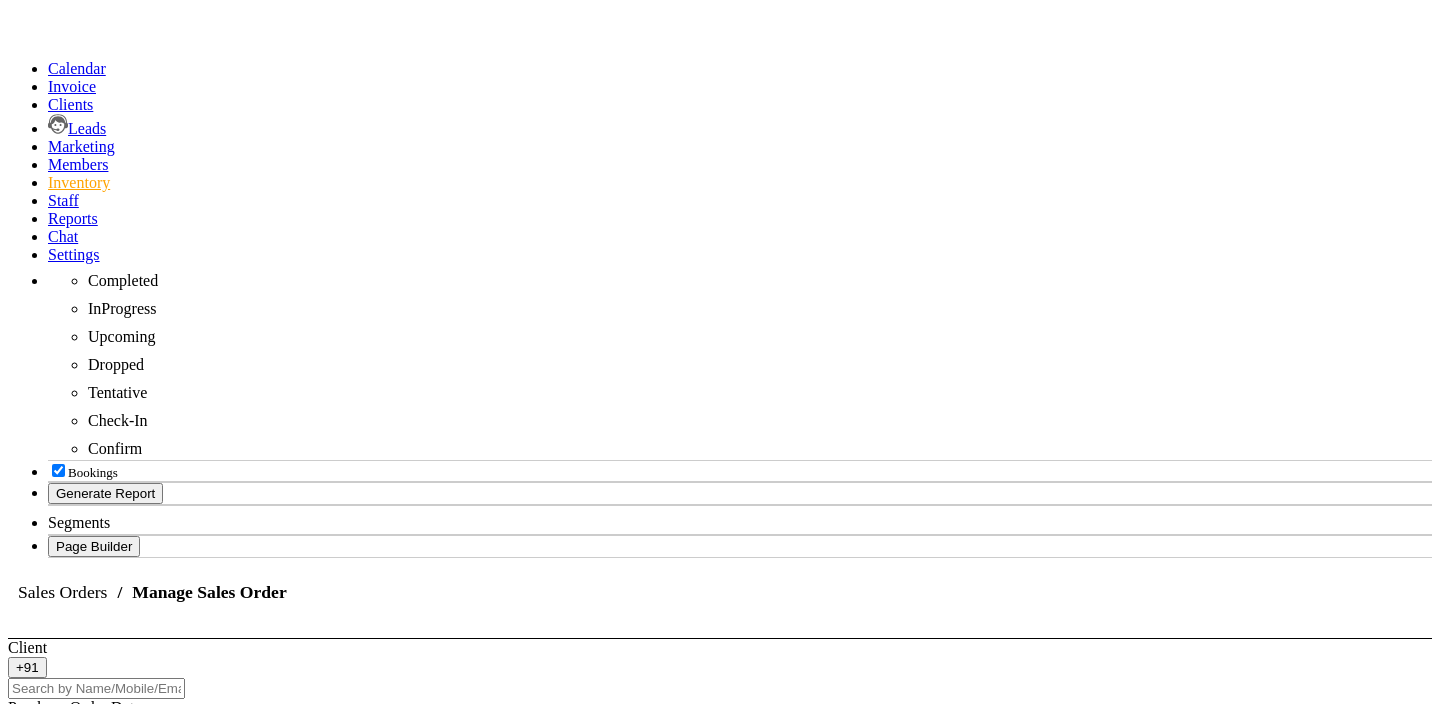 scroll, scrollTop: 0, scrollLeft: 0, axis: both 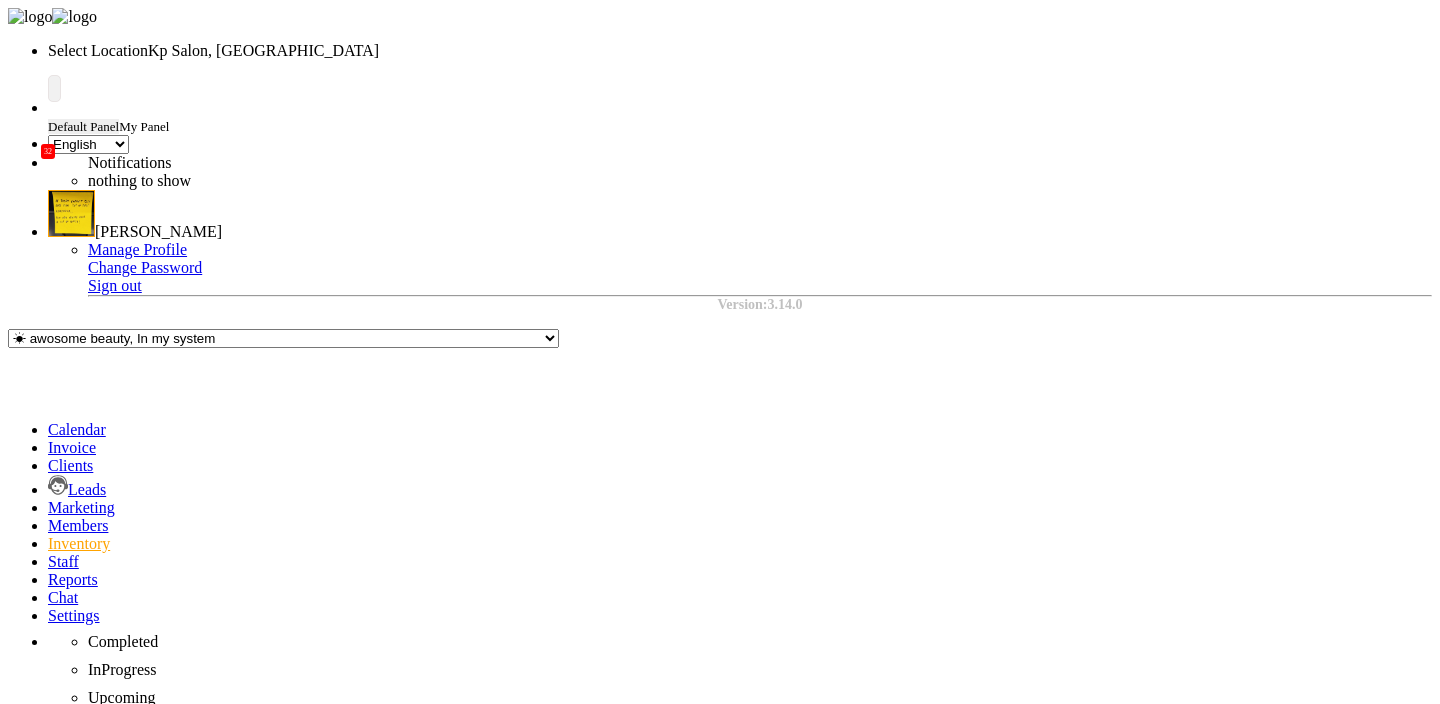 click at bounding box center (96, 1049) 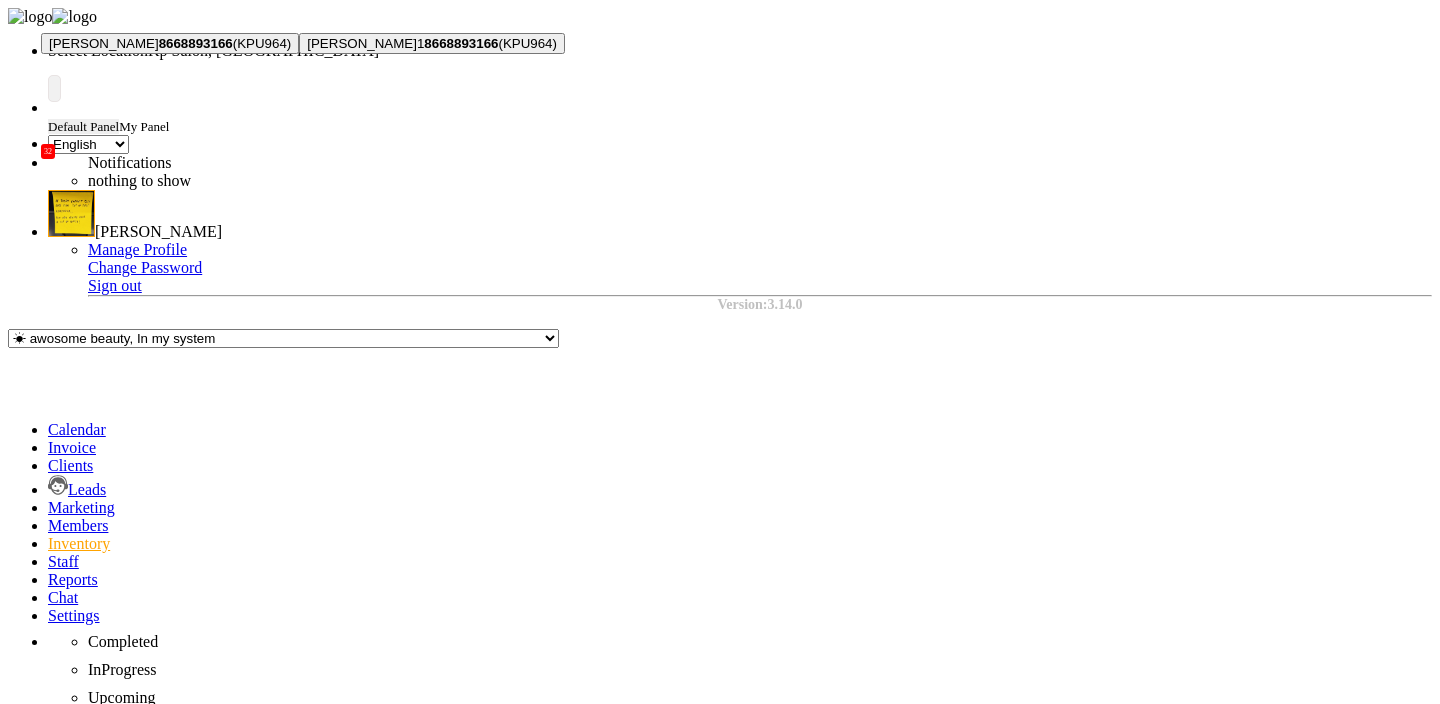 click on "[PERSON_NAME] 8668893166 (KPU964)" at bounding box center [170, 43] 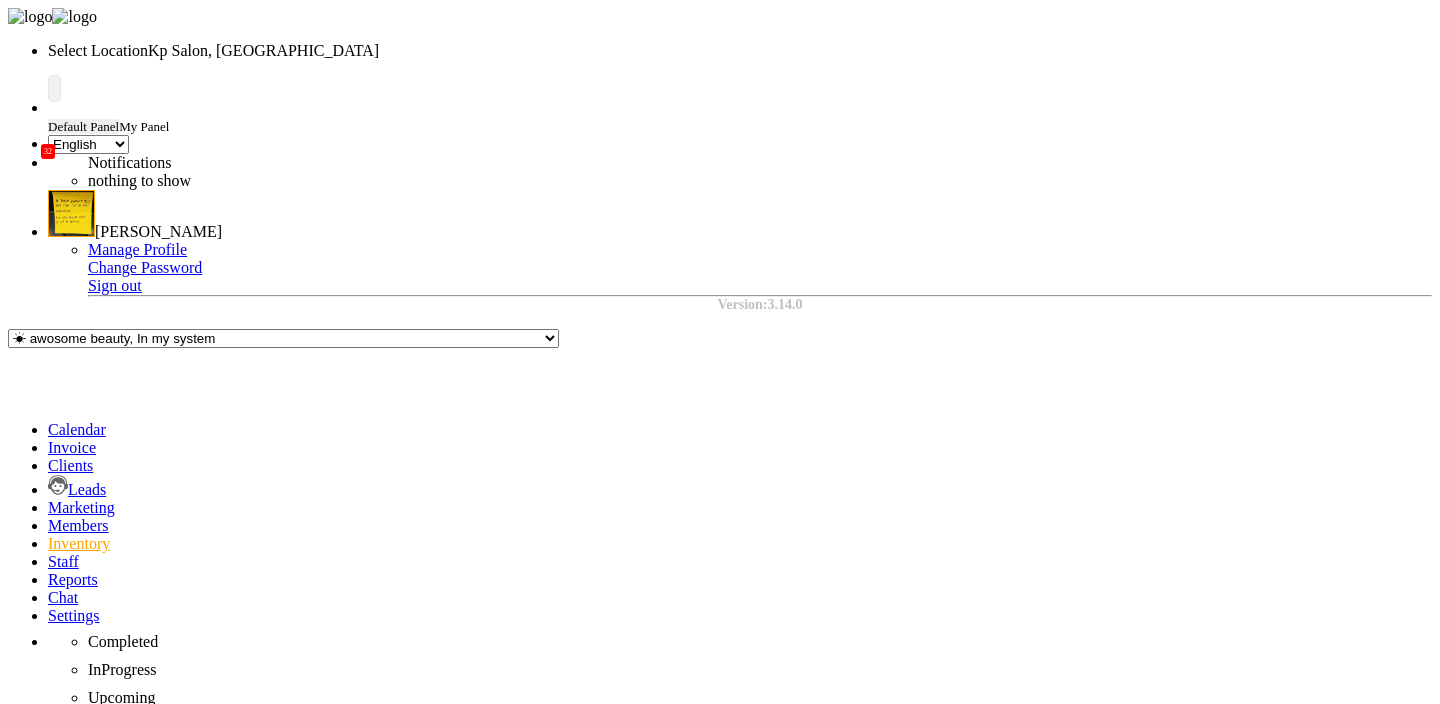 type on "8668893166" 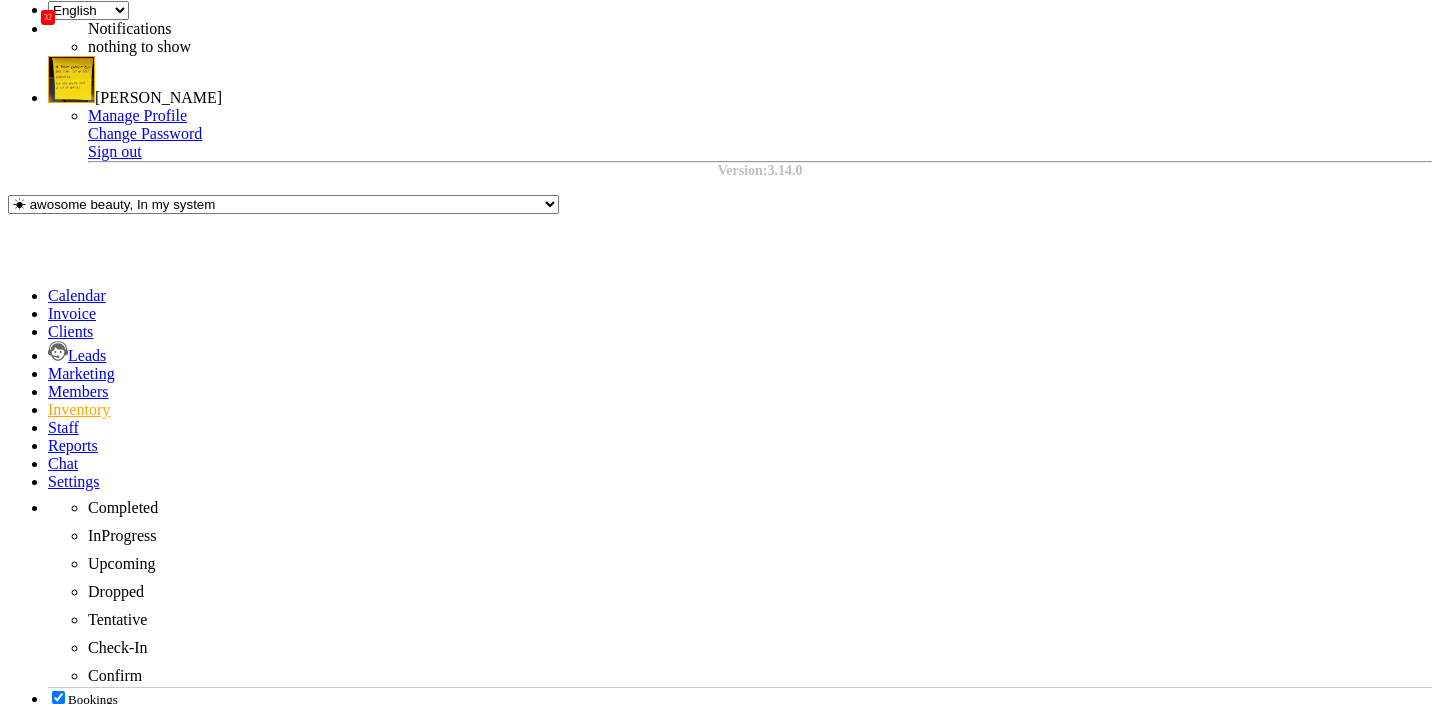 scroll, scrollTop: 155, scrollLeft: 0, axis: vertical 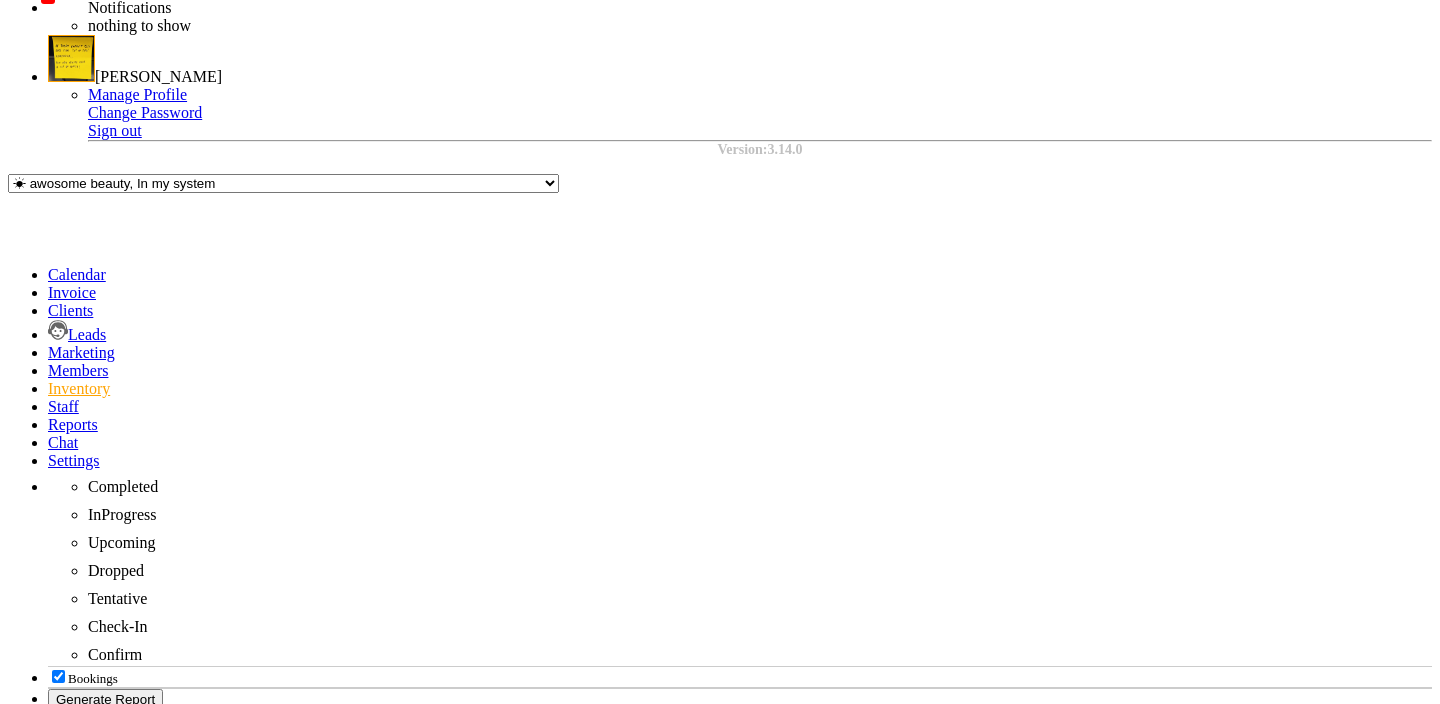 click on "Add Item" 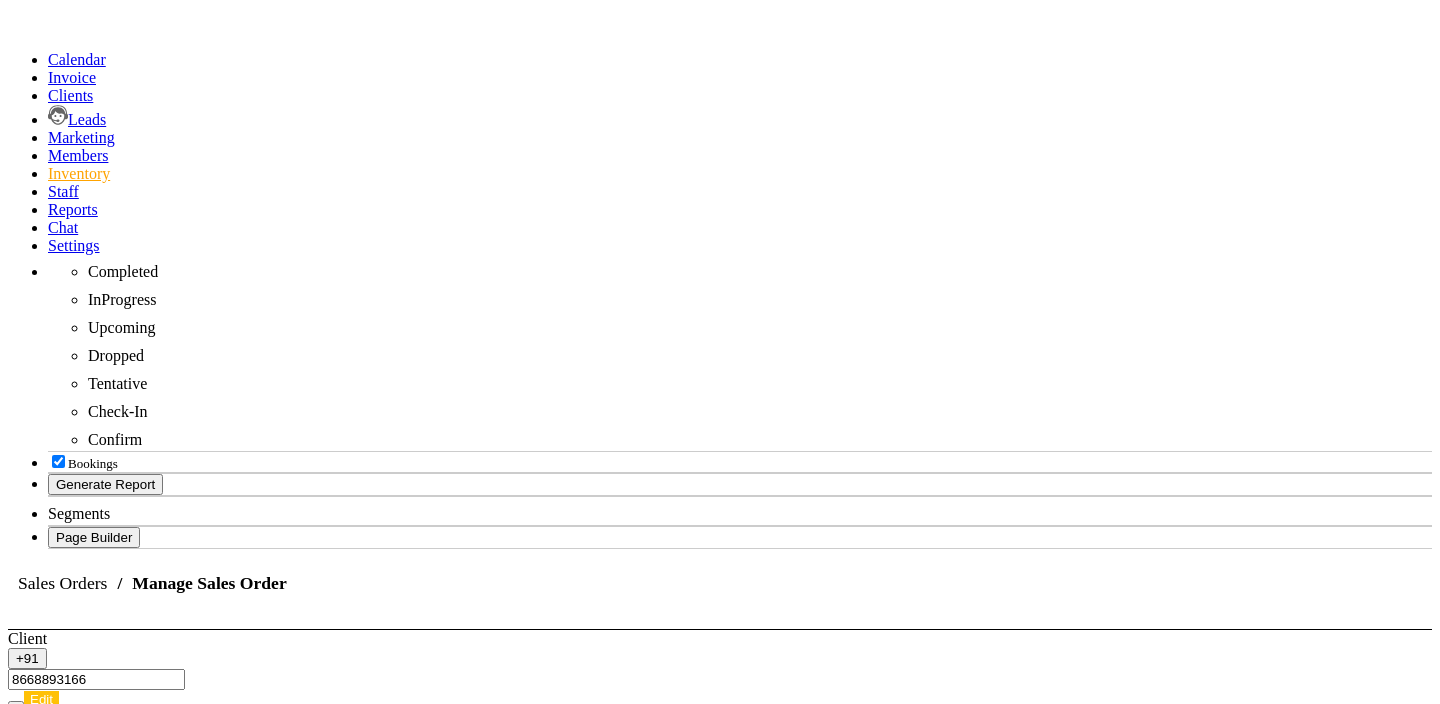 scroll, scrollTop: 455, scrollLeft: 0, axis: vertical 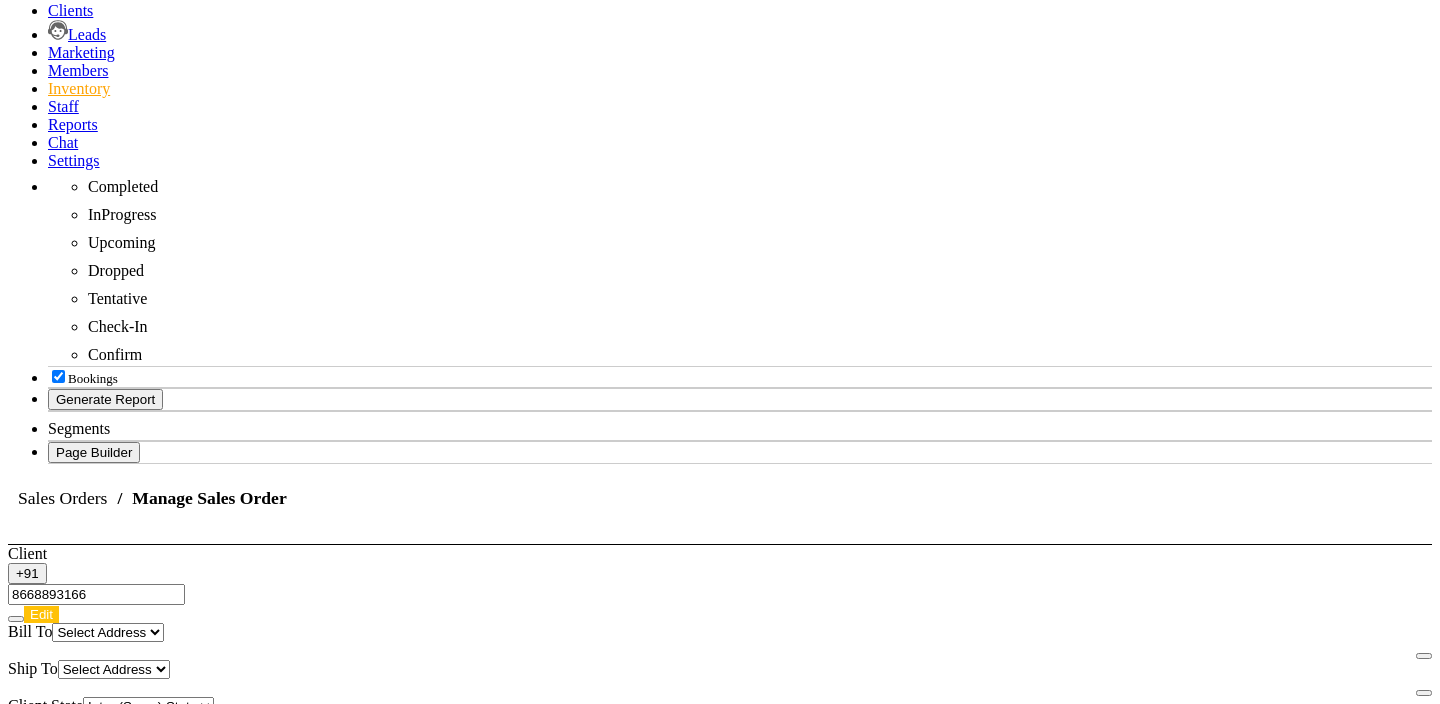 click on "Create" 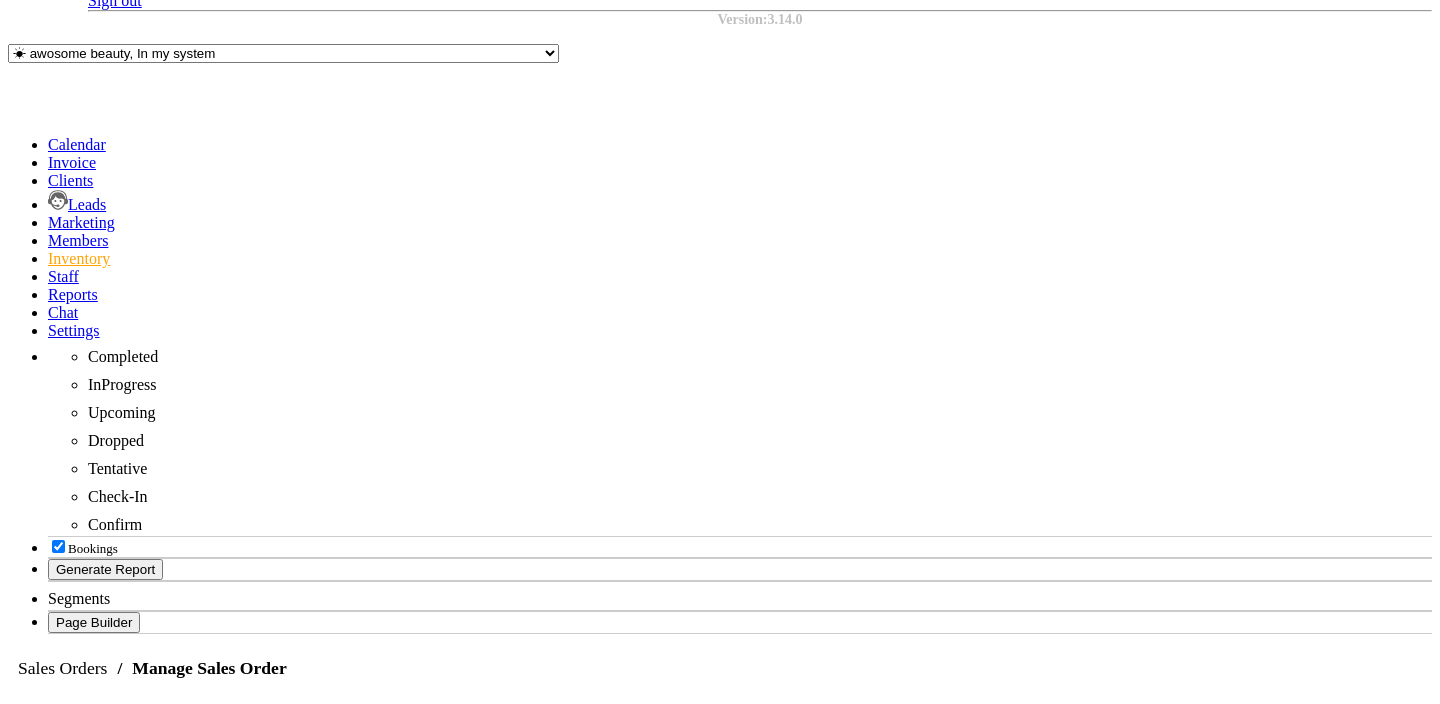 scroll, scrollTop: 0, scrollLeft: 0, axis: both 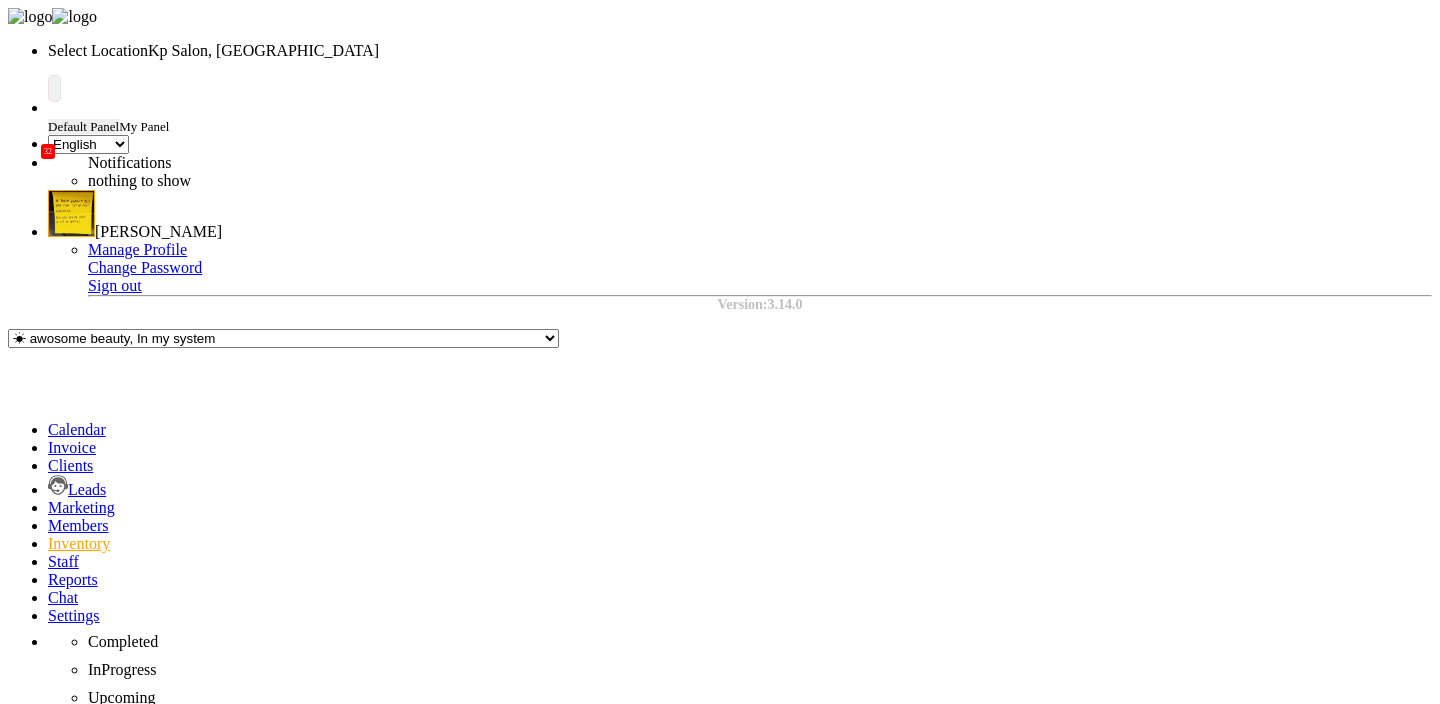 click on "Select Address" 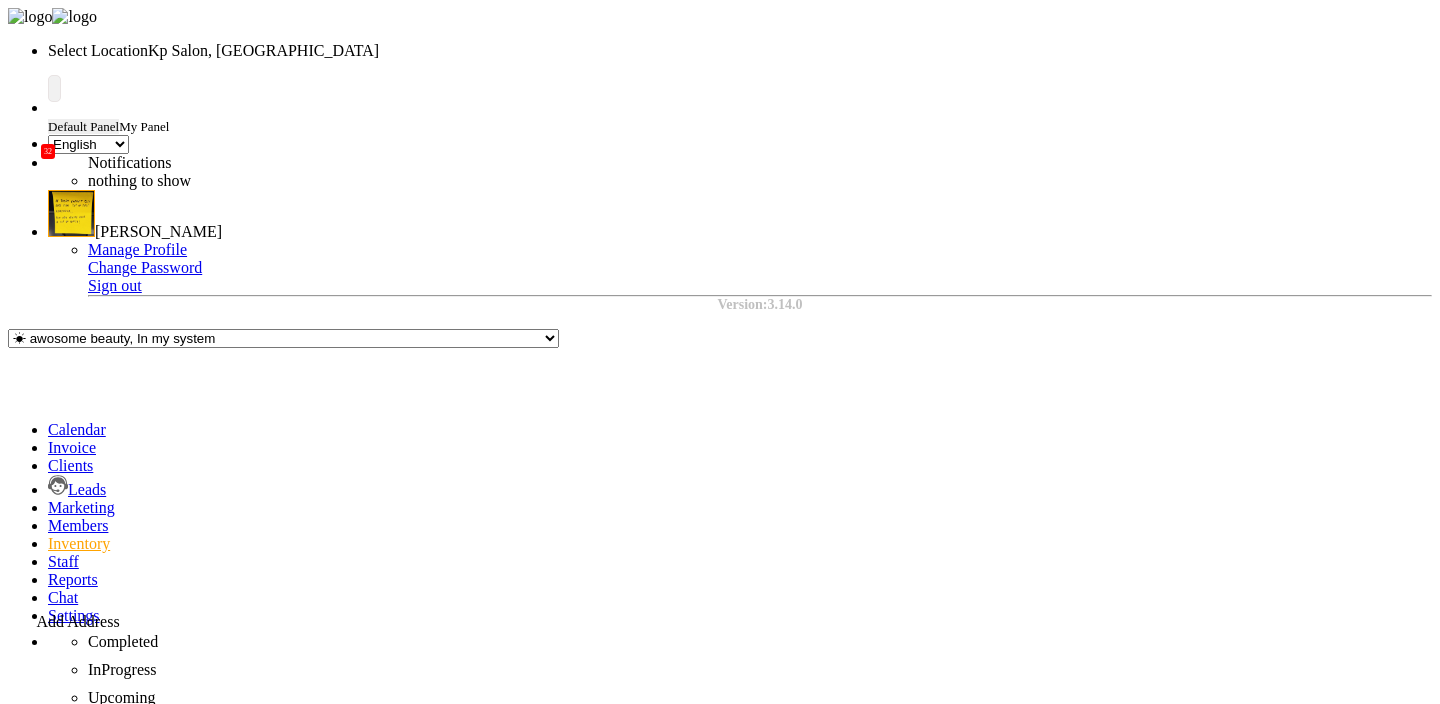 click 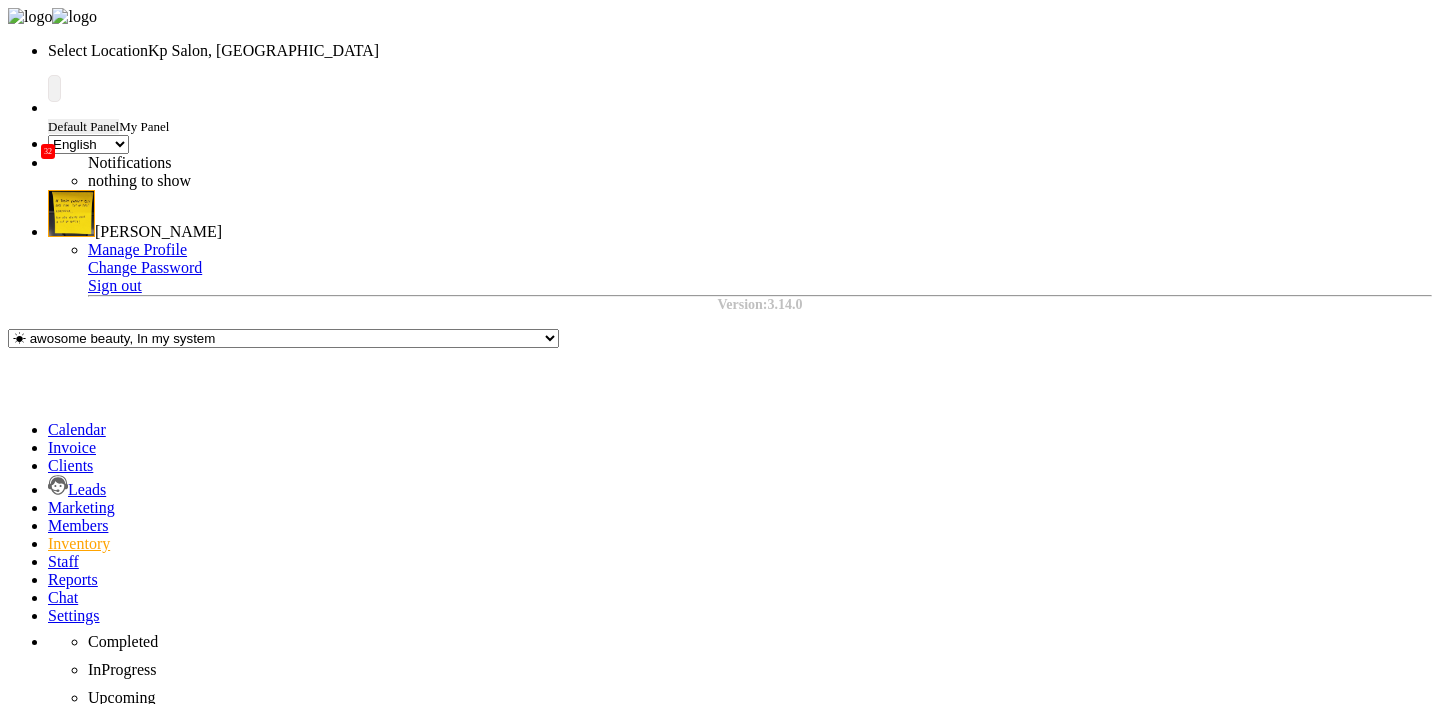 click on "Street Address" at bounding box center (181, 2559) 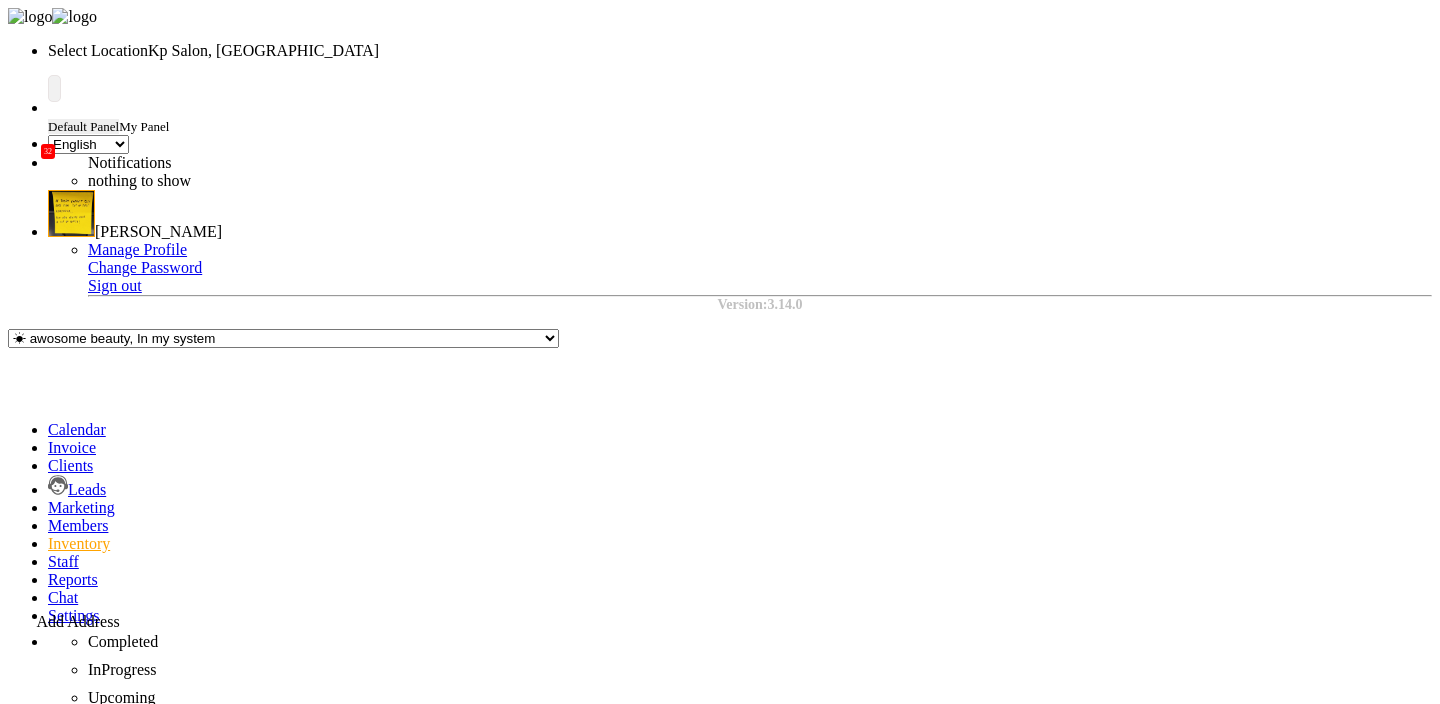 click 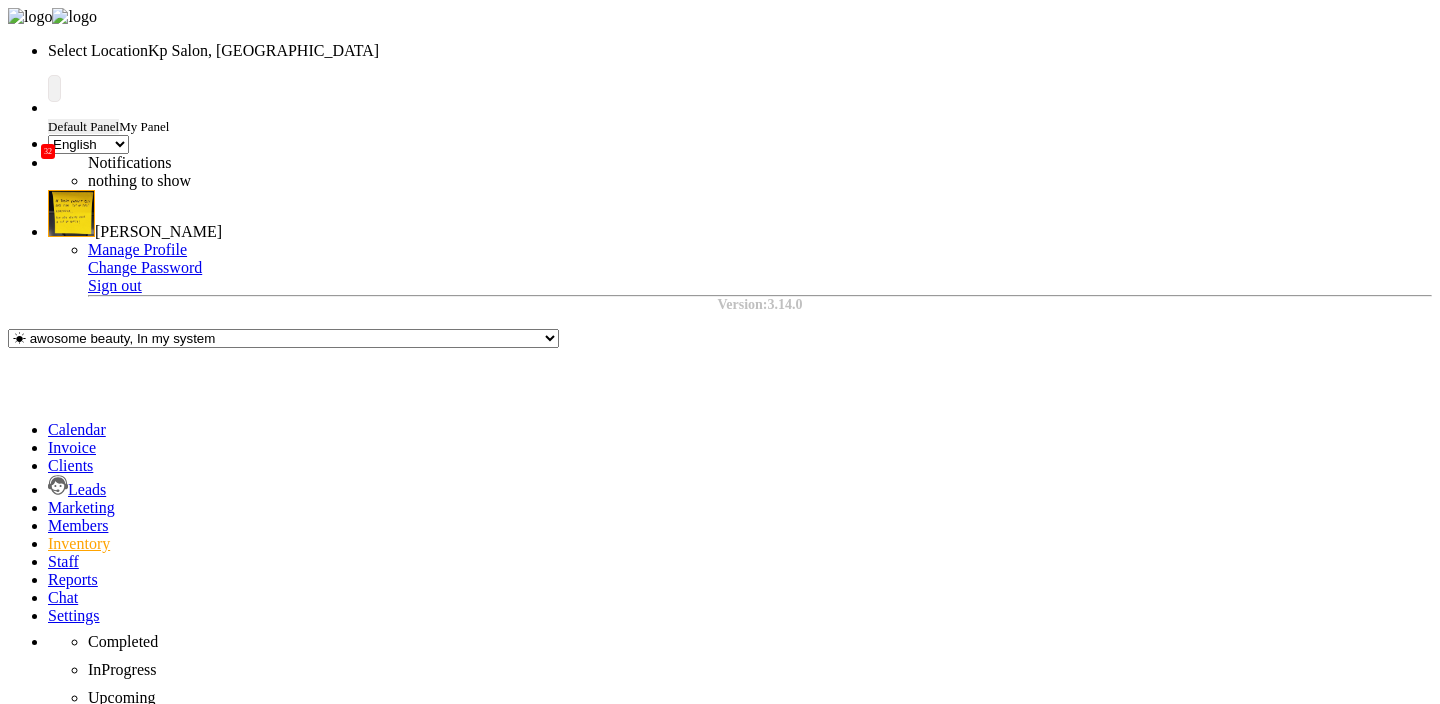 click on "Street Address" at bounding box center (181, 2559) 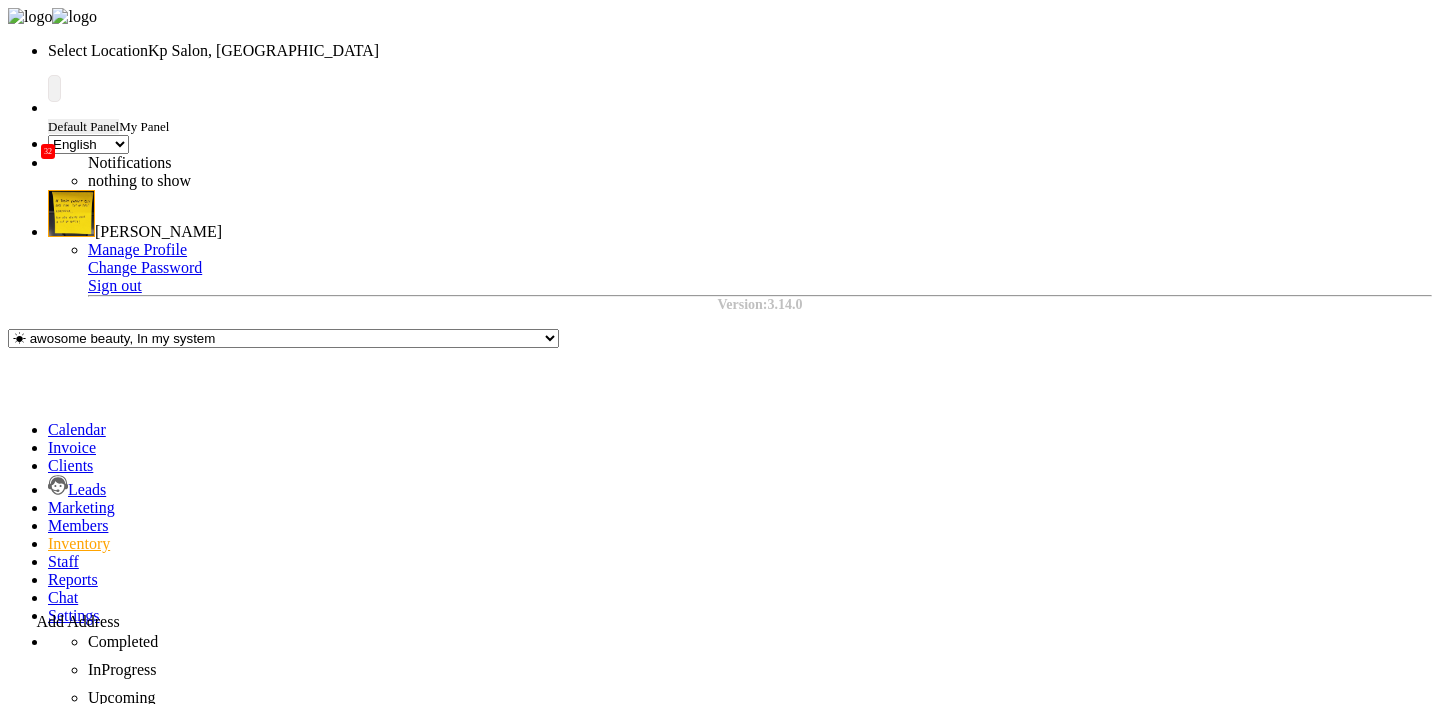 click on "Select Address  test 2" 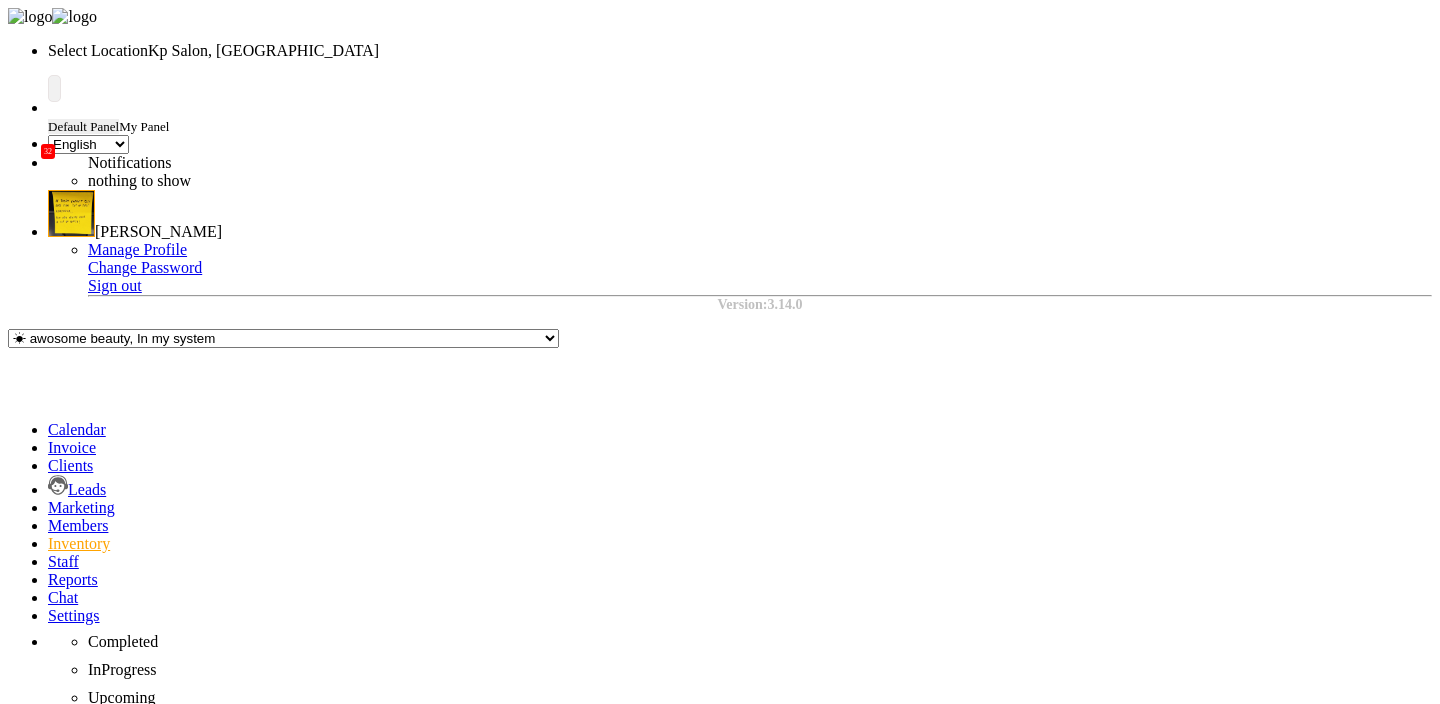 select on "94" 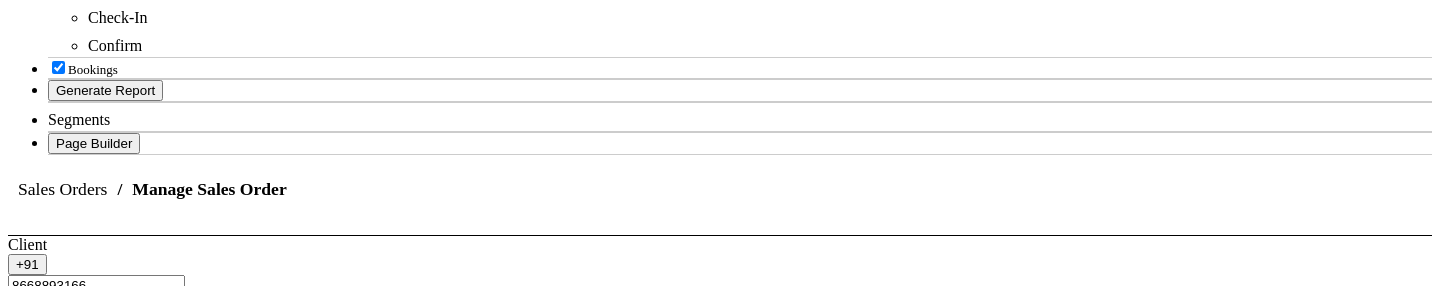 scroll, scrollTop: 775, scrollLeft: 0, axis: vertical 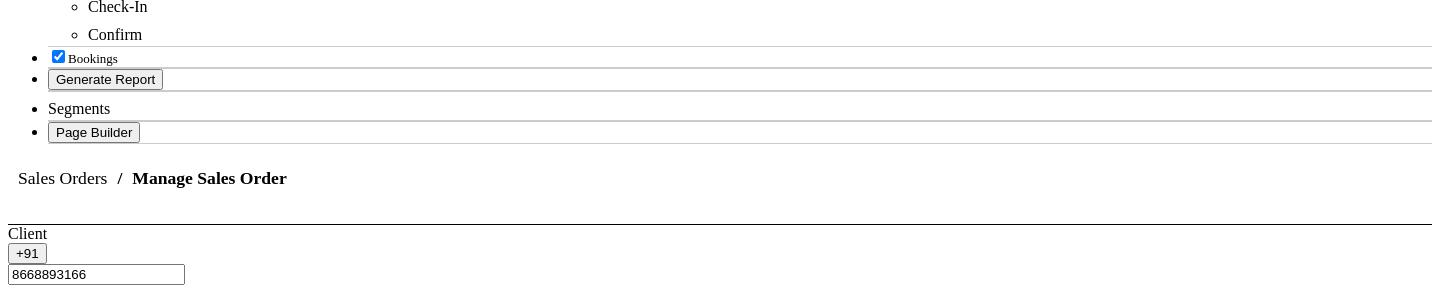 click on "Create" 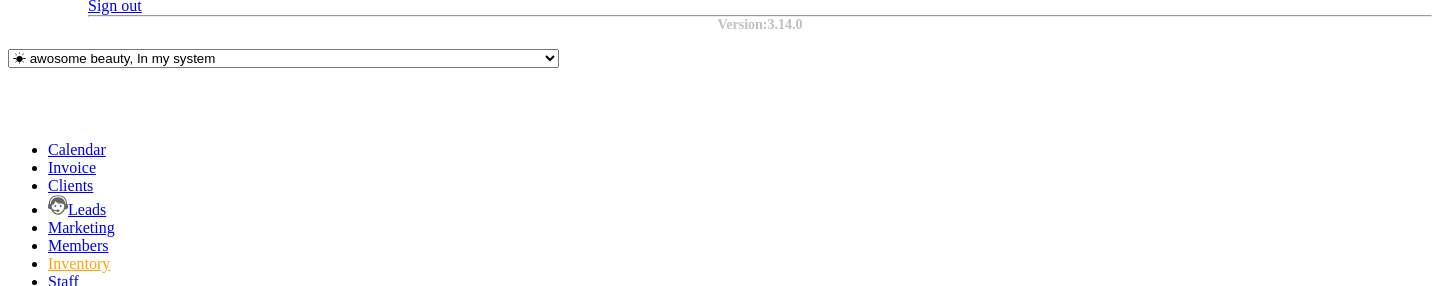 scroll, scrollTop: 283, scrollLeft: 0, axis: vertical 